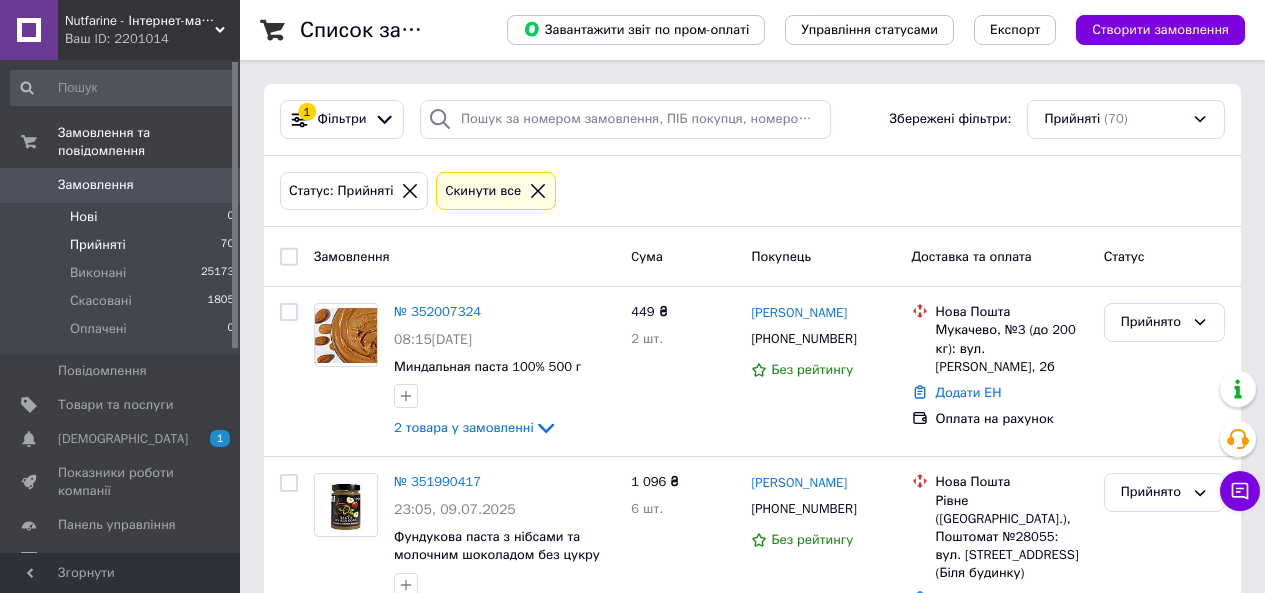 scroll, scrollTop: 0, scrollLeft: 0, axis: both 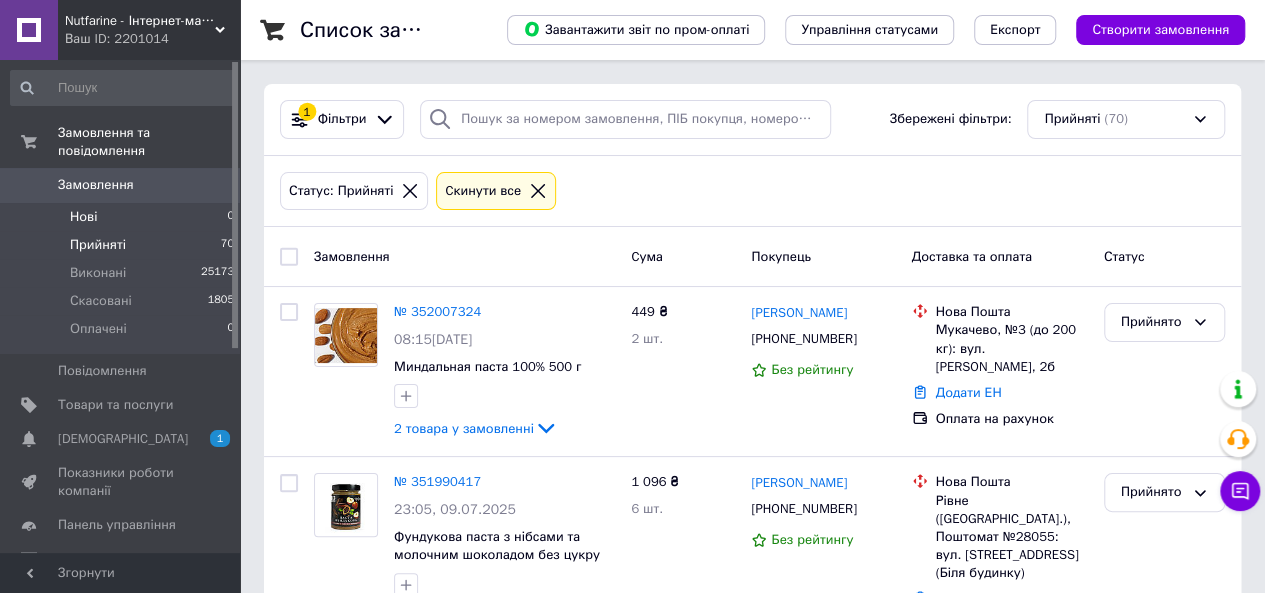click on "Нові 0" at bounding box center (123, 217) 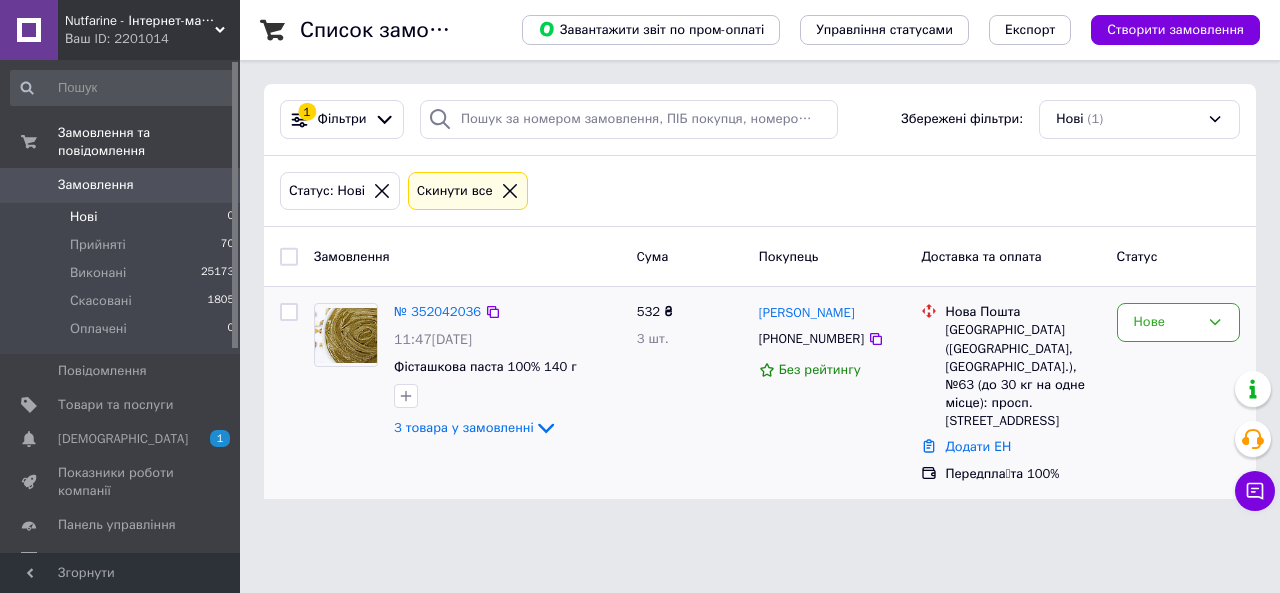 drag, startPoint x: 1174, startPoint y: 317, endPoint x: 1156, endPoint y: 339, distance: 28.42534 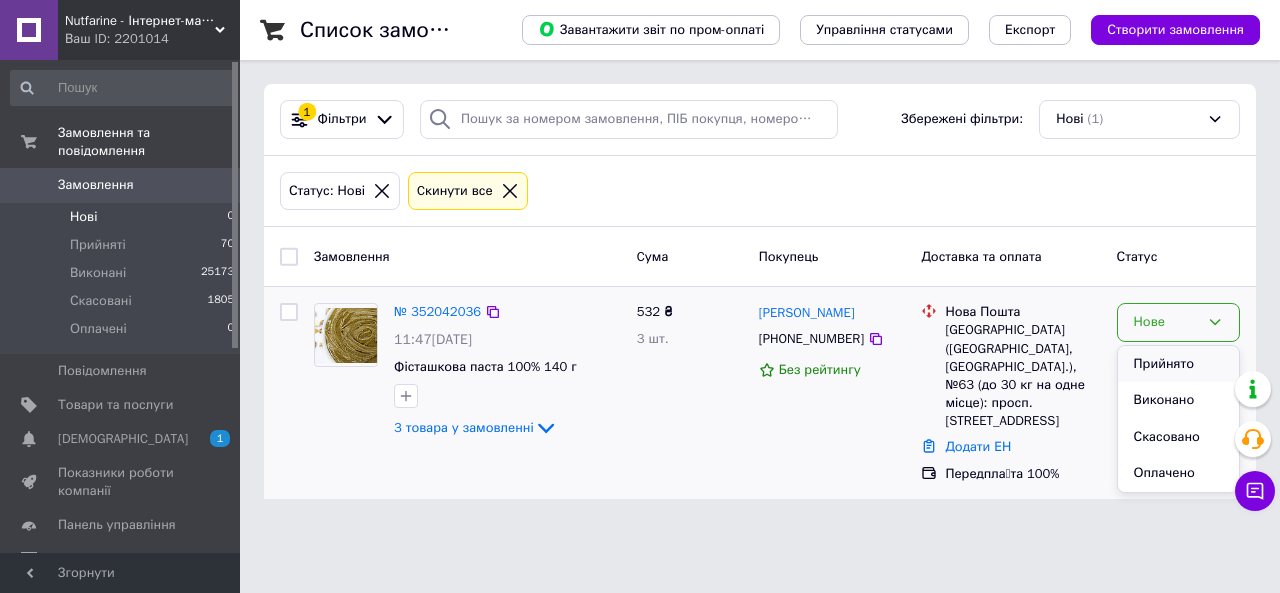 click on "Прийнято" at bounding box center (1178, 364) 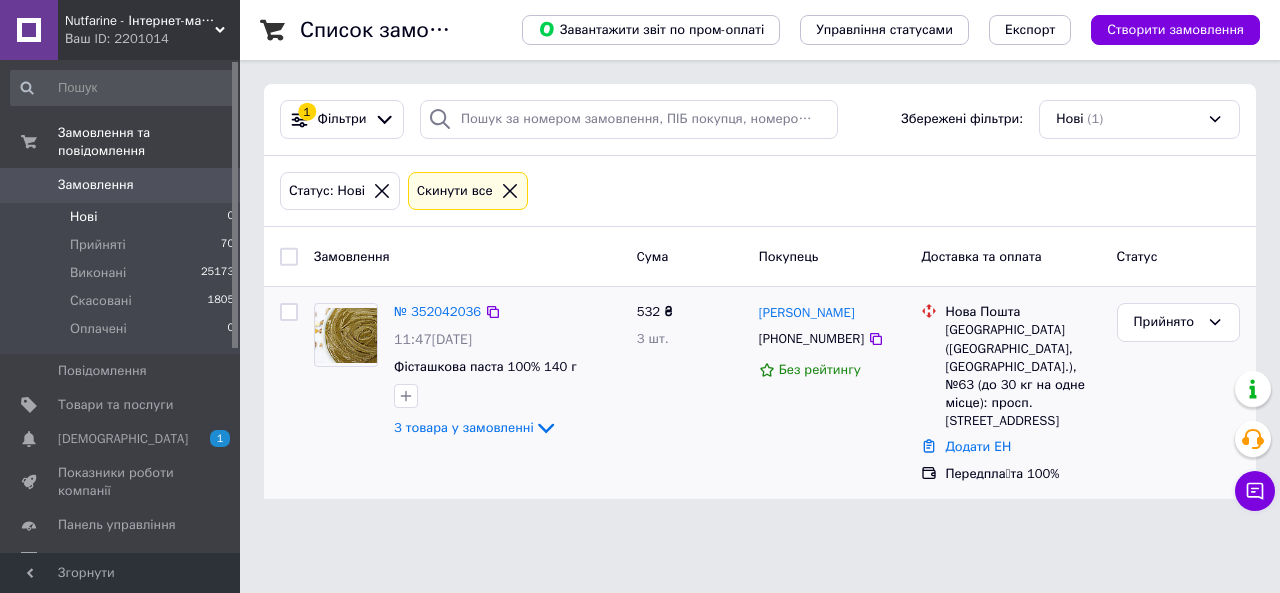click on "Нові 0" at bounding box center (123, 217) 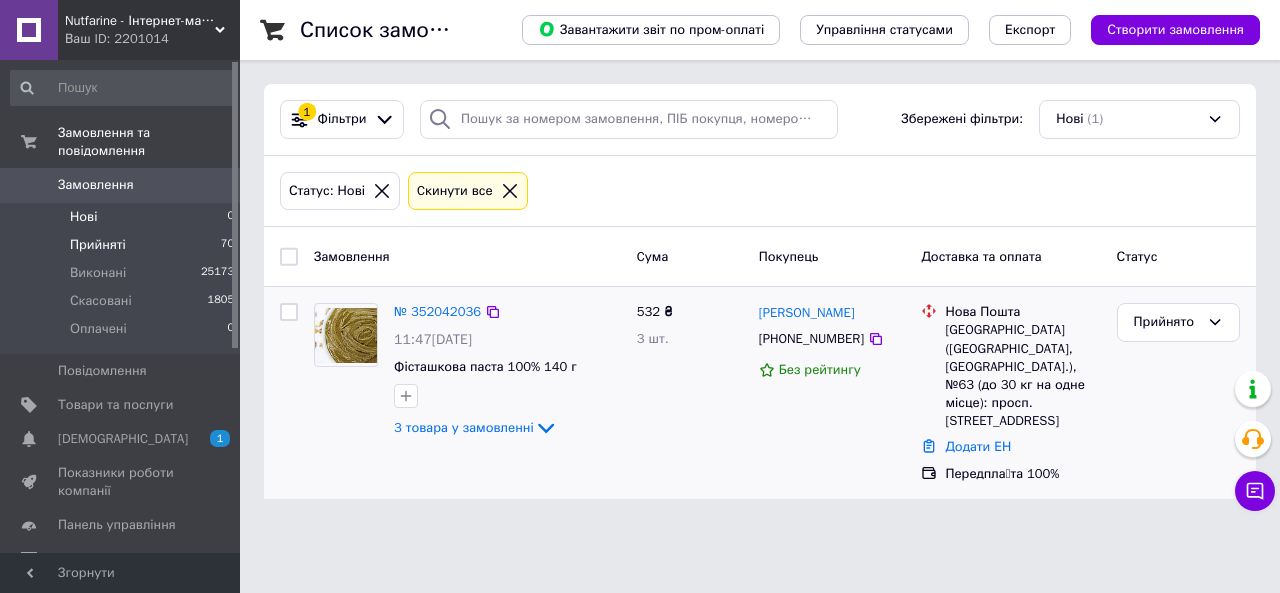 click on "Прийняті" at bounding box center [98, 245] 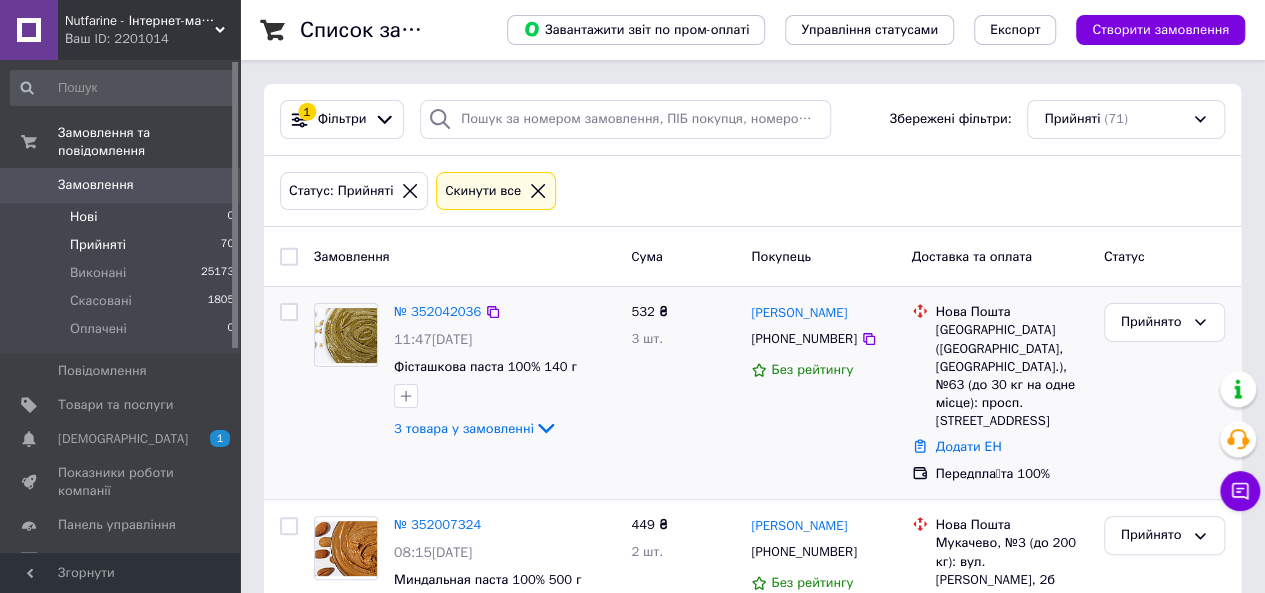 click on "Нові 0" at bounding box center (123, 217) 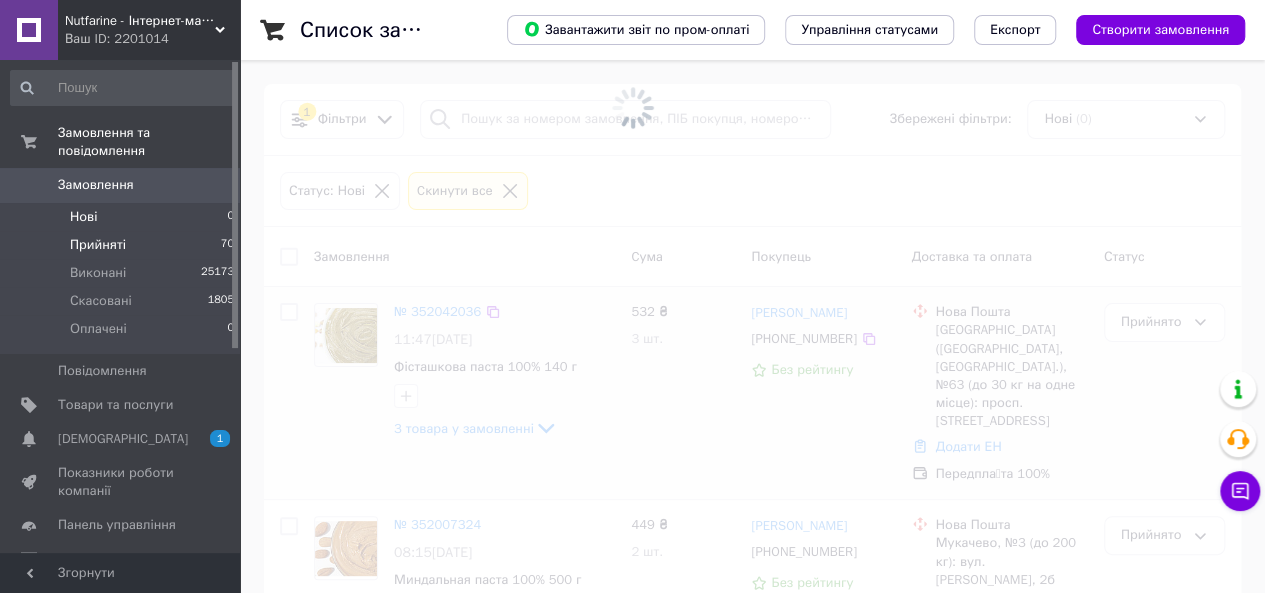 click on "Прийняті 70" at bounding box center [123, 245] 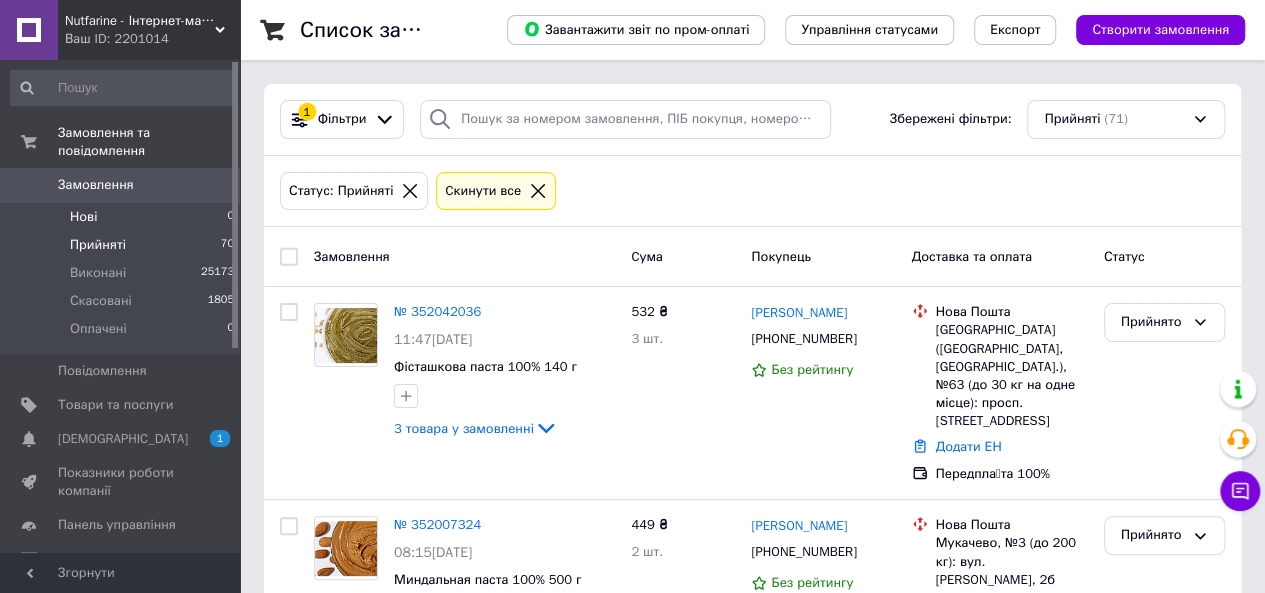 click on "Нові 0" at bounding box center [123, 217] 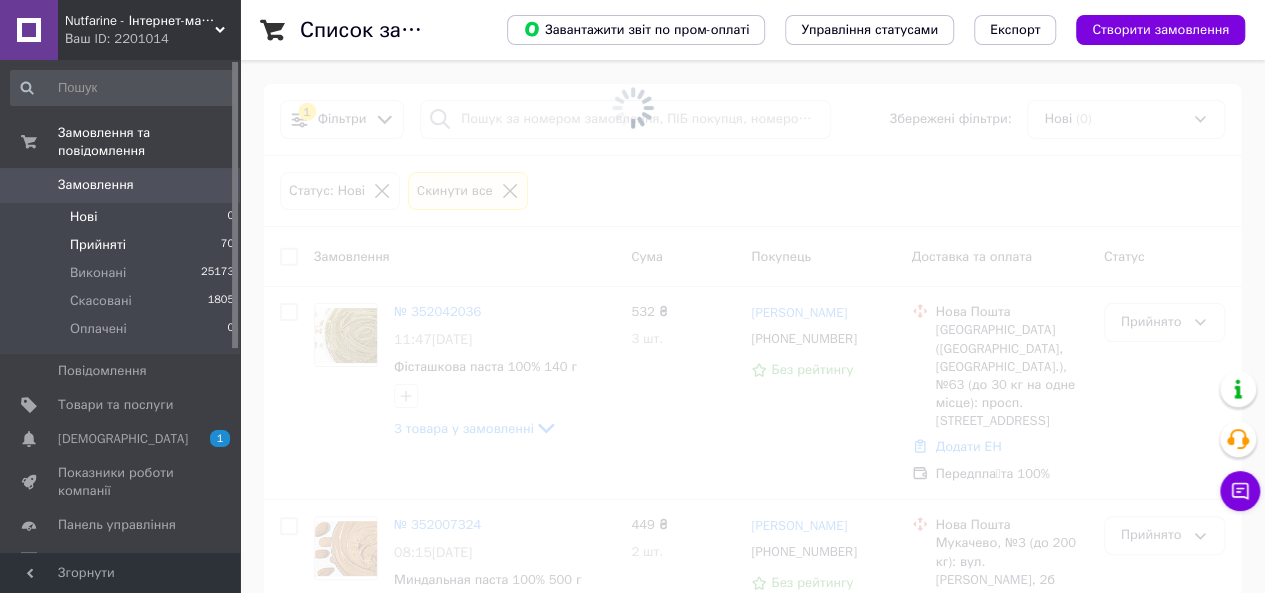 click on "Прийняті" at bounding box center [98, 245] 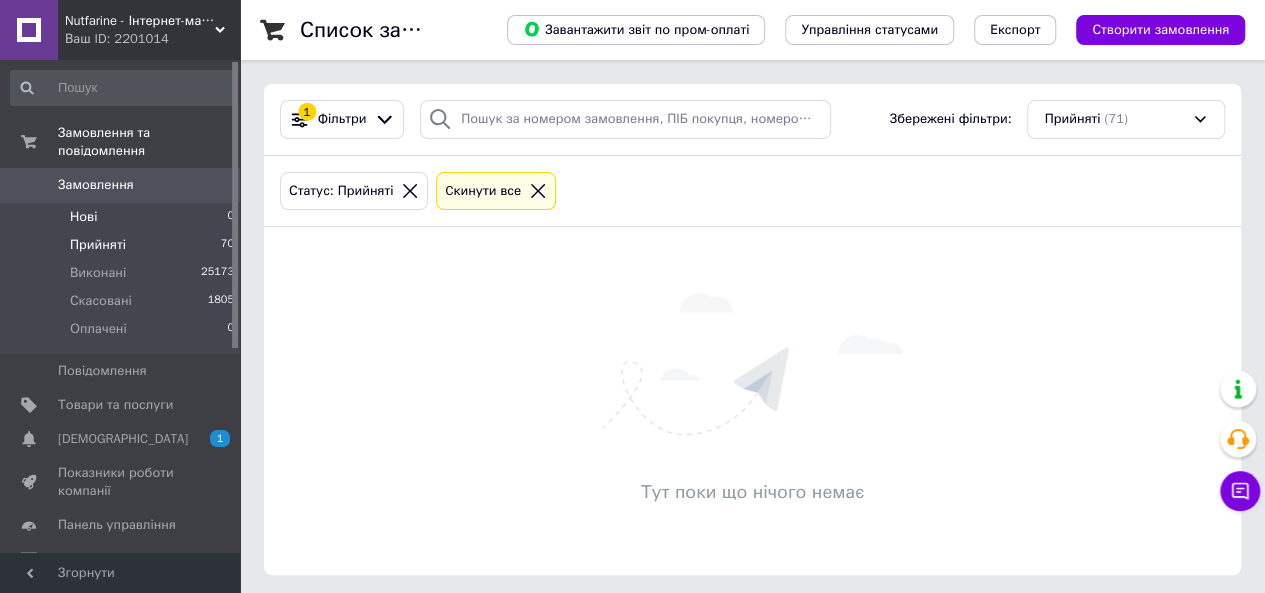 click on "Нові 0" at bounding box center (123, 217) 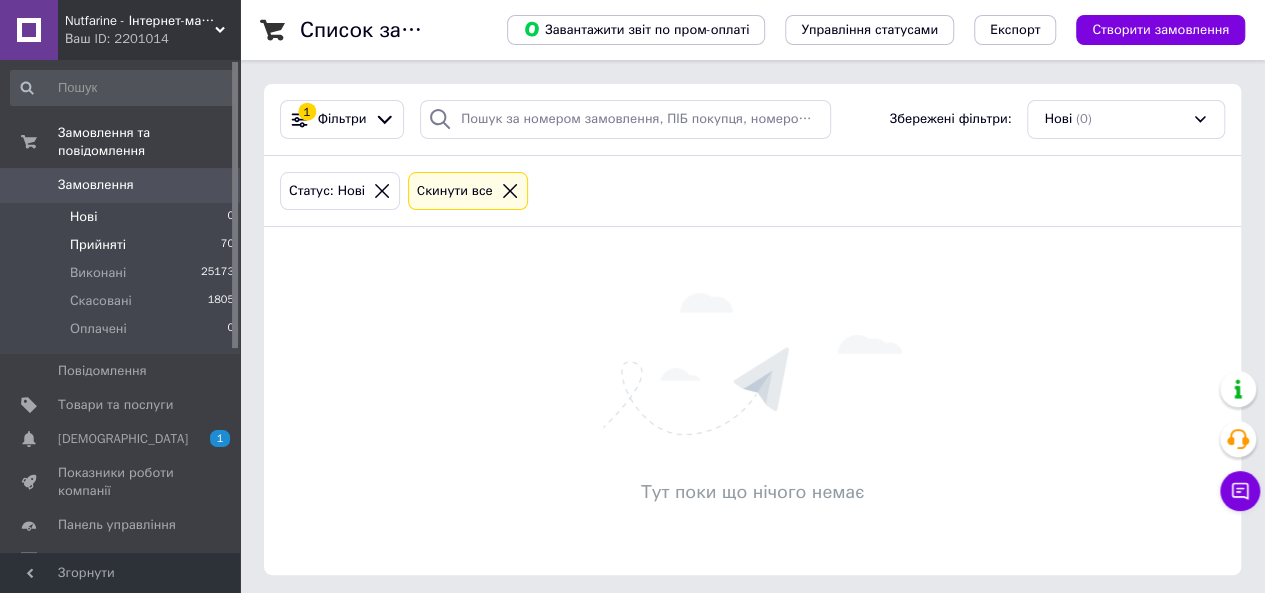 click on "Прийняті 70" at bounding box center [123, 245] 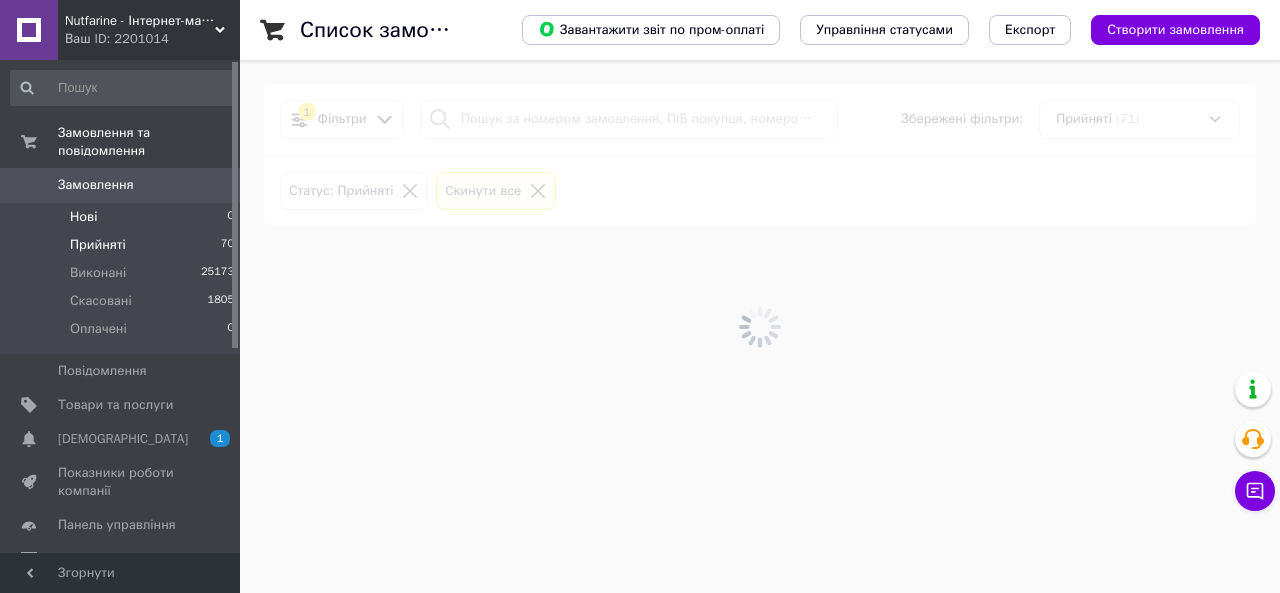 click on "Нові 0" at bounding box center (123, 217) 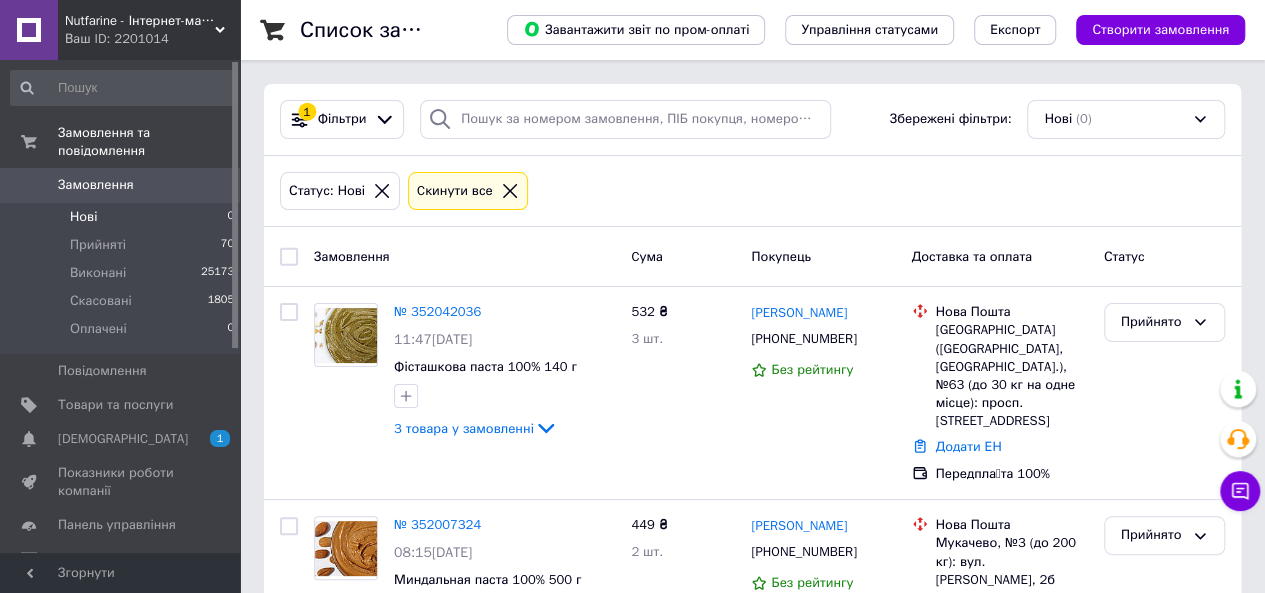 click on "Нові 0" at bounding box center (123, 217) 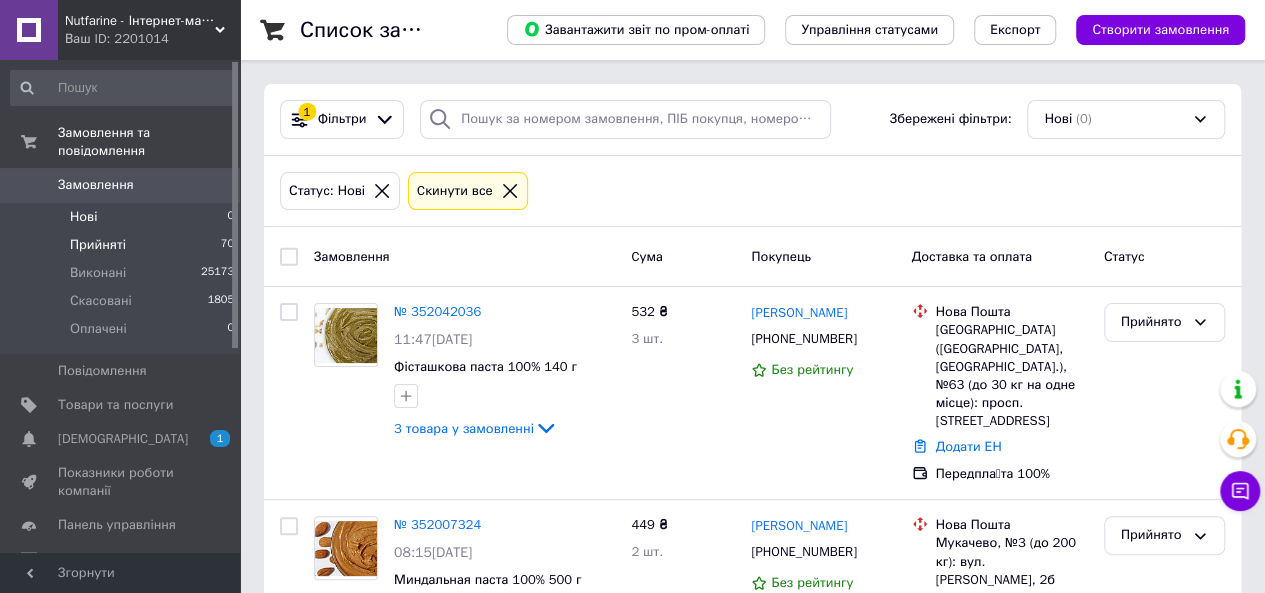click on "Прийняті" at bounding box center [98, 245] 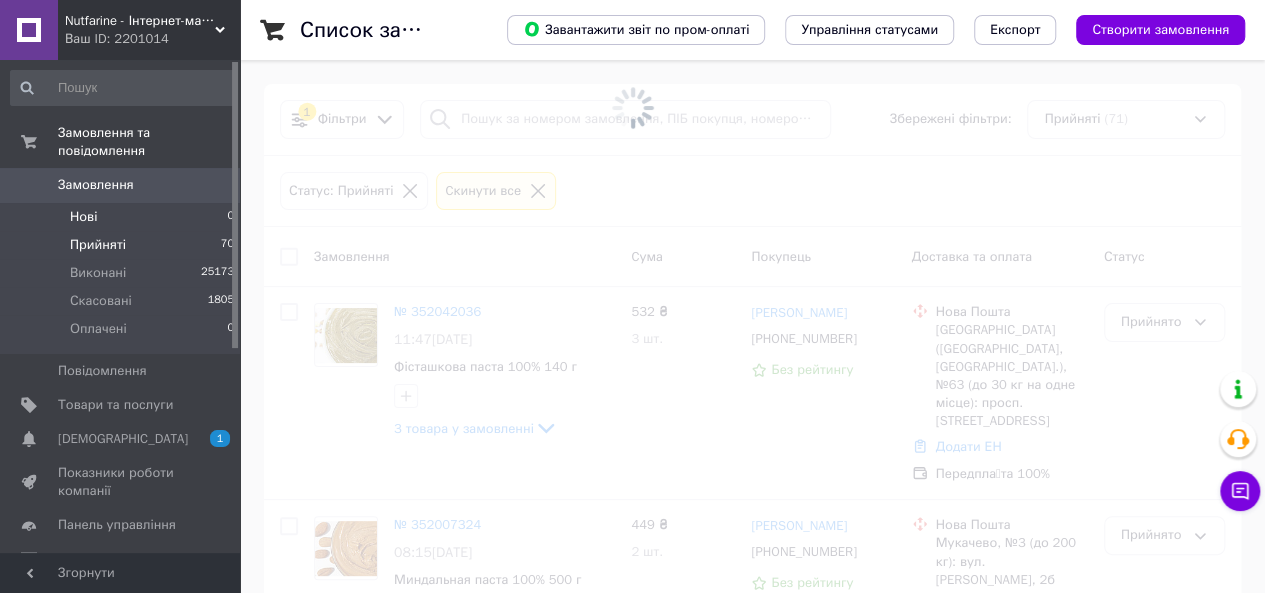 click on "Нові 0" at bounding box center [123, 217] 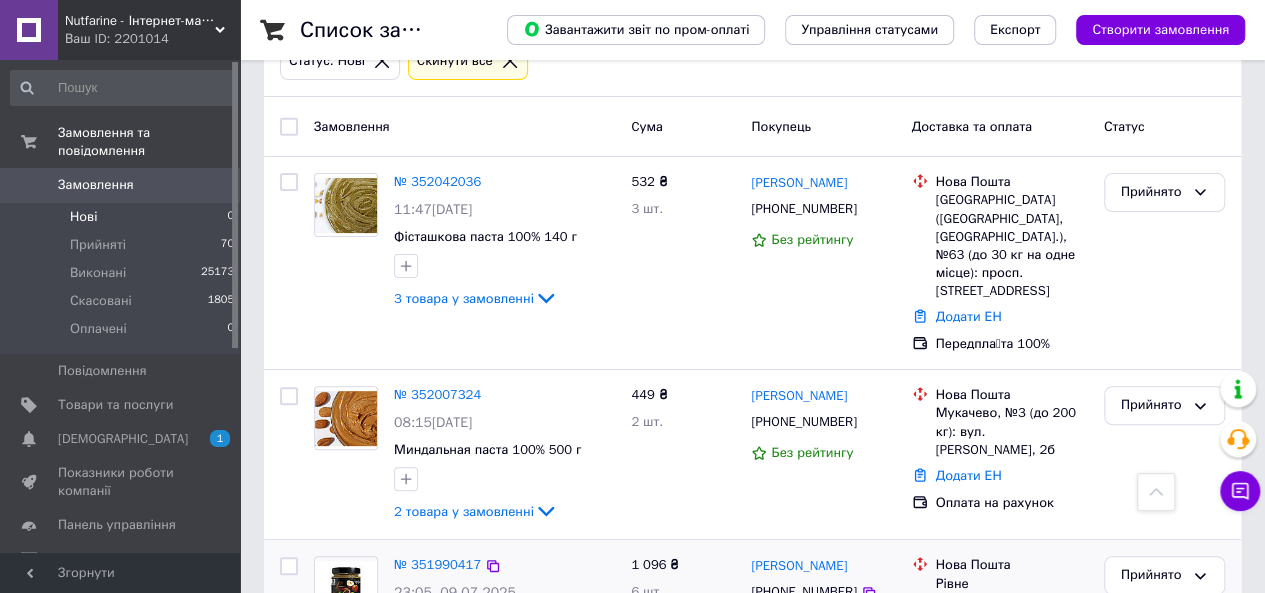 scroll, scrollTop: 0, scrollLeft: 0, axis: both 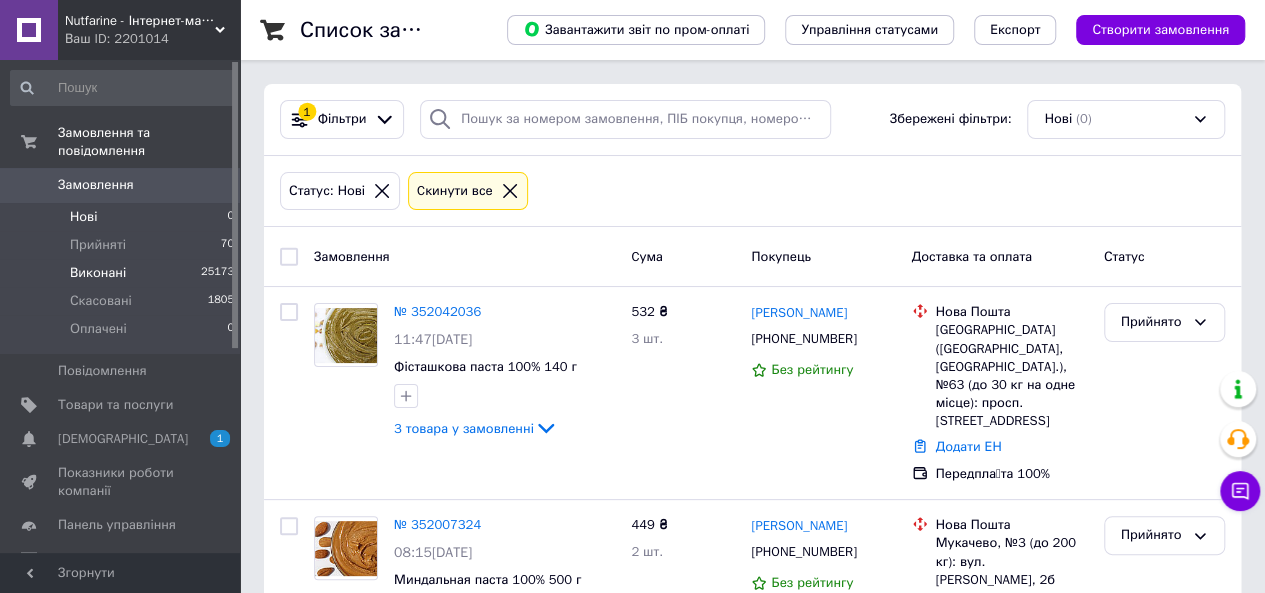 drag, startPoint x: 100, startPoint y: 189, endPoint x: 125, endPoint y: 249, distance: 65 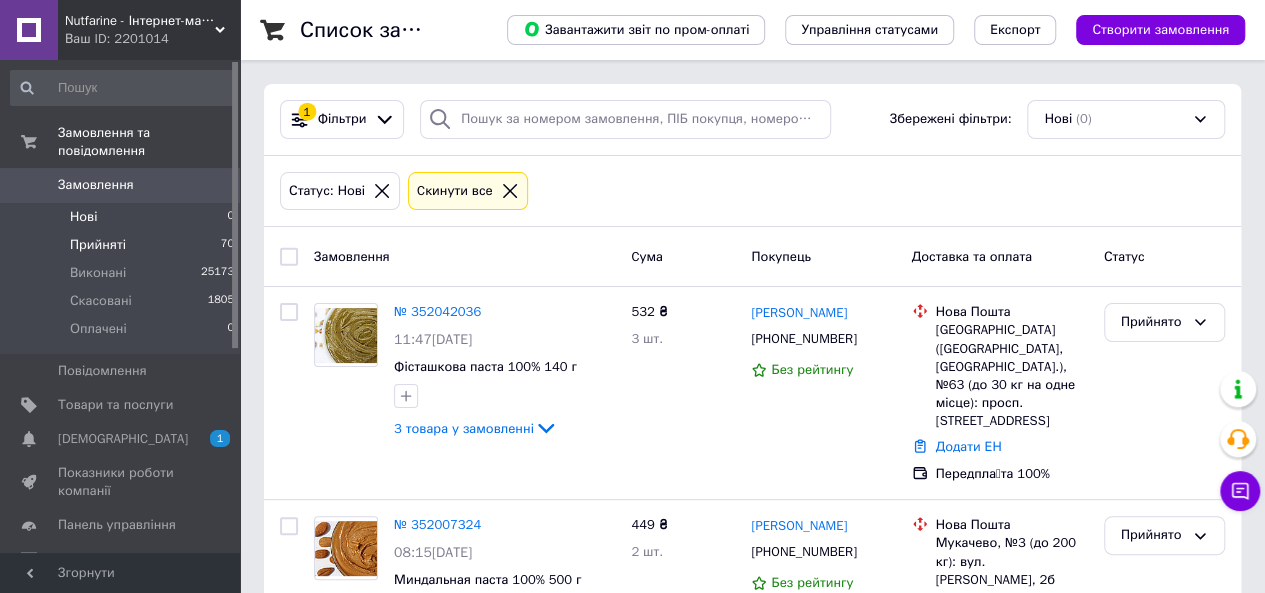 click on "Прийняті 70" at bounding box center [123, 245] 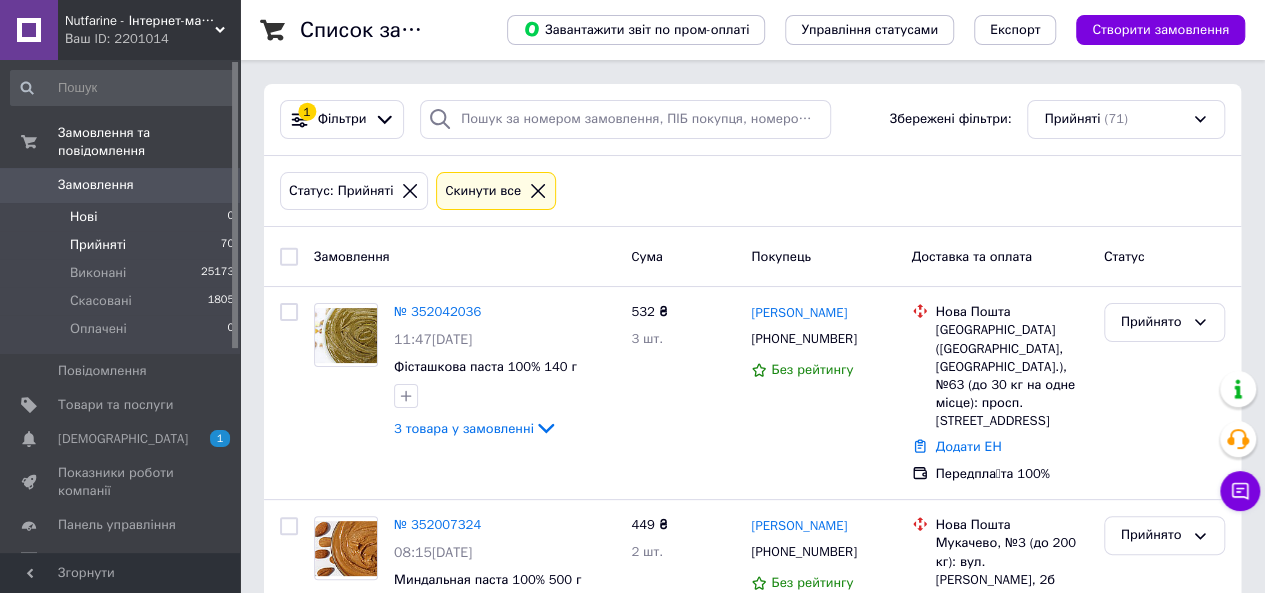 click on "Нові" at bounding box center [83, 217] 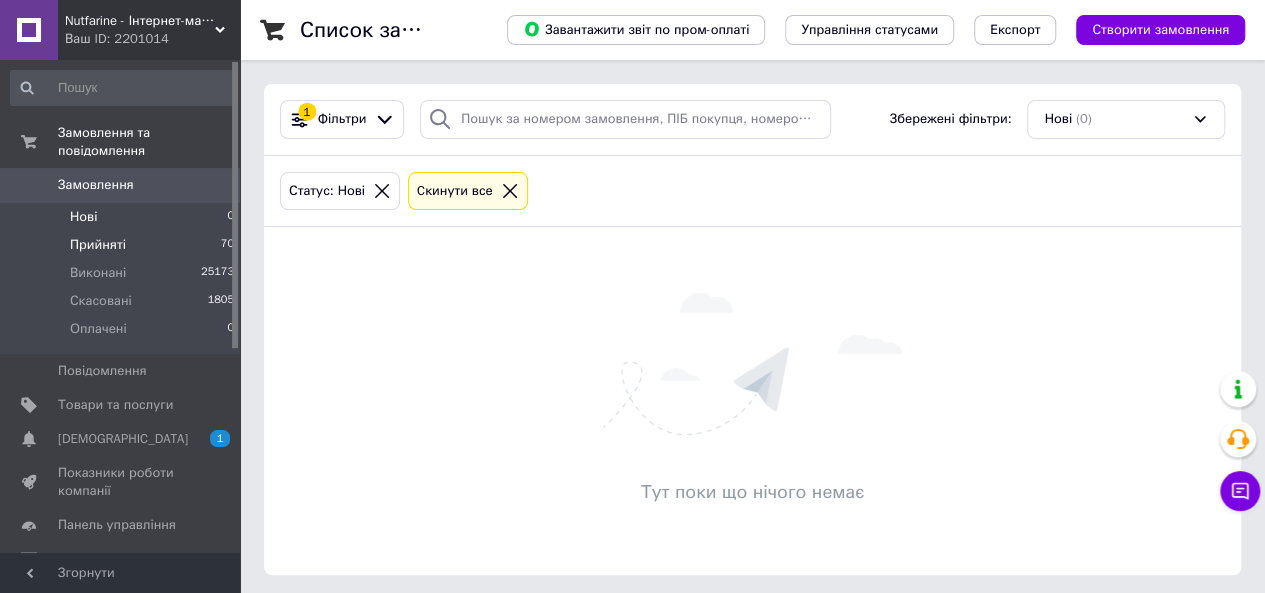 click on "Прийняті 70" at bounding box center [123, 245] 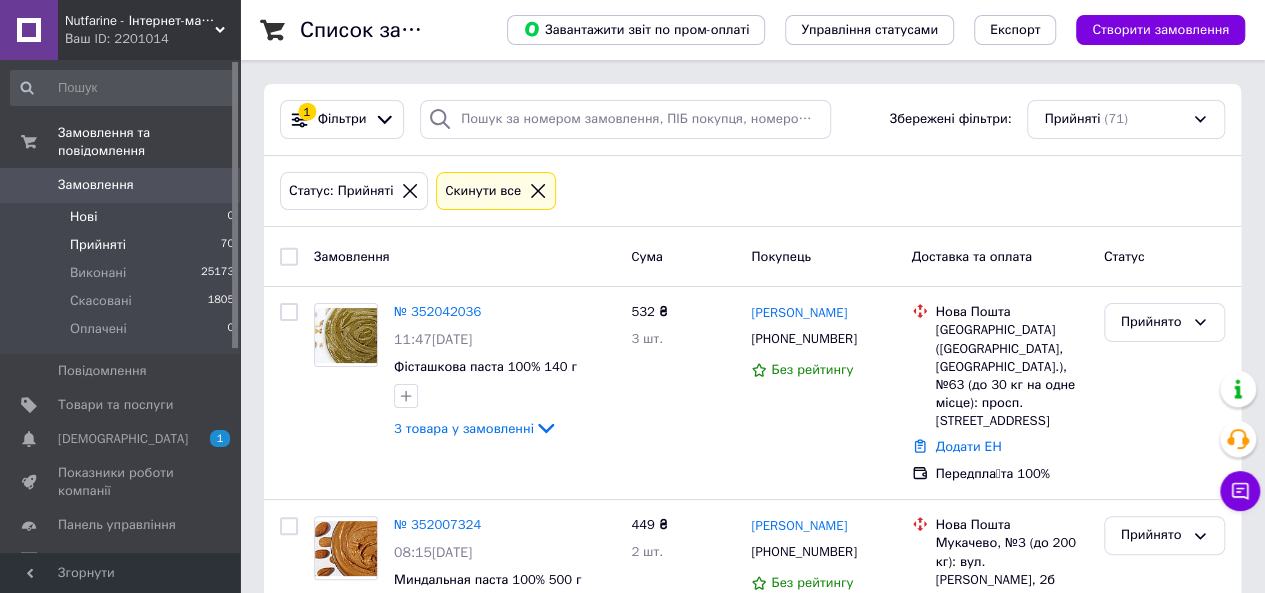 drag, startPoint x: 100, startPoint y: 201, endPoint x: 105, endPoint y: 211, distance: 11.18034 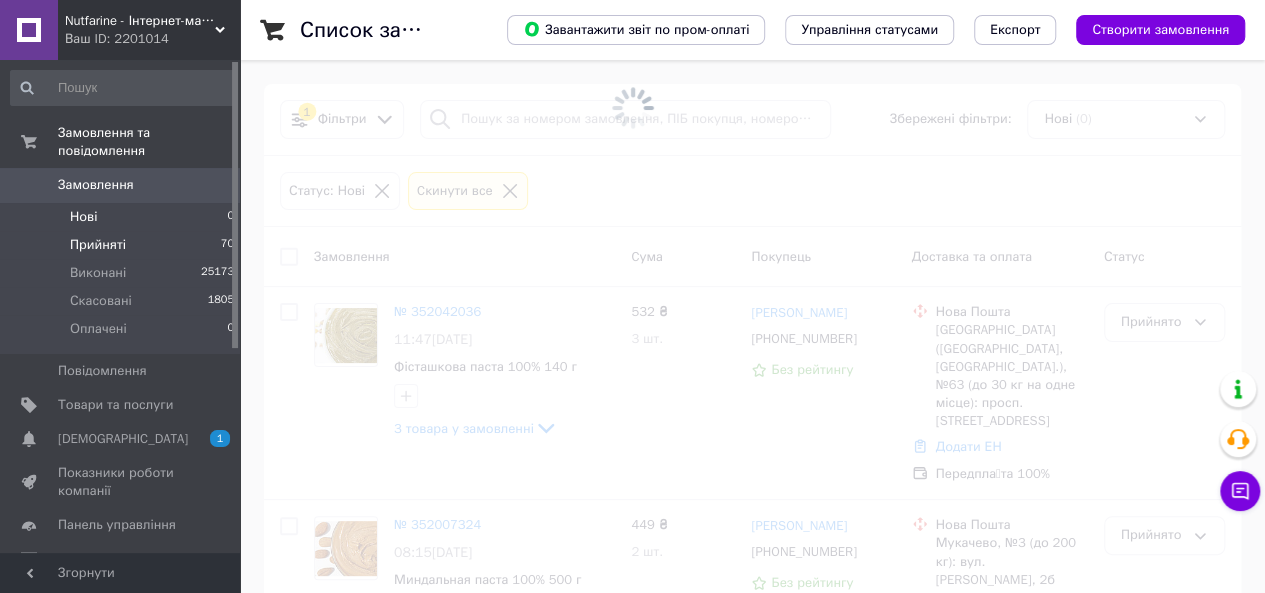 click on "Прийняті" at bounding box center [98, 245] 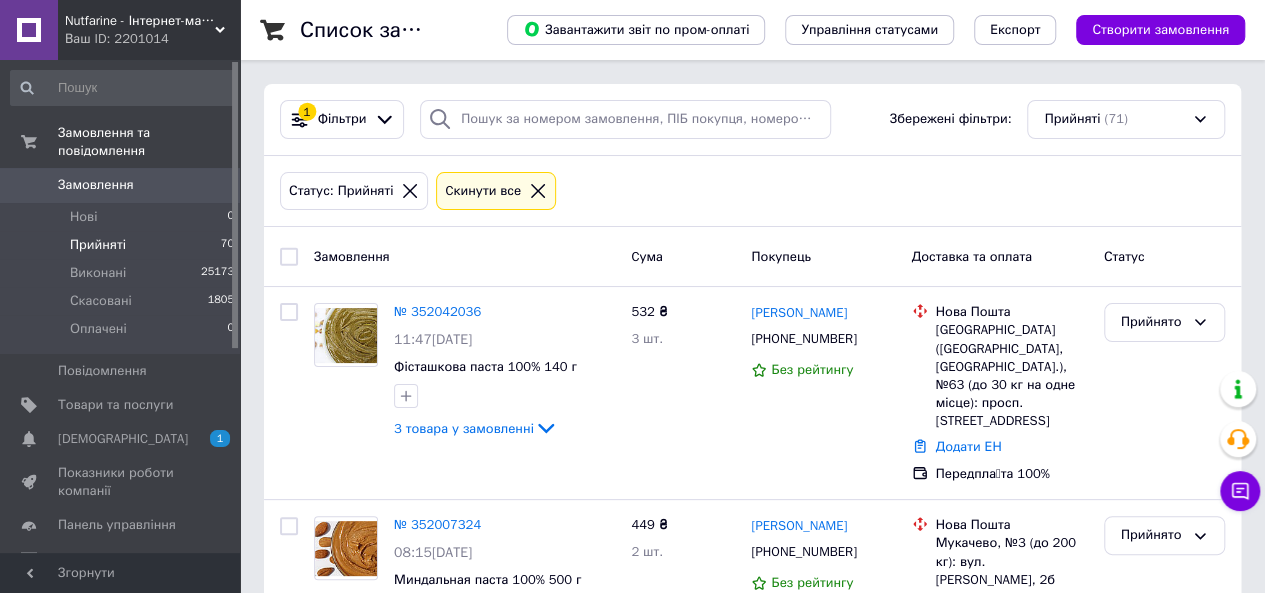click on "Прийняті 70" at bounding box center [123, 245] 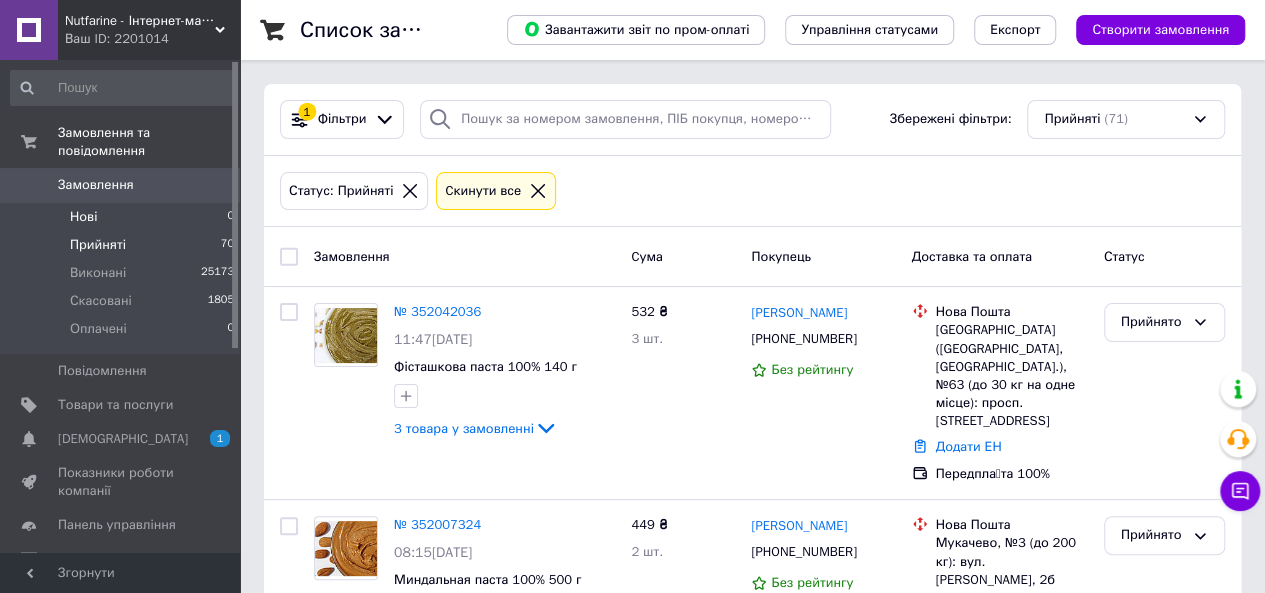click on "Нові 0" at bounding box center (123, 217) 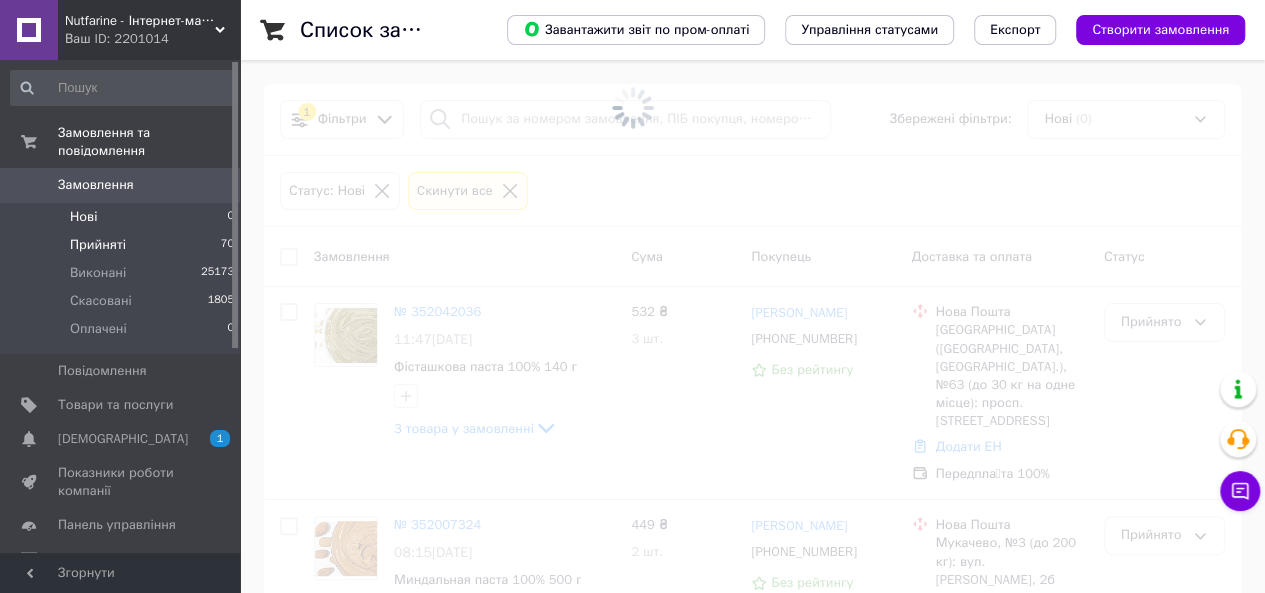 click on "Прийняті 70" at bounding box center [123, 245] 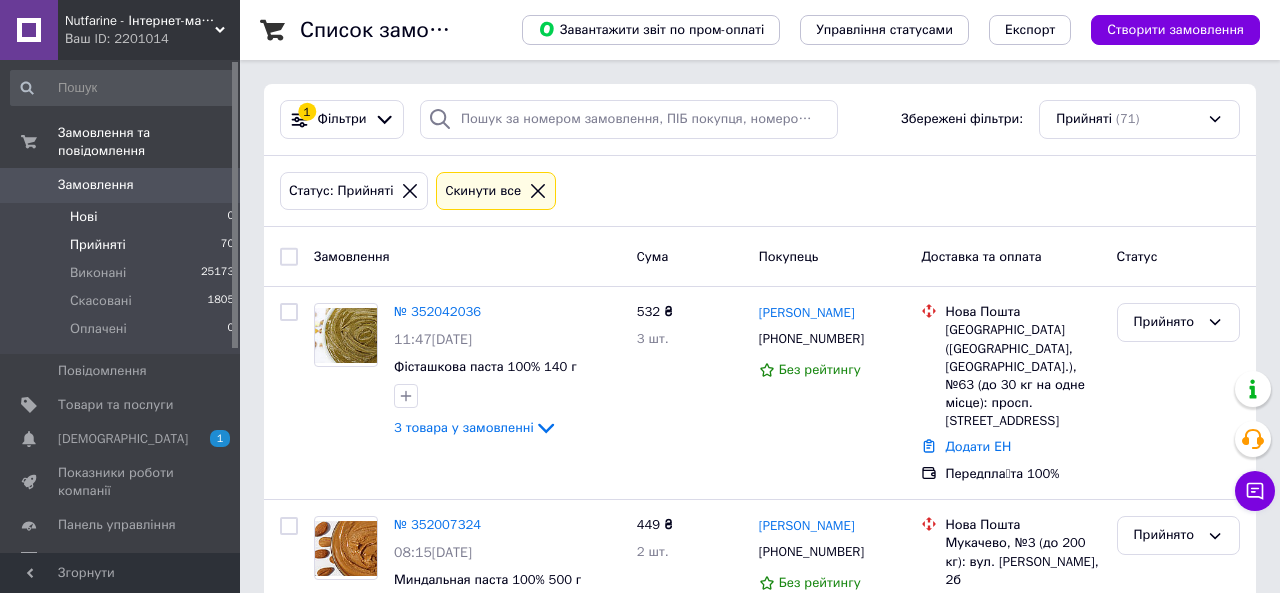click on "Нові 0" at bounding box center (123, 217) 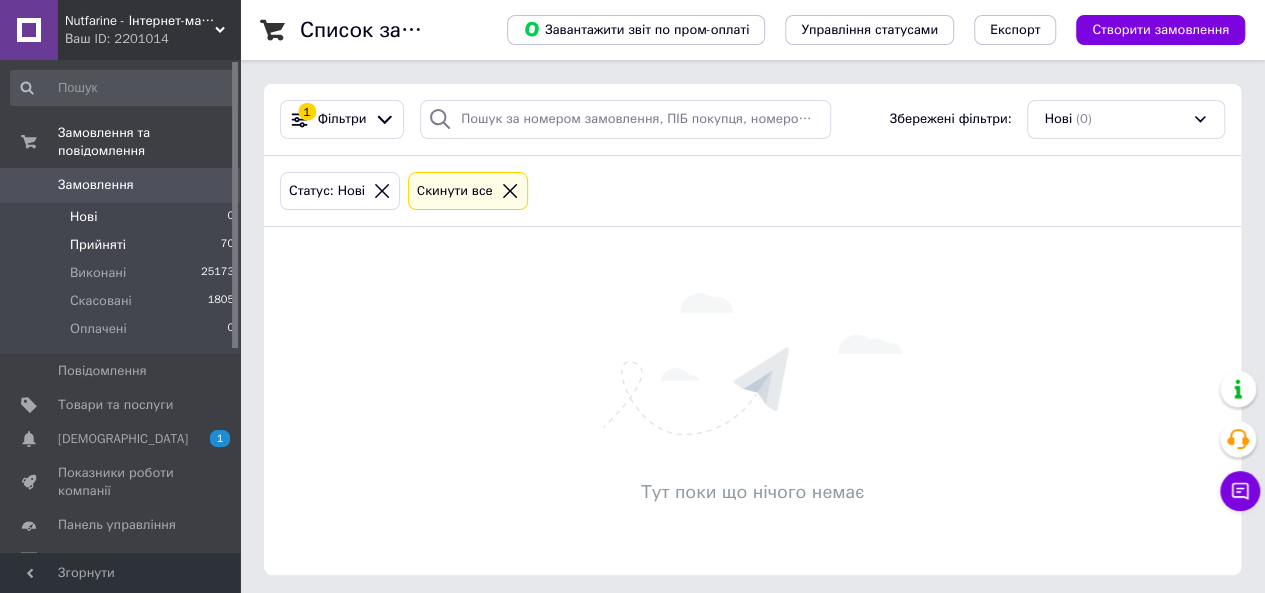 click on "Прийняті" at bounding box center [98, 245] 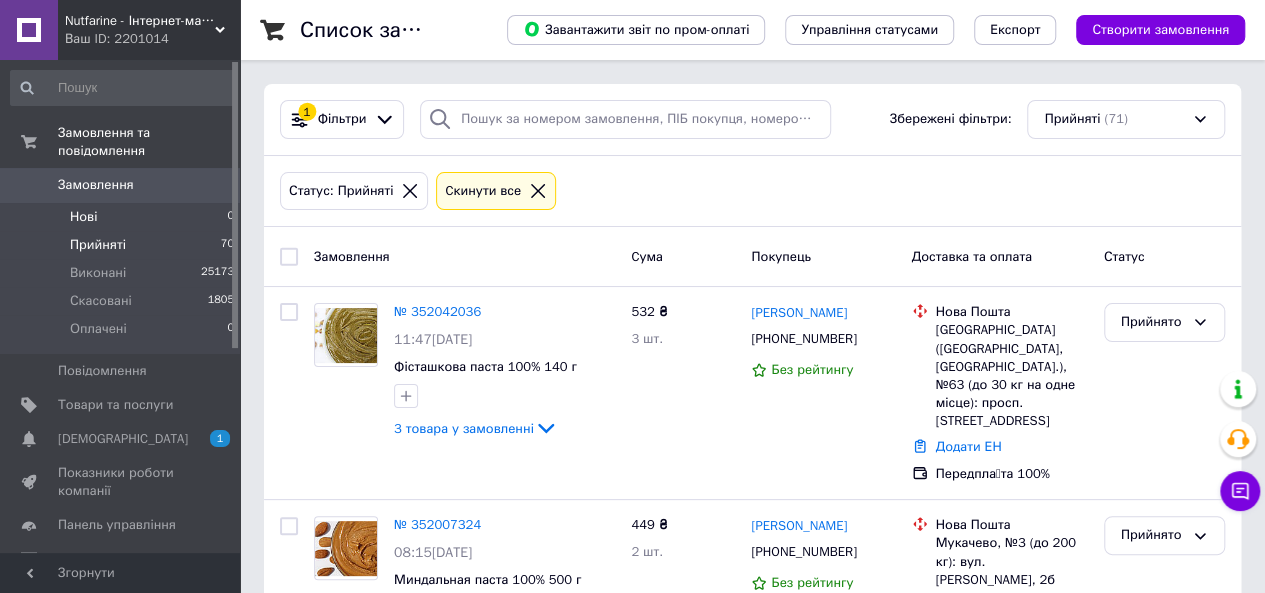 click on "Нові 0" at bounding box center (123, 217) 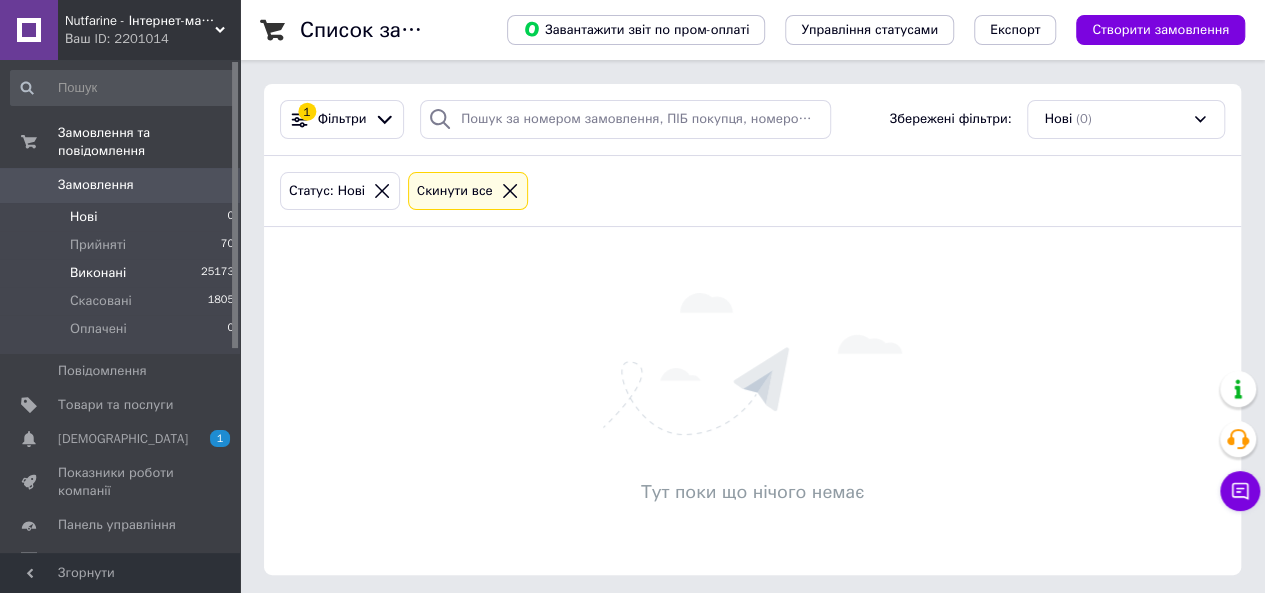 click on "Виконані 25173" at bounding box center (123, 273) 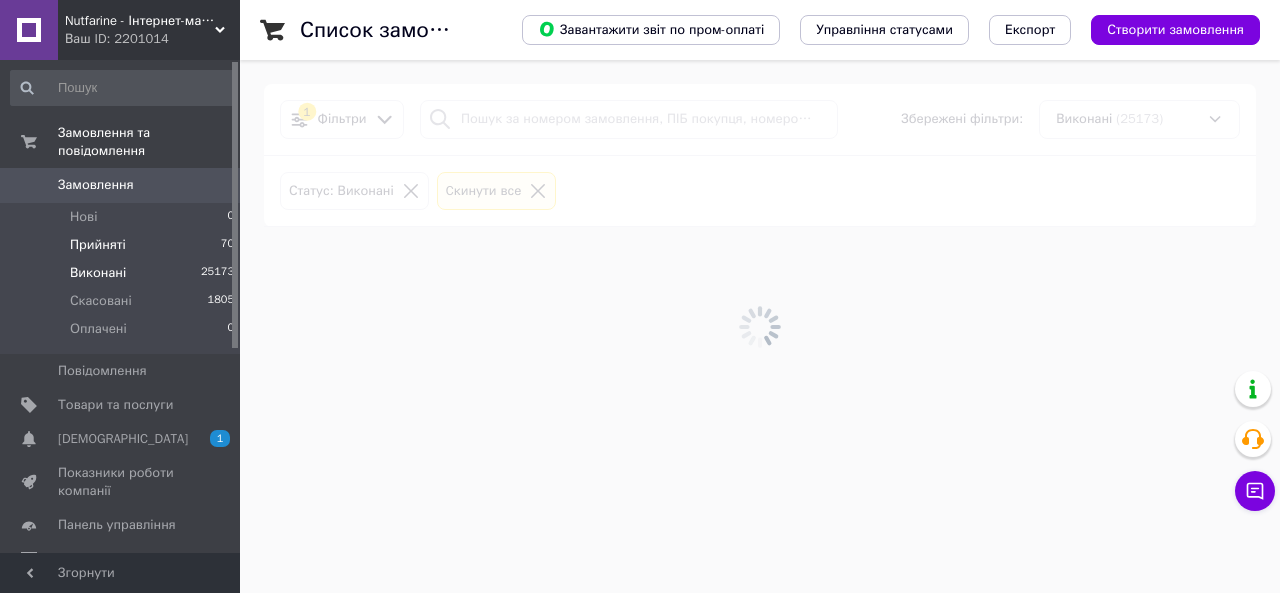 click on "Прийняті" at bounding box center (98, 245) 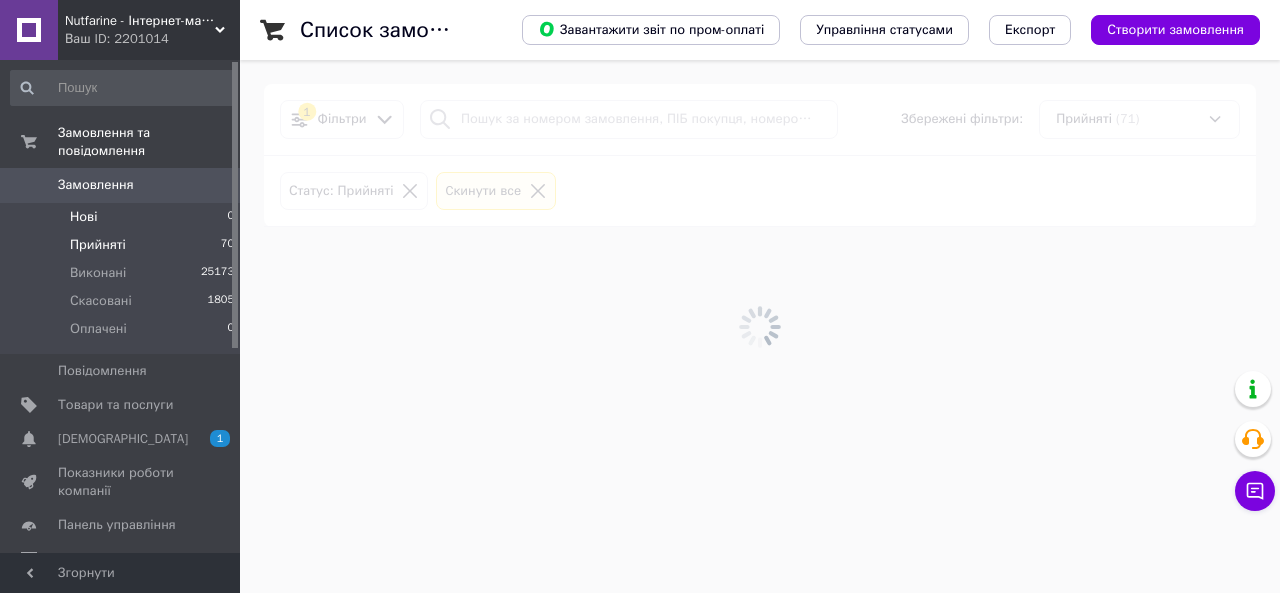 click on "Нові 0" at bounding box center [123, 217] 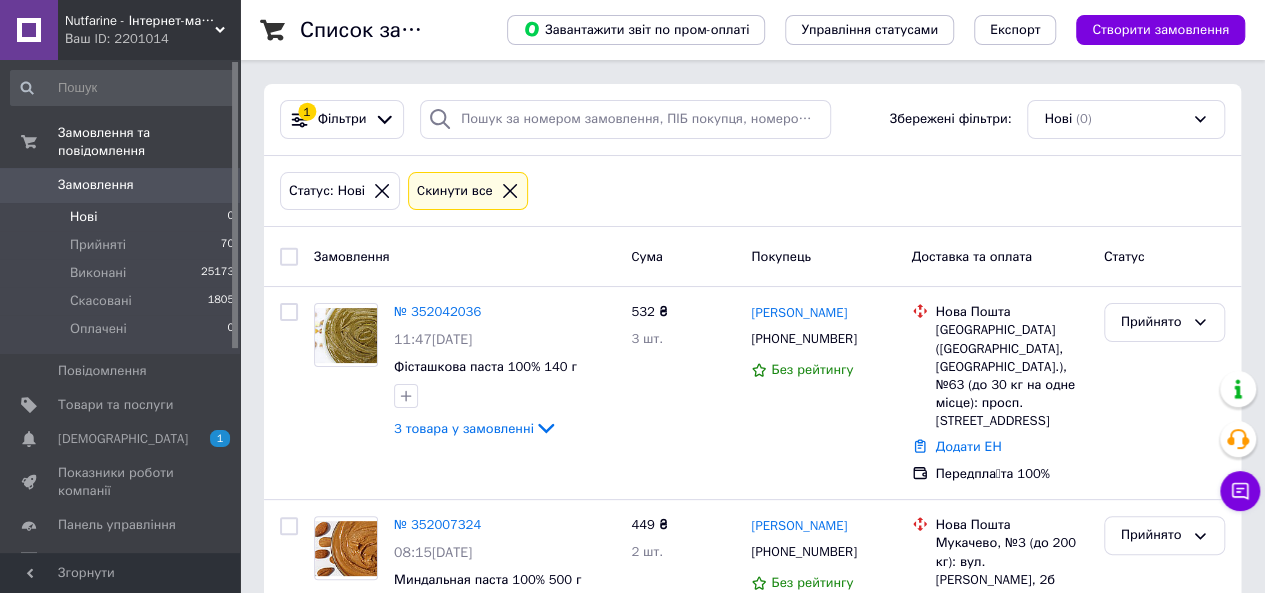 click on "Нові 0" at bounding box center [123, 217] 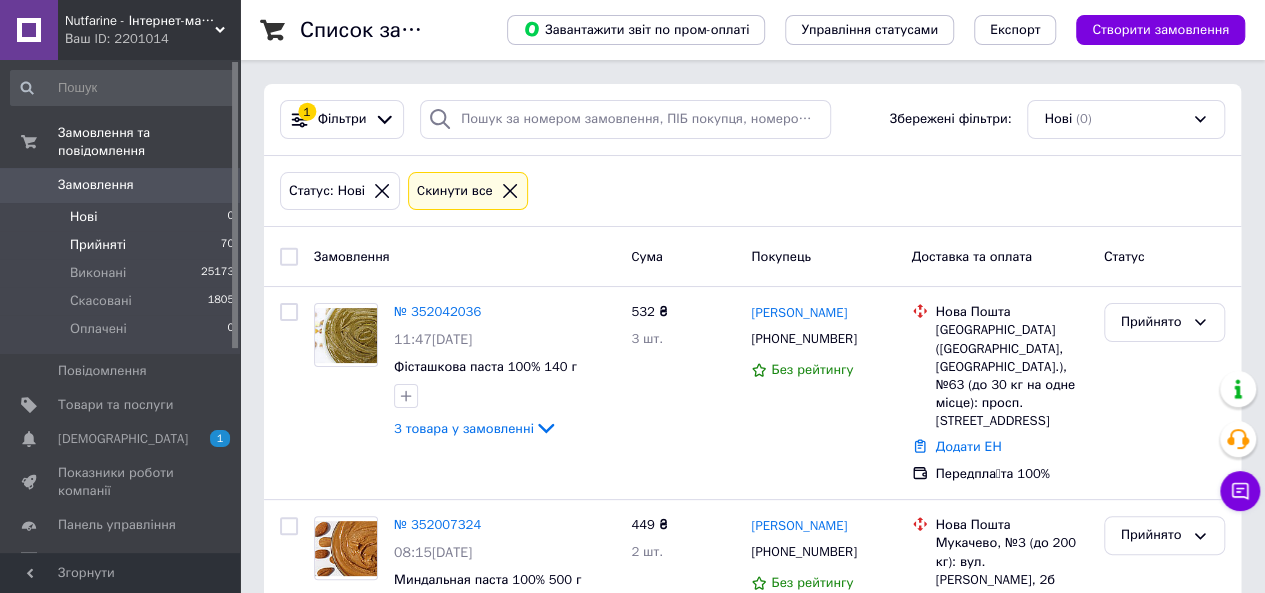 click on "Прийняті 70" at bounding box center (123, 245) 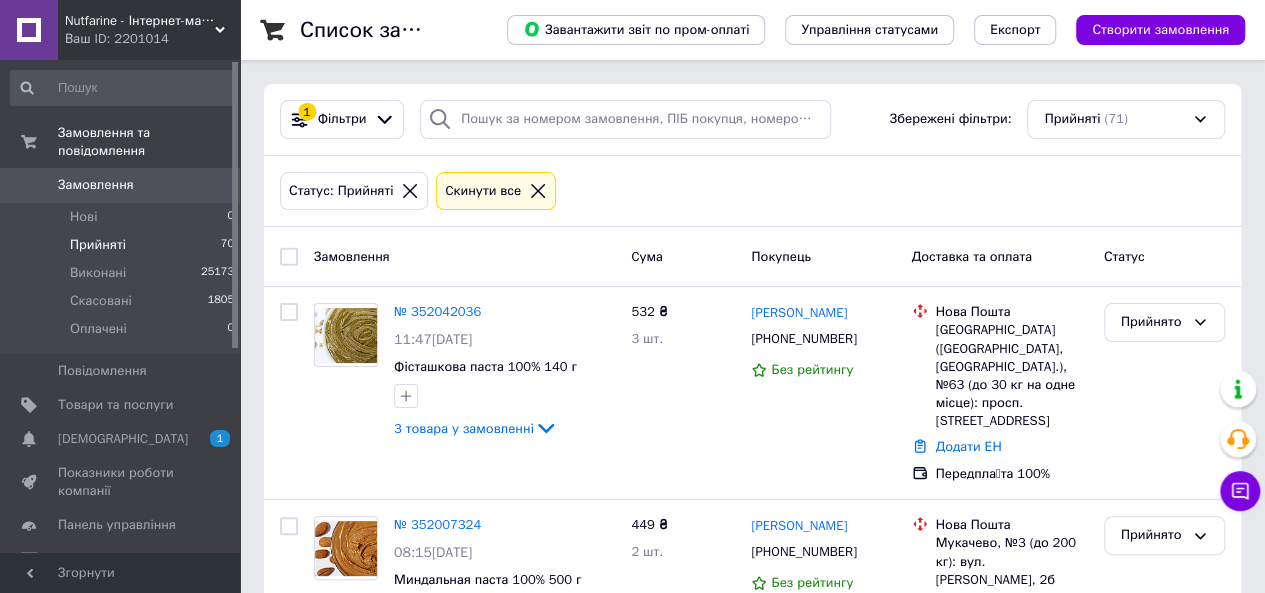 click on "Нові 0" at bounding box center (123, 217) 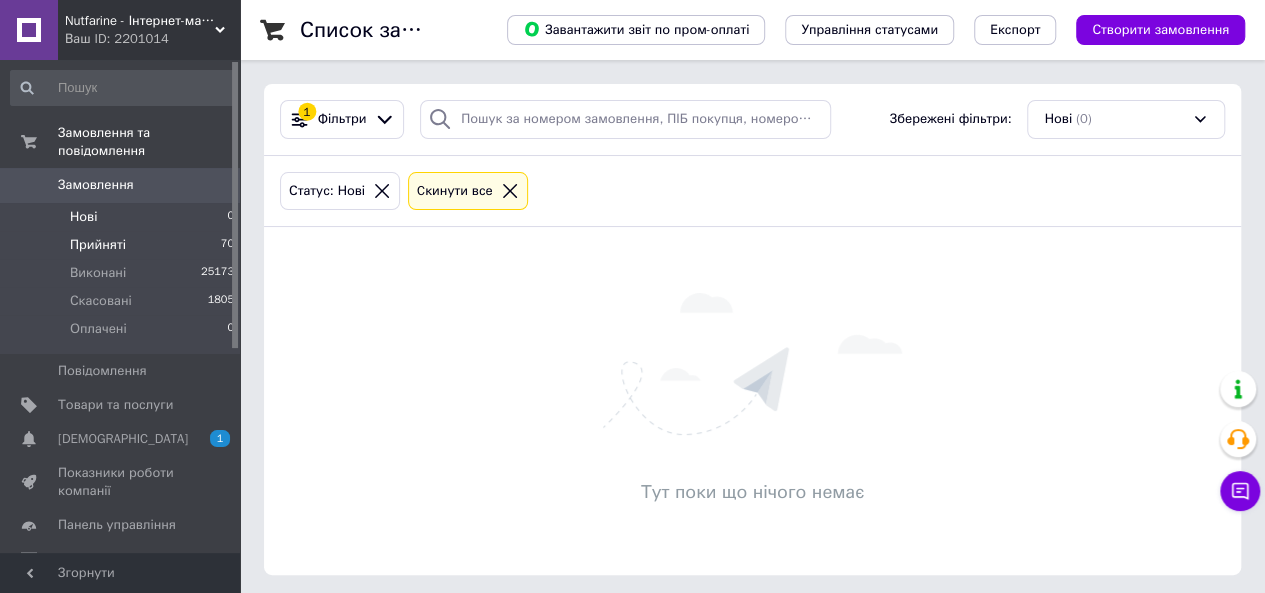 click on "Прийняті 70" at bounding box center [123, 245] 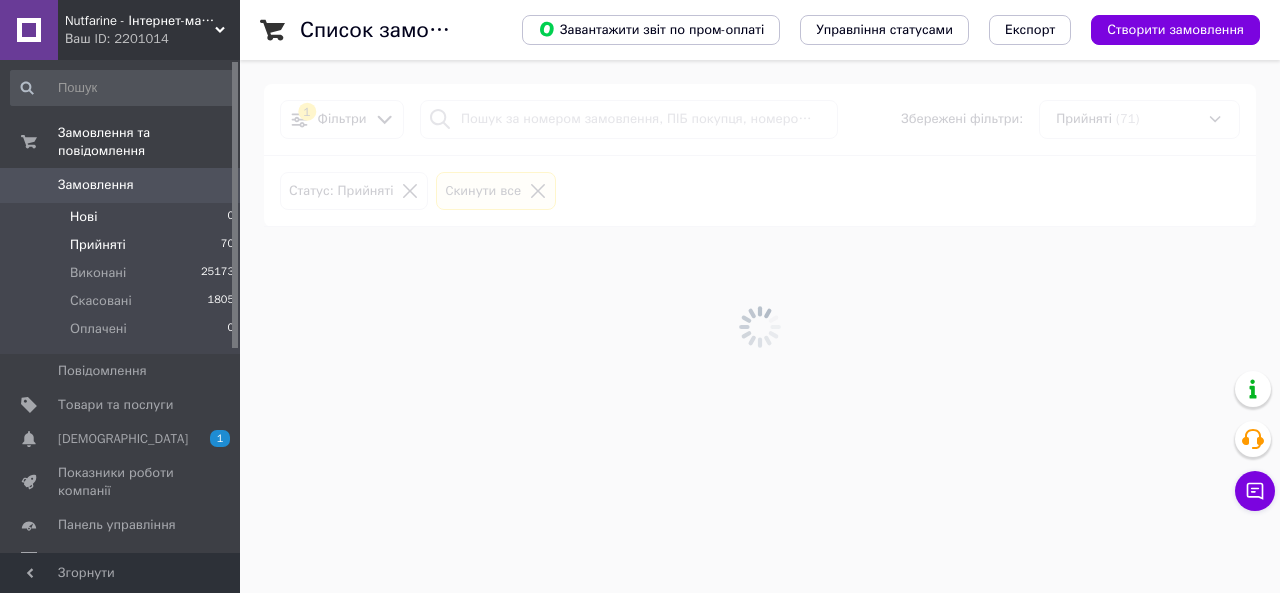 click on "Нові 0" at bounding box center [123, 217] 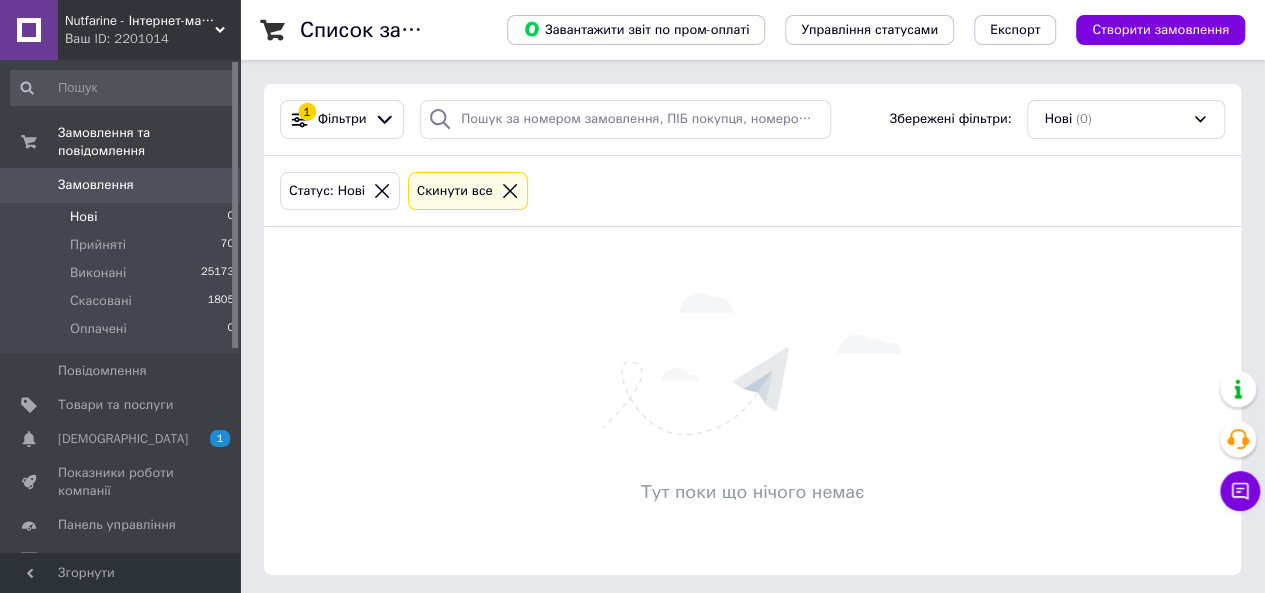 click on "Нові" at bounding box center (83, 217) 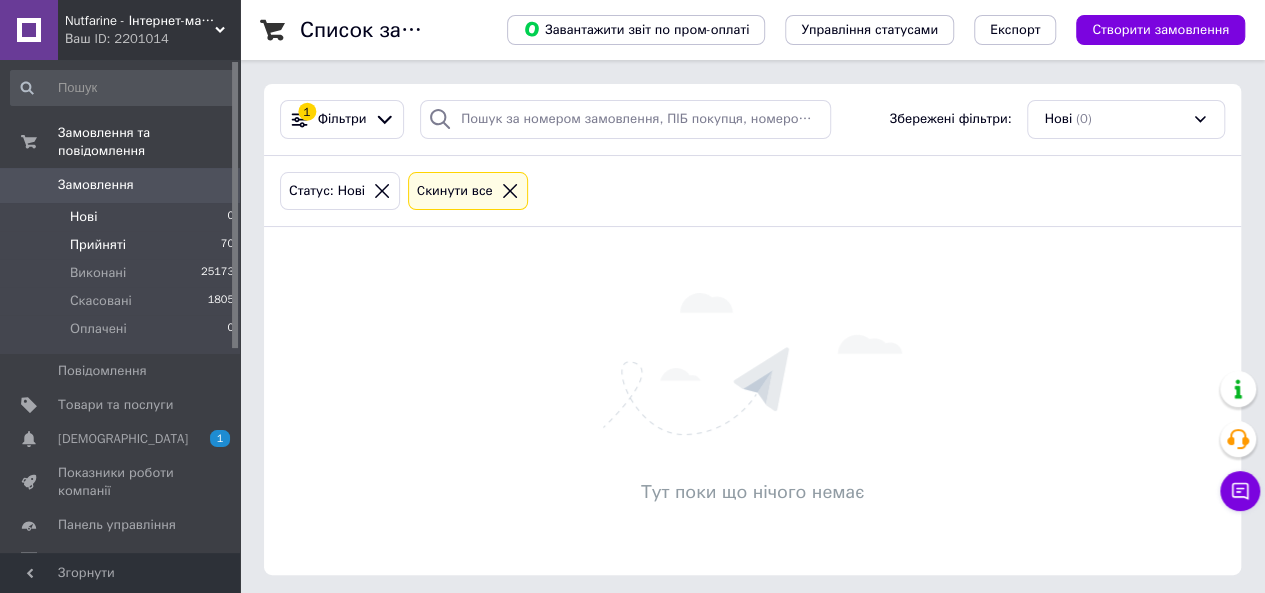 click on "Прийняті" at bounding box center [98, 245] 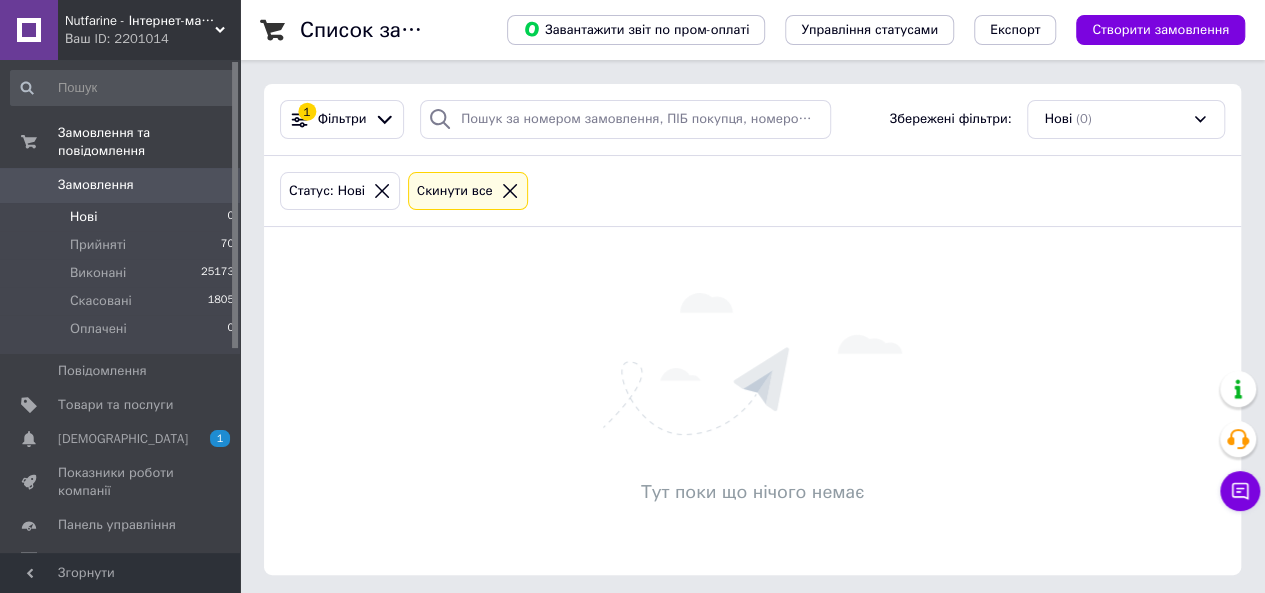 click on "Нові 0" at bounding box center (123, 217) 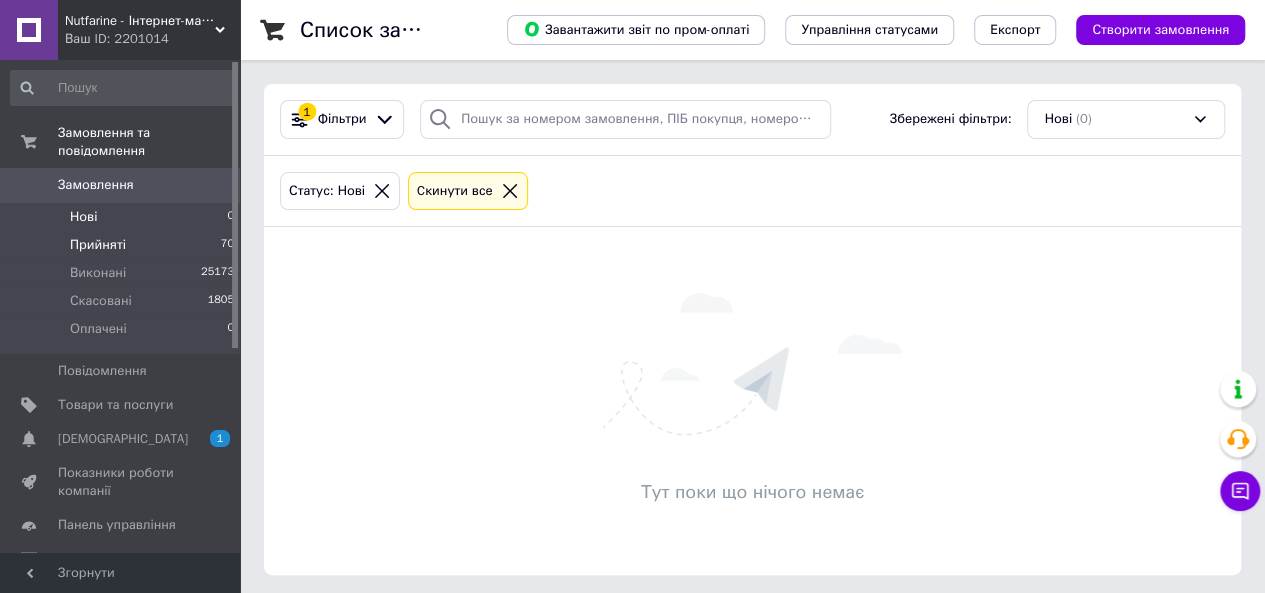 click on "Прийняті" at bounding box center [98, 245] 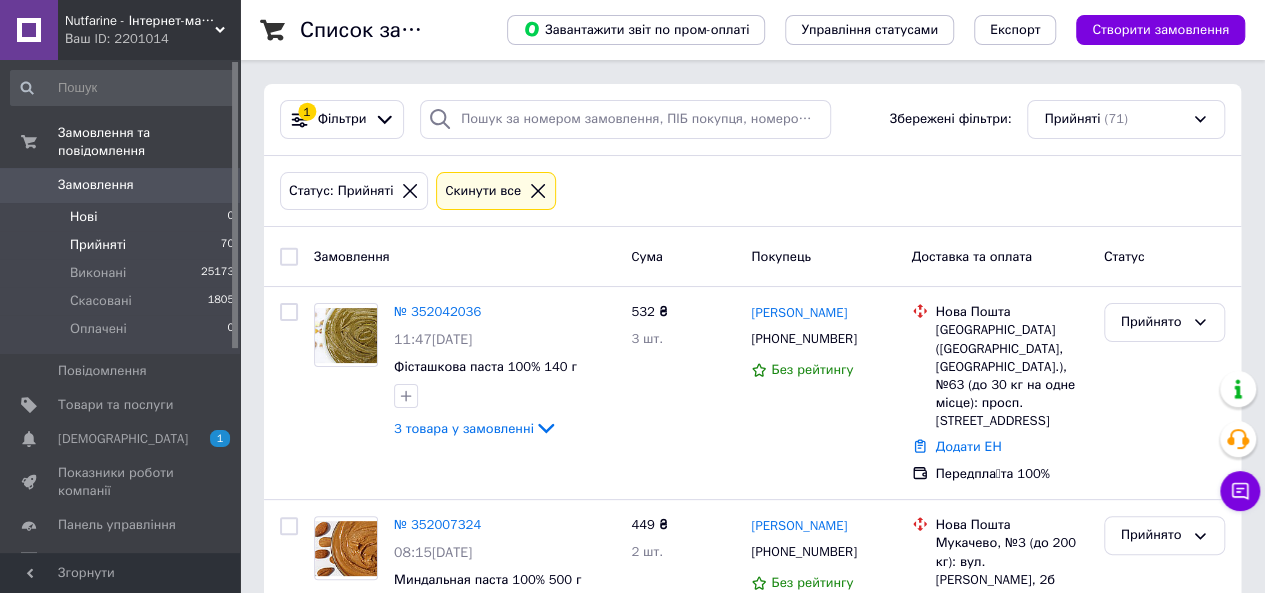 click on "Нові" at bounding box center [83, 217] 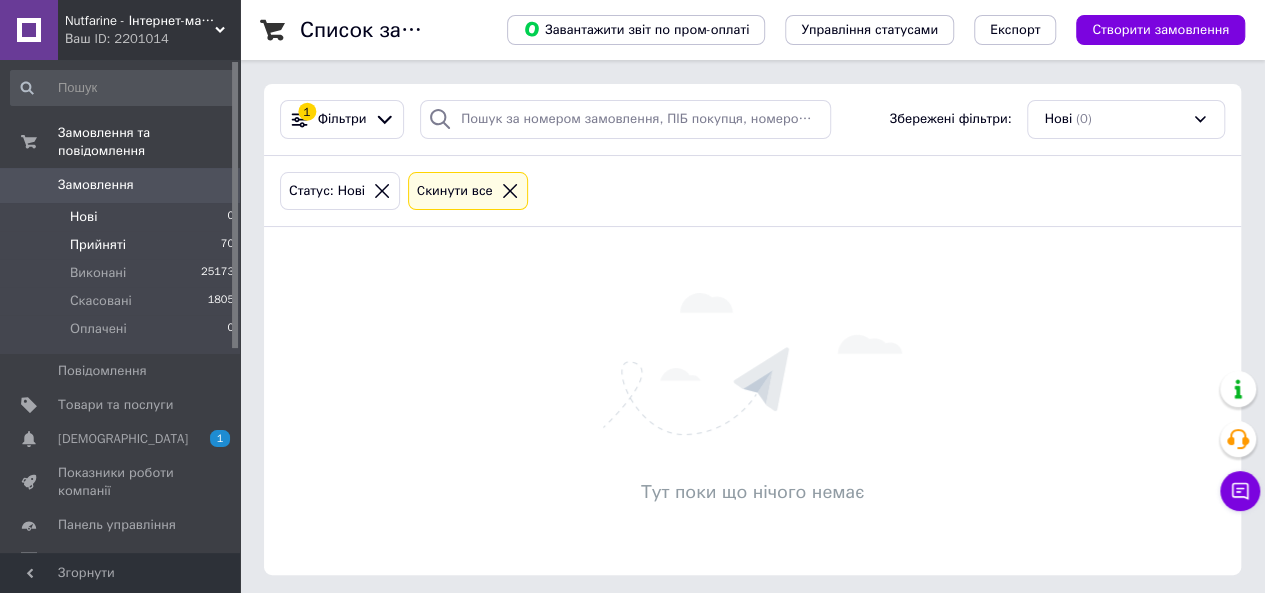 click on "Прийняті 70" at bounding box center [123, 245] 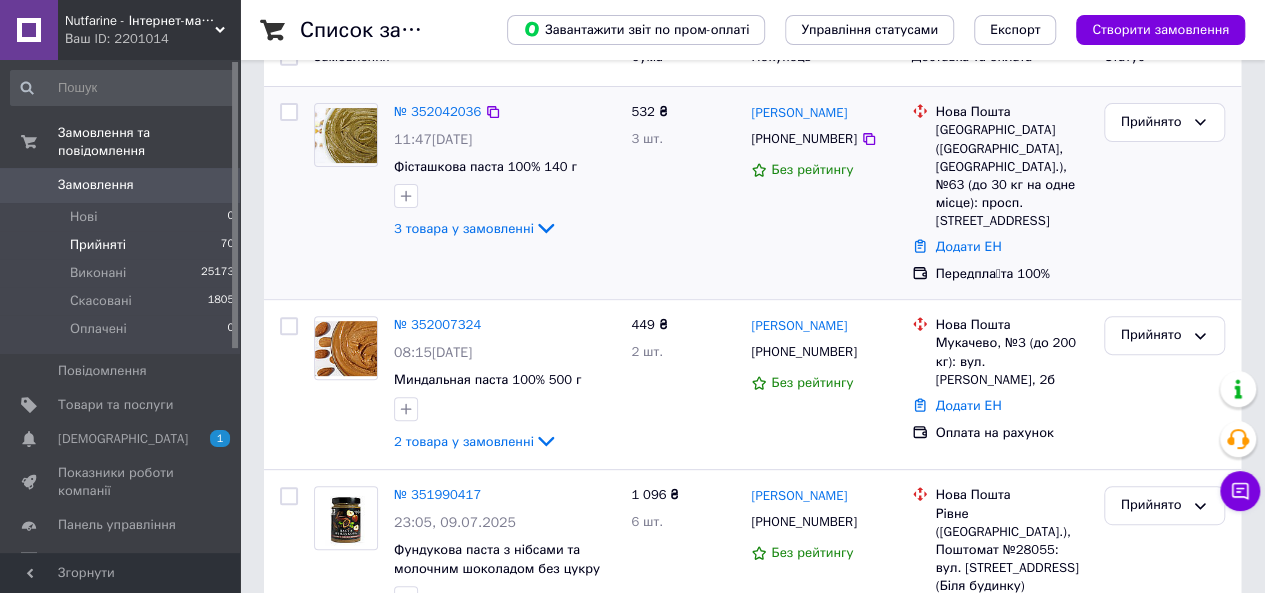 scroll, scrollTop: 0, scrollLeft: 0, axis: both 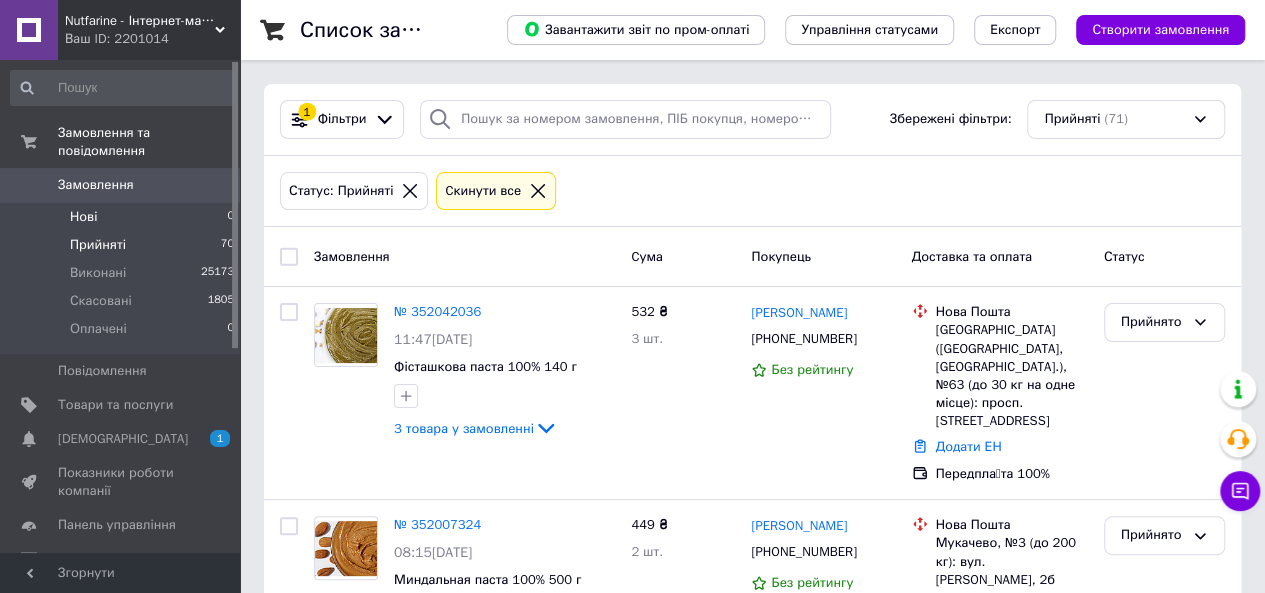 click on "Нові 0" at bounding box center (123, 217) 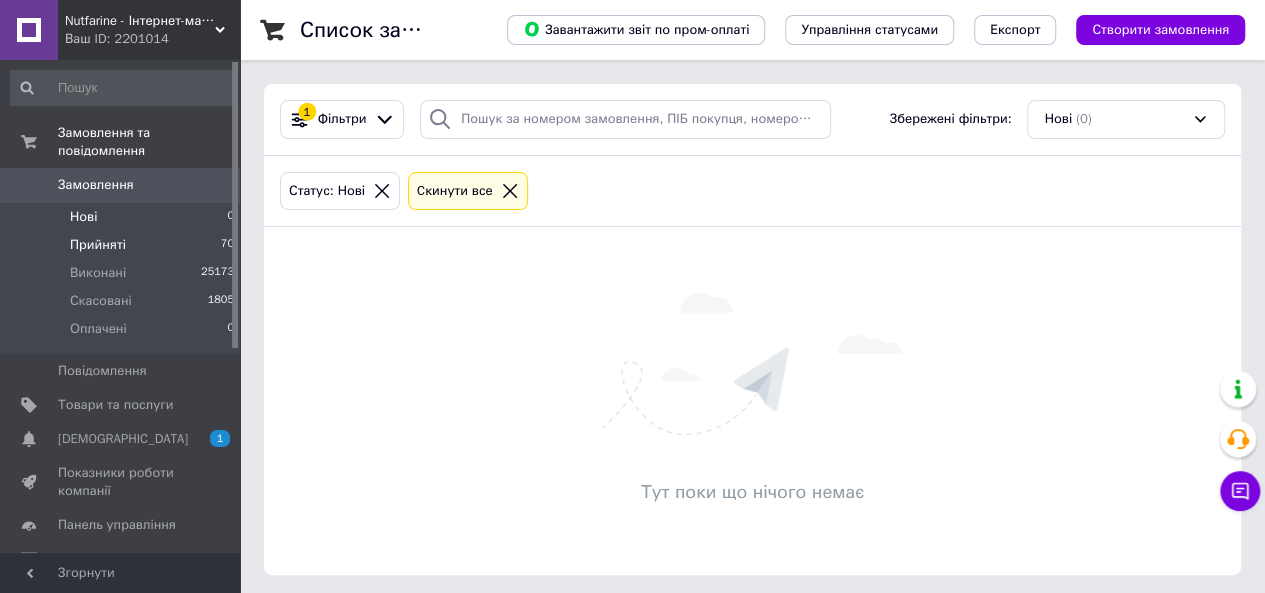 click on "Прийняті" at bounding box center [98, 245] 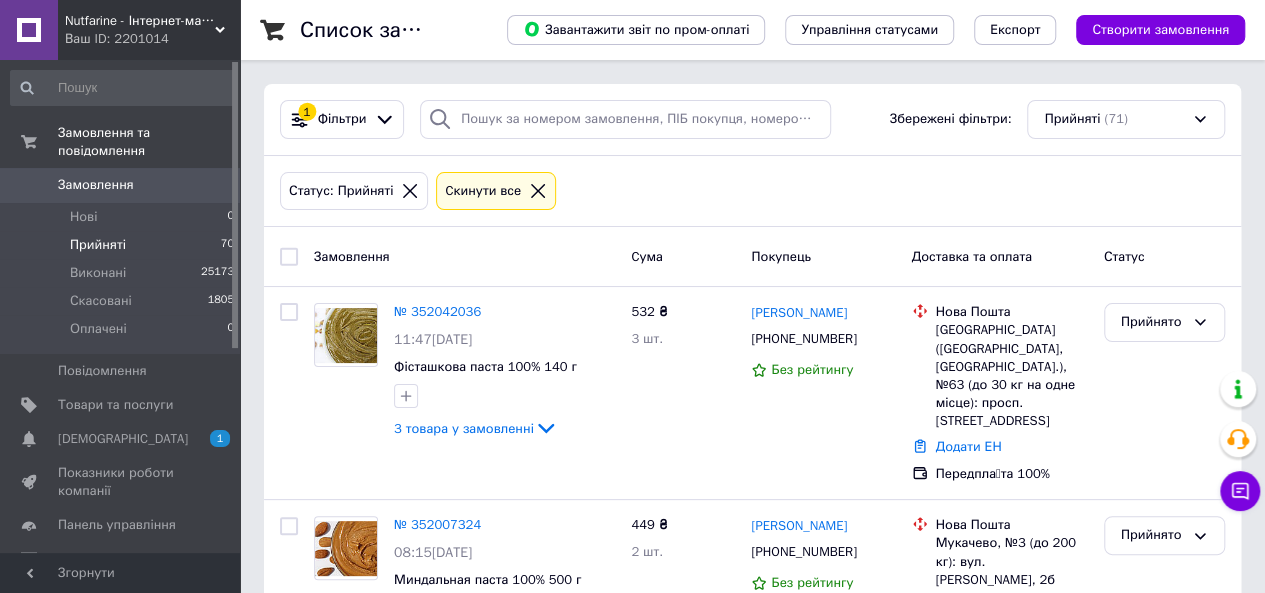 click on "Прийняті 70" at bounding box center [123, 245] 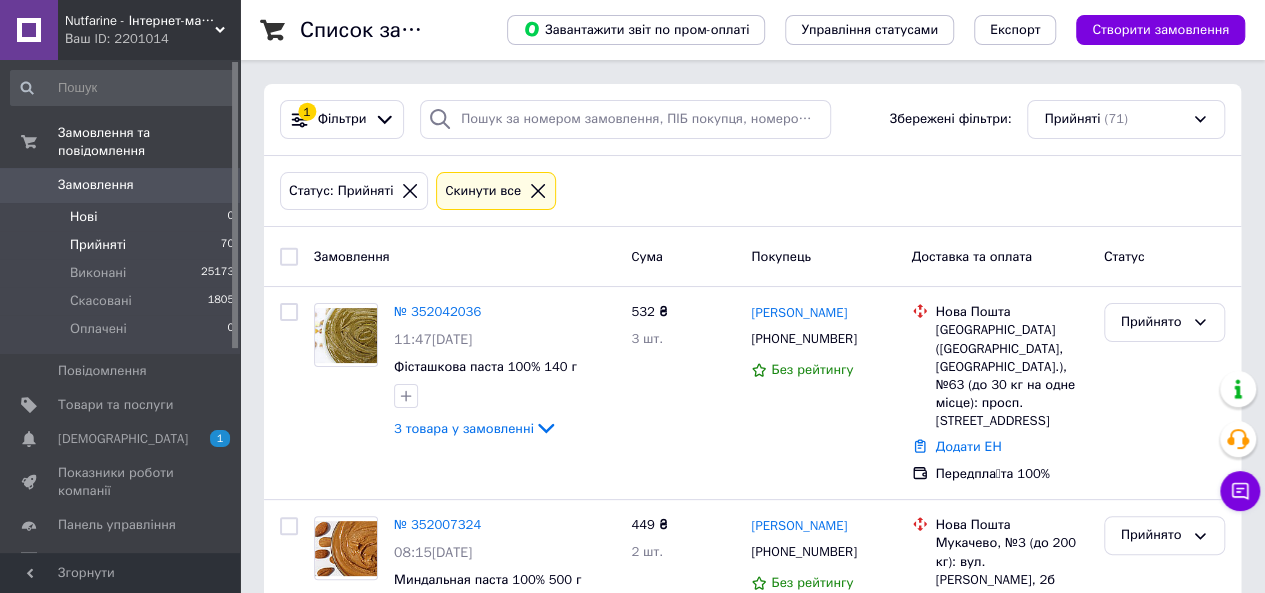 click on "Нові 0" at bounding box center [123, 217] 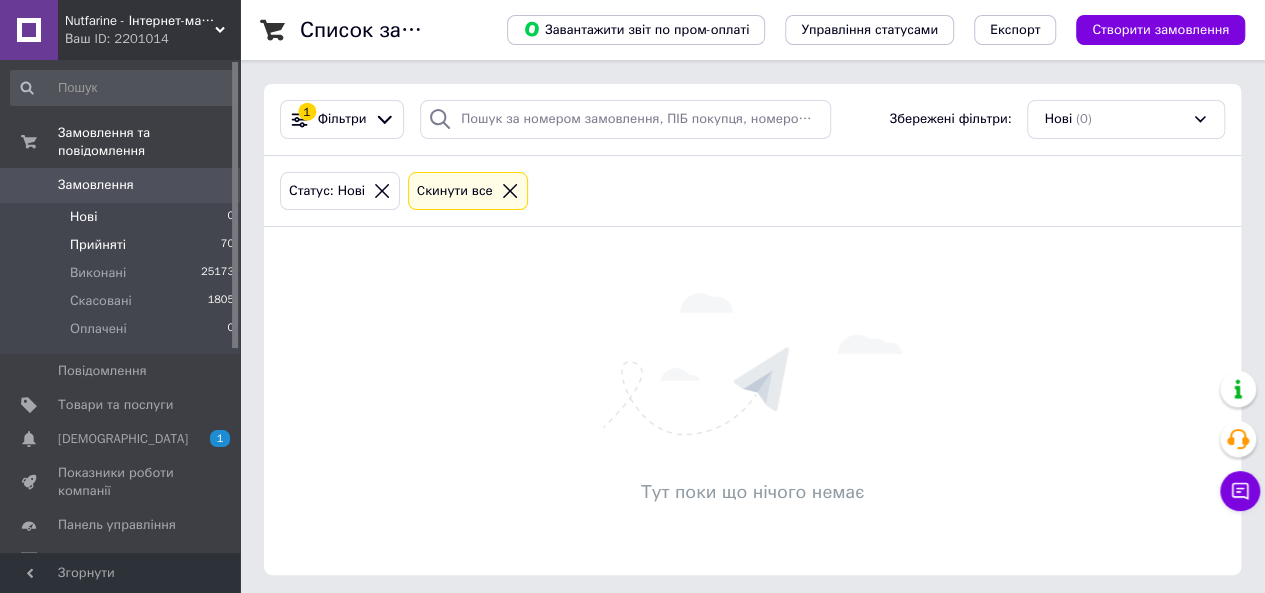 click on "Прийняті 70" at bounding box center [123, 245] 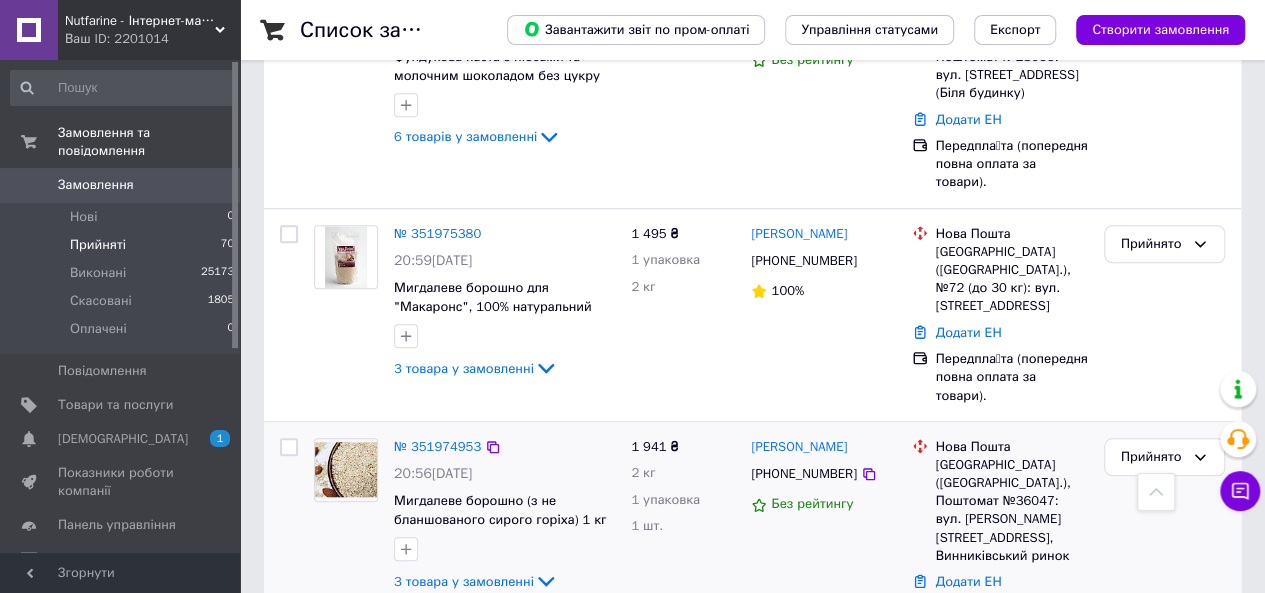 scroll, scrollTop: 700, scrollLeft: 0, axis: vertical 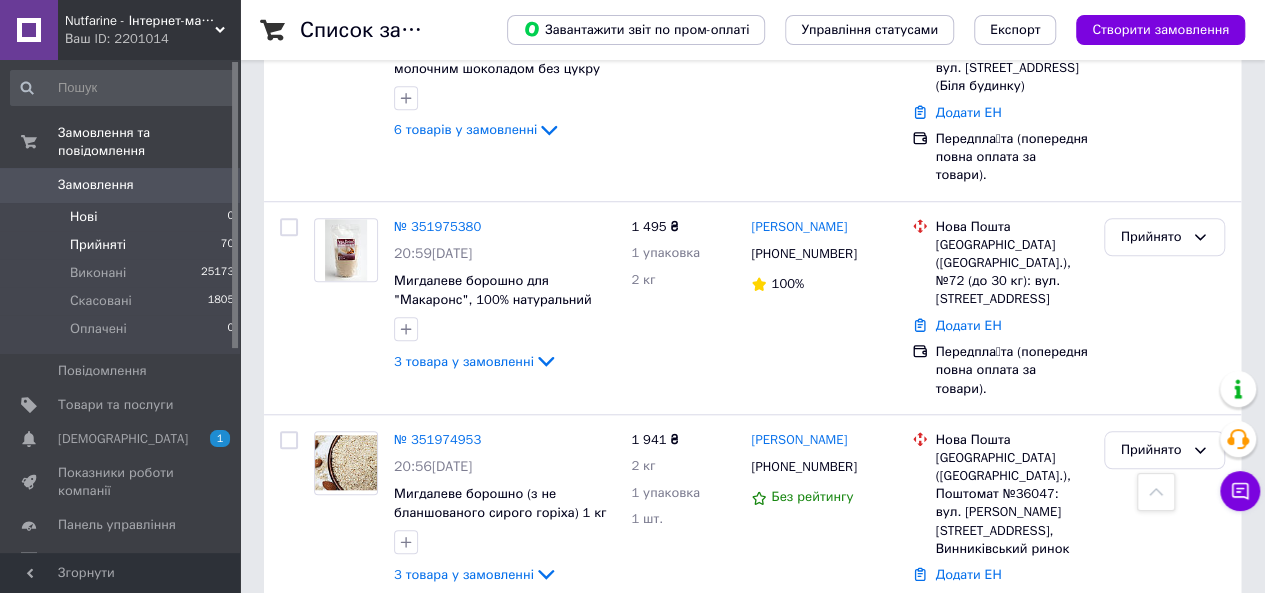 click on "Нові 0" at bounding box center (123, 217) 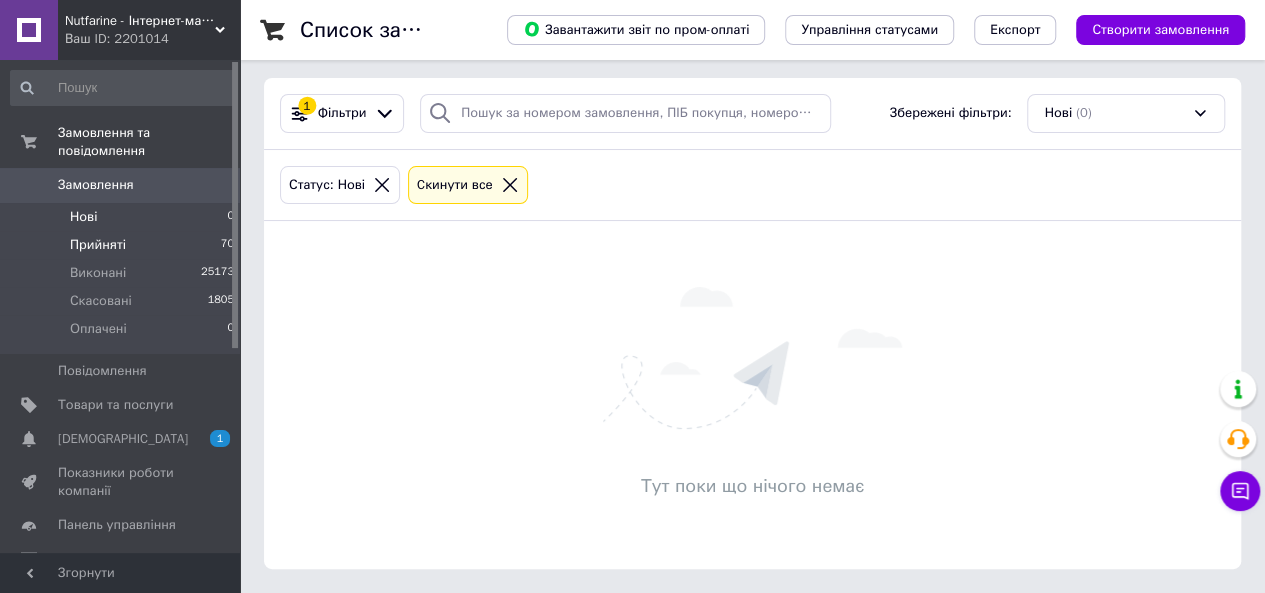 scroll, scrollTop: 0, scrollLeft: 0, axis: both 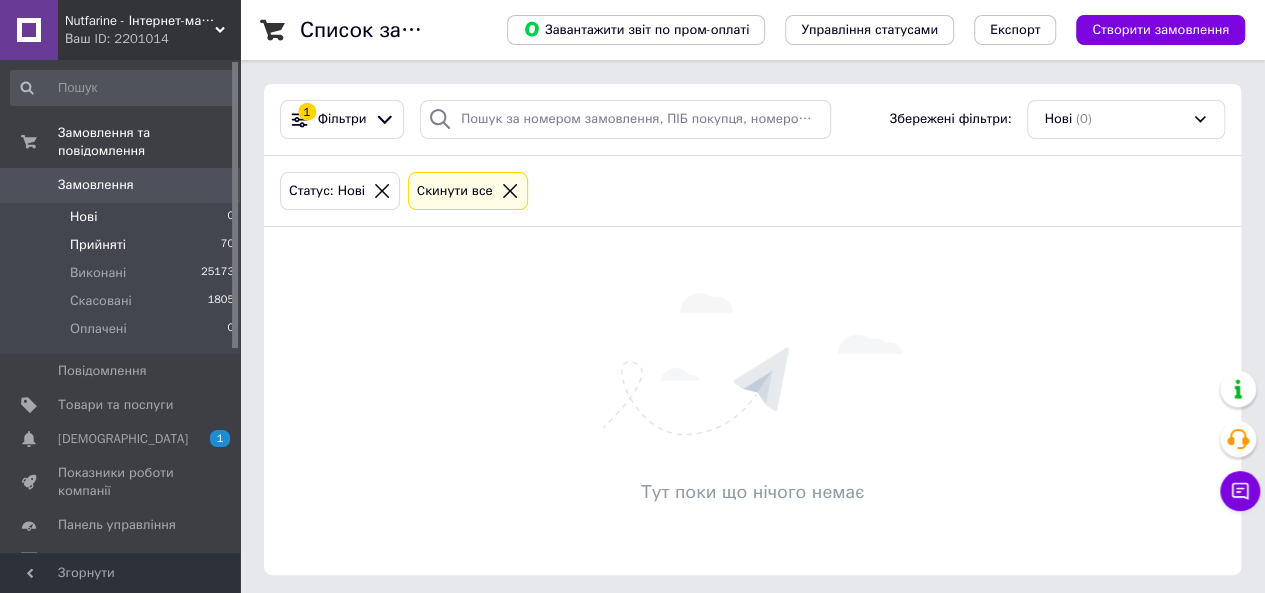 click on "Прийняті" at bounding box center [98, 245] 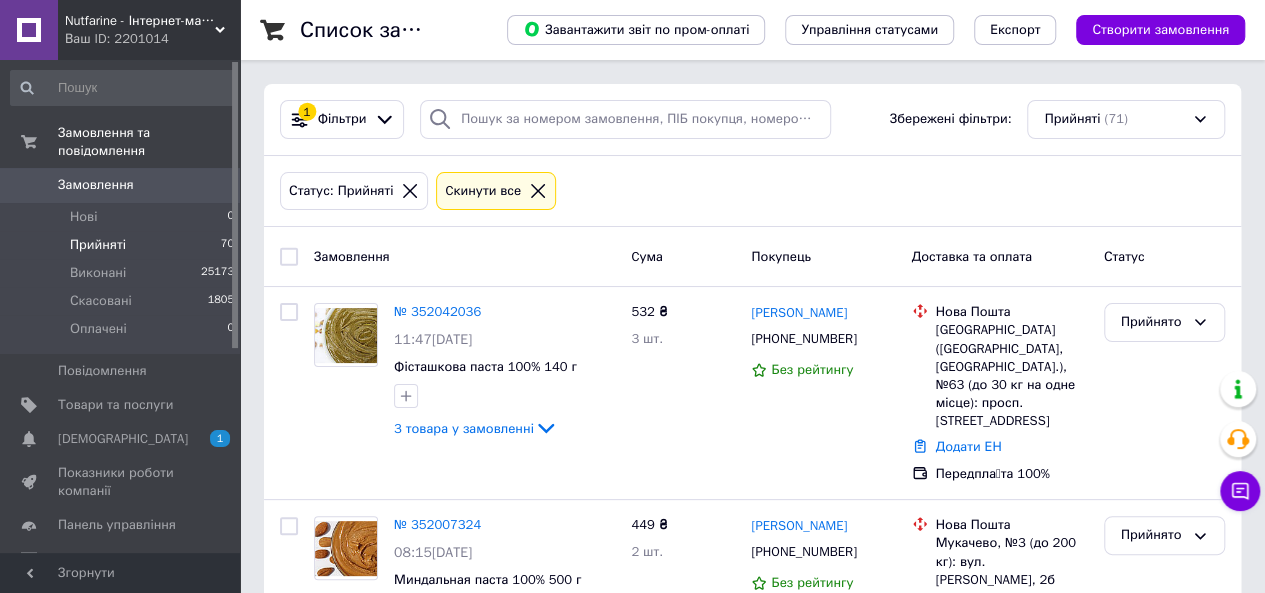 click on "Прийняті" at bounding box center [98, 245] 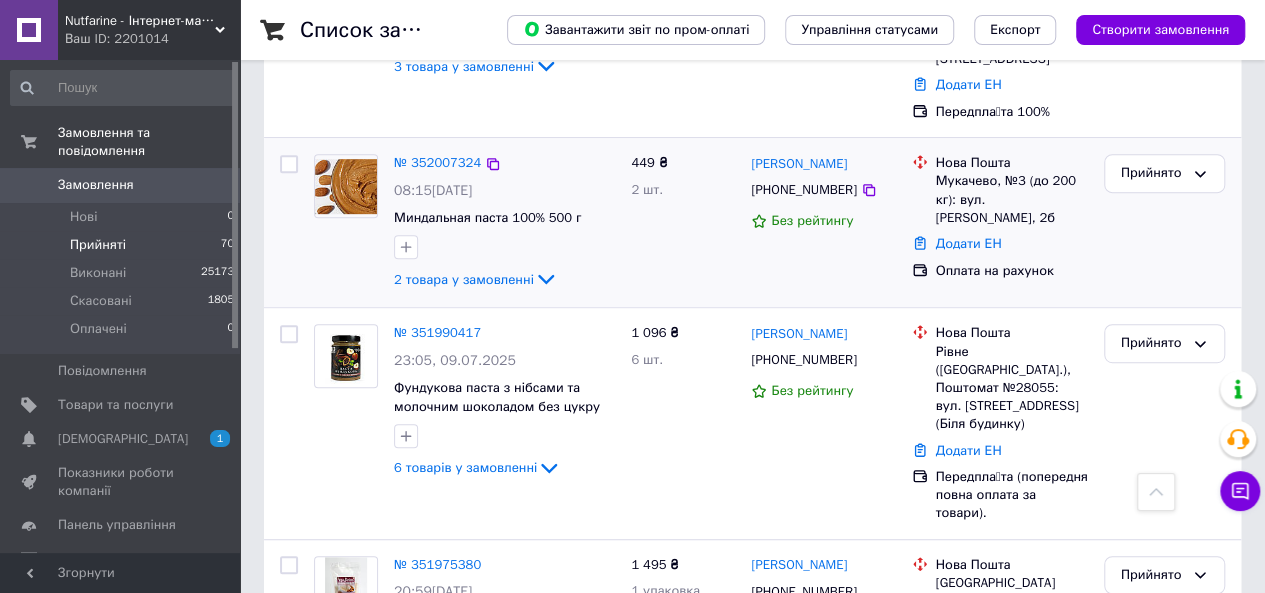 scroll, scrollTop: 500, scrollLeft: 0, axis: vertical 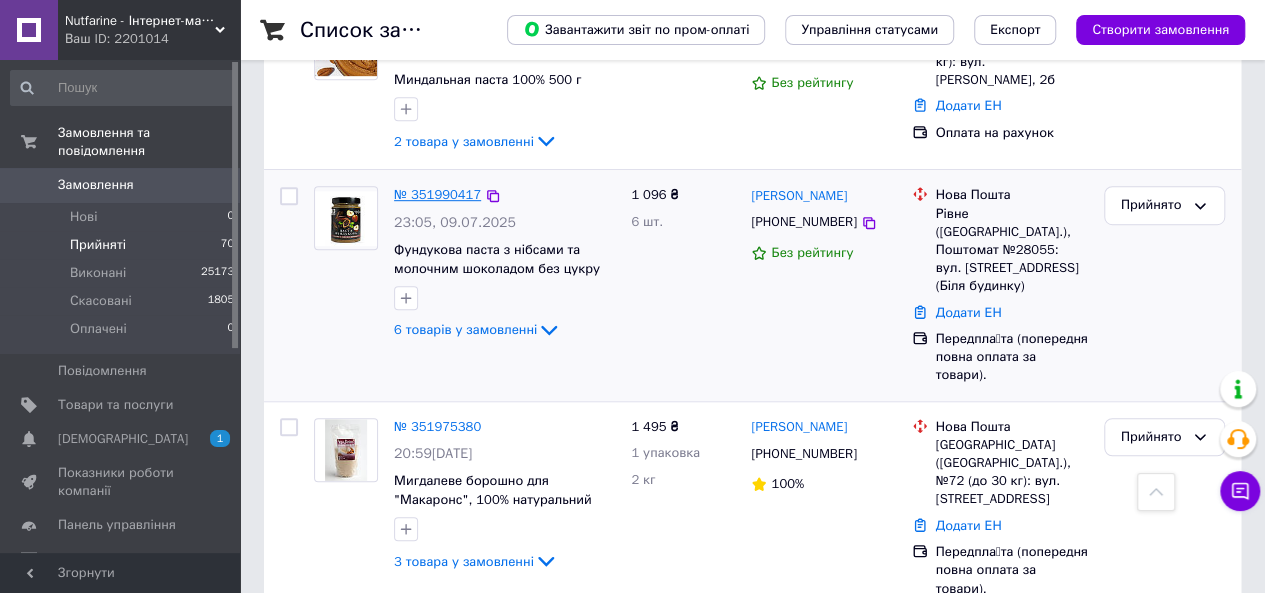 click on "№ 351990417" at bounding box center (437, 194) 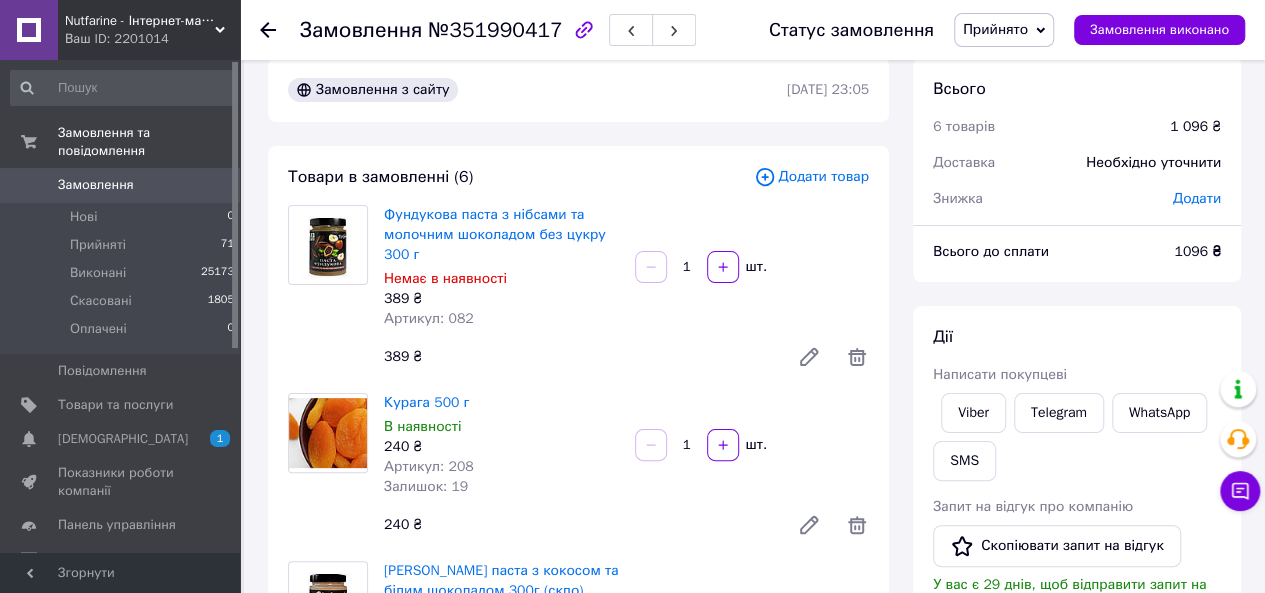scroll, scrollTop: 0, scrollLeft: 0, axis: both 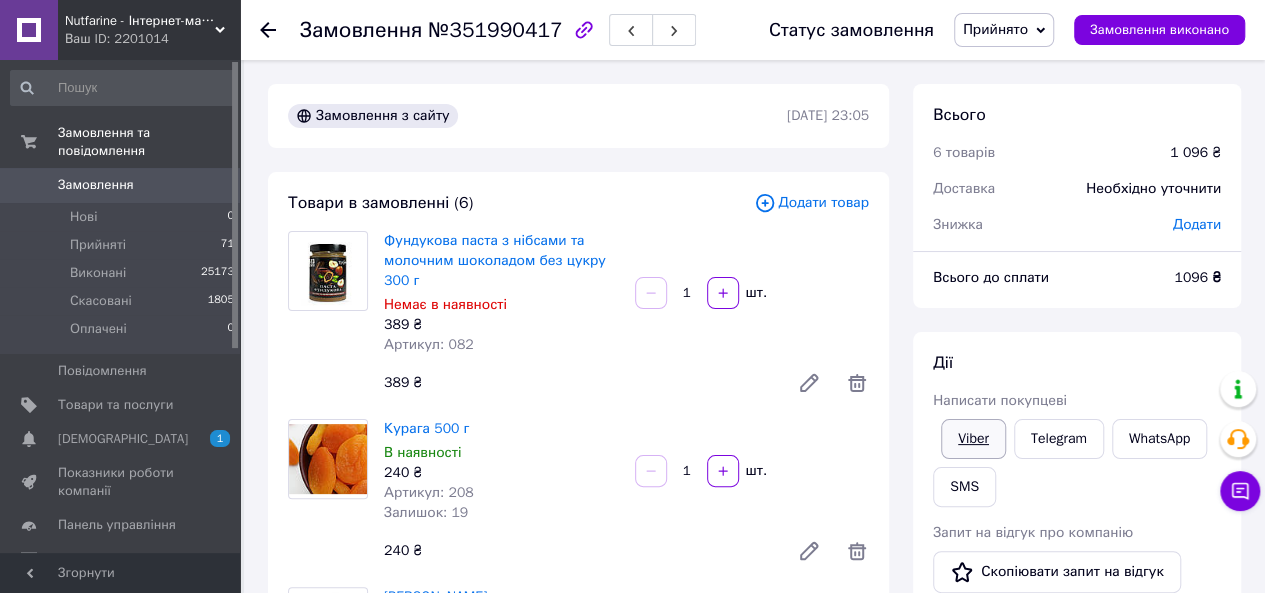 click on "Viber" at bounding box center [973, 439] 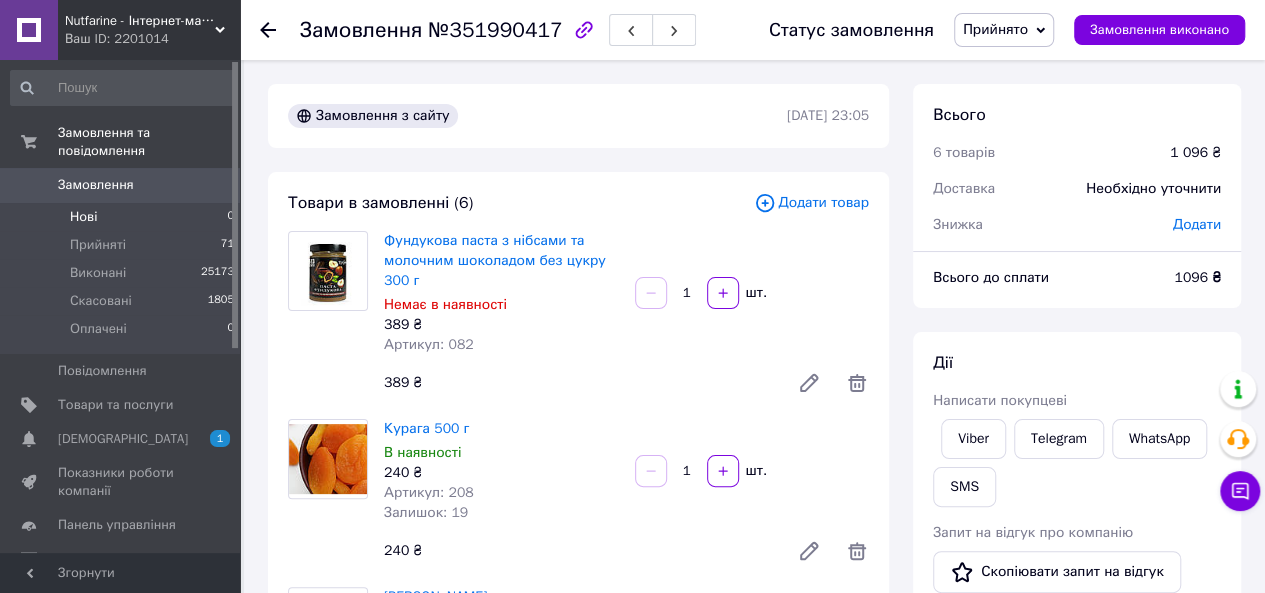 click on "Замовлення 0" at bounding box center (123, 185) 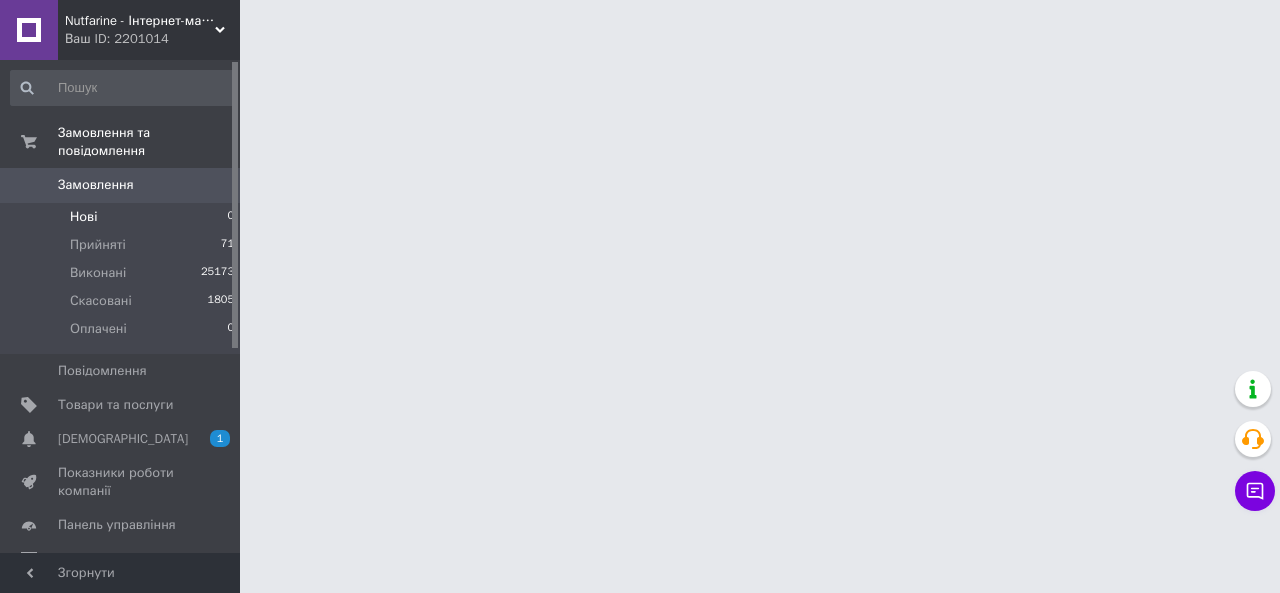 click on "Нові" at bounding box center [83, 217] 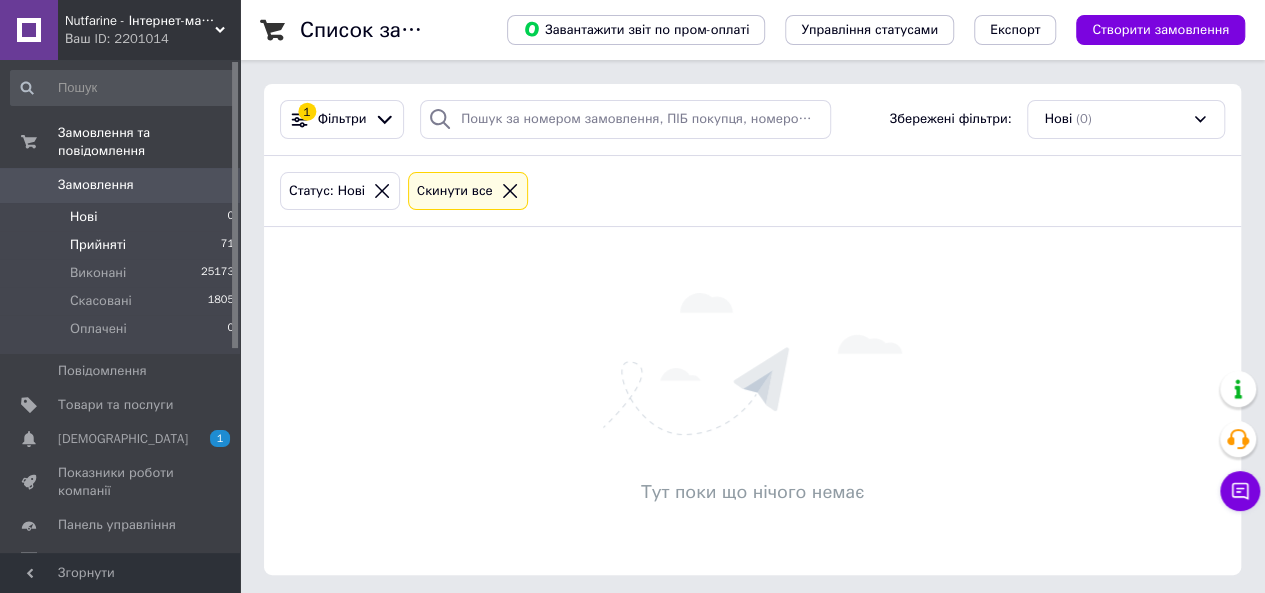 click on "Прийняті 71" at bounding box center [123, 245] 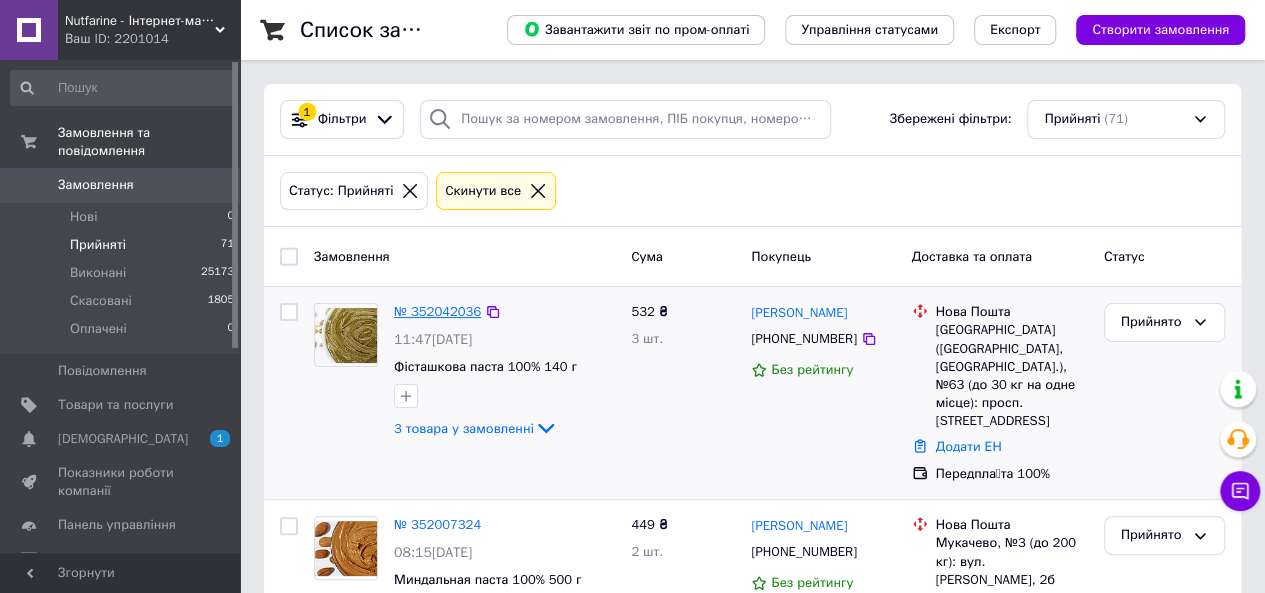 click on "№ 352042036" at bounding box center [437, 311] 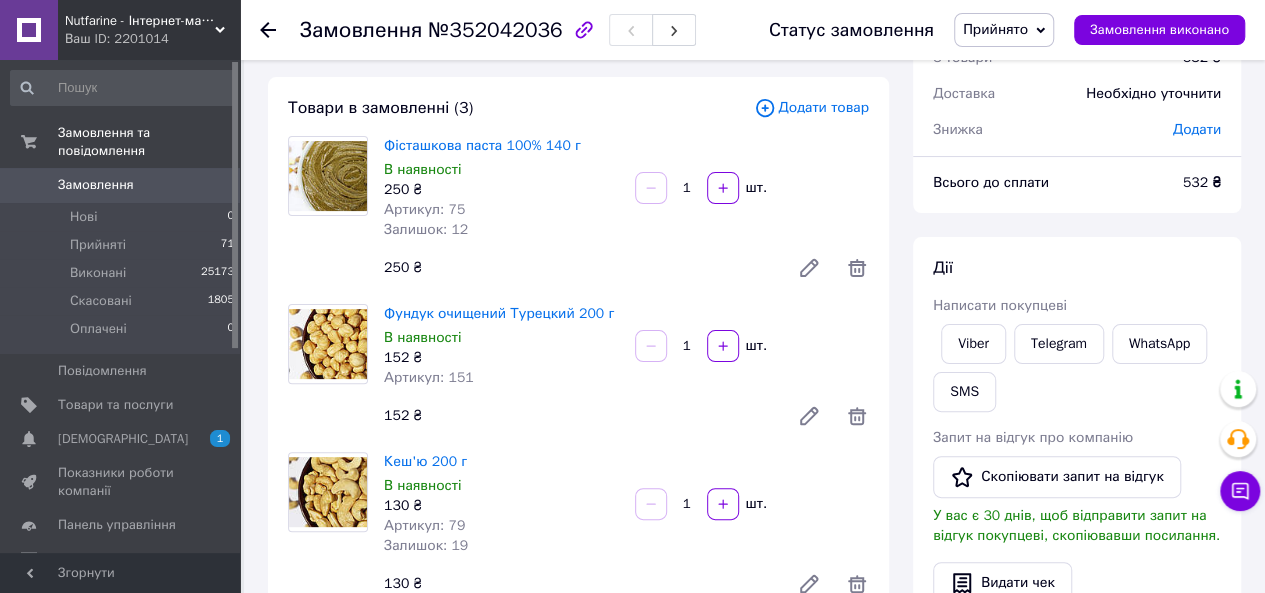 scroll, scrollTop: 0, scrollLeft: 0, axis: both 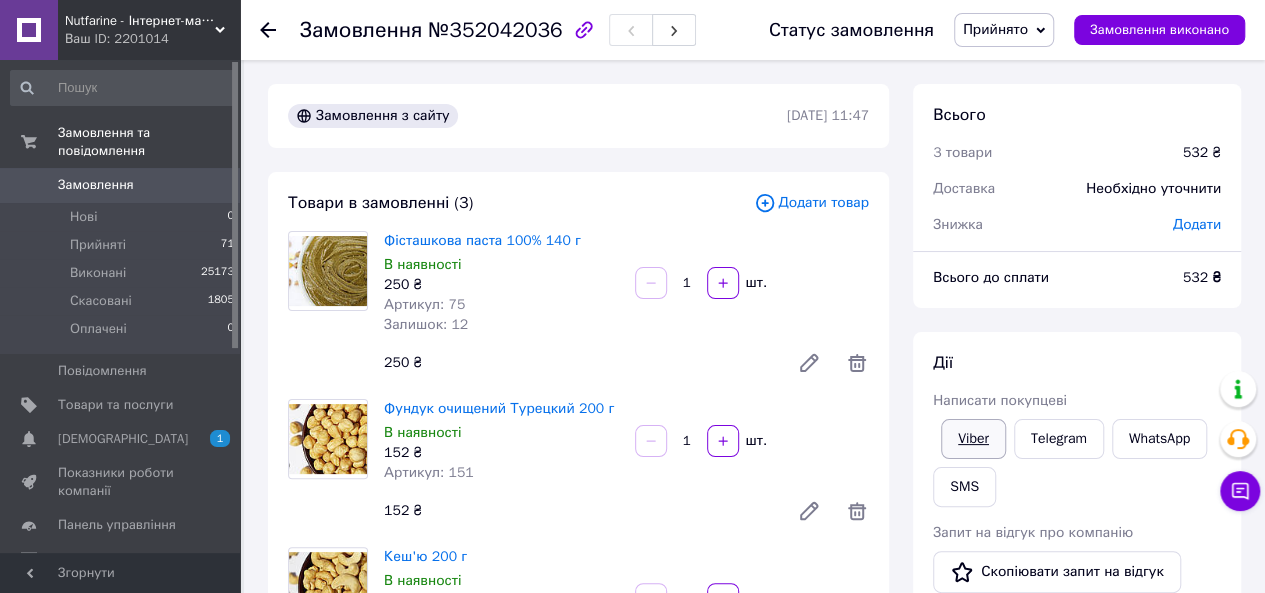 click on "Viber" at bounding box center (973, 439) 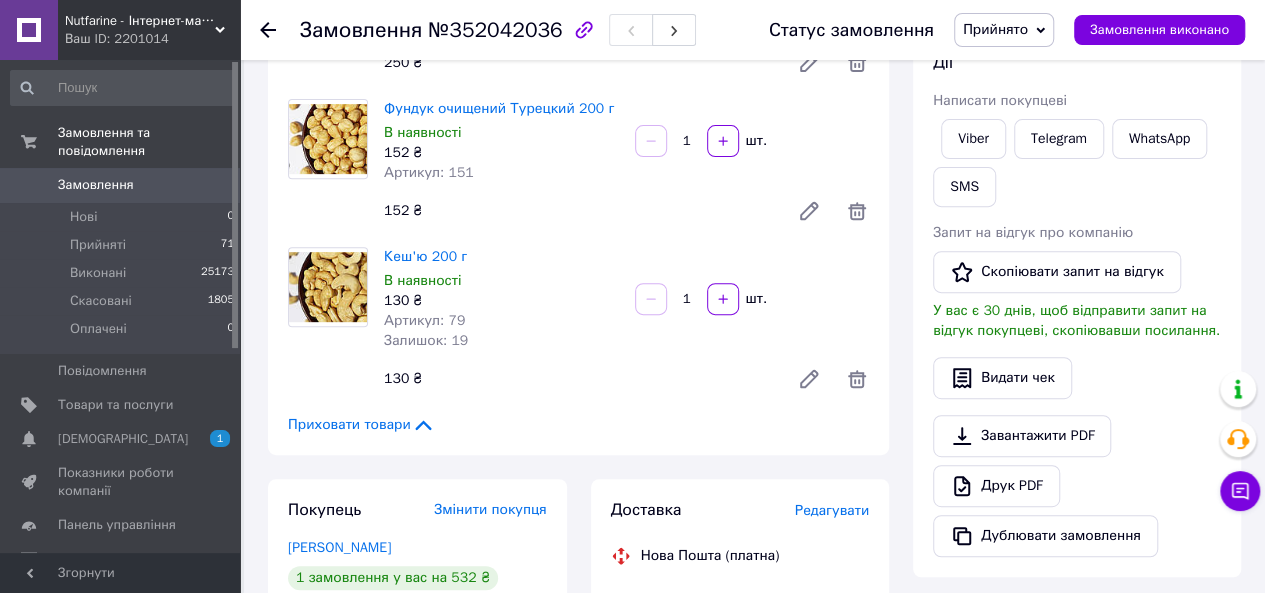 scroll, scrollTop: 0, scrollLeft: 0, axis: both 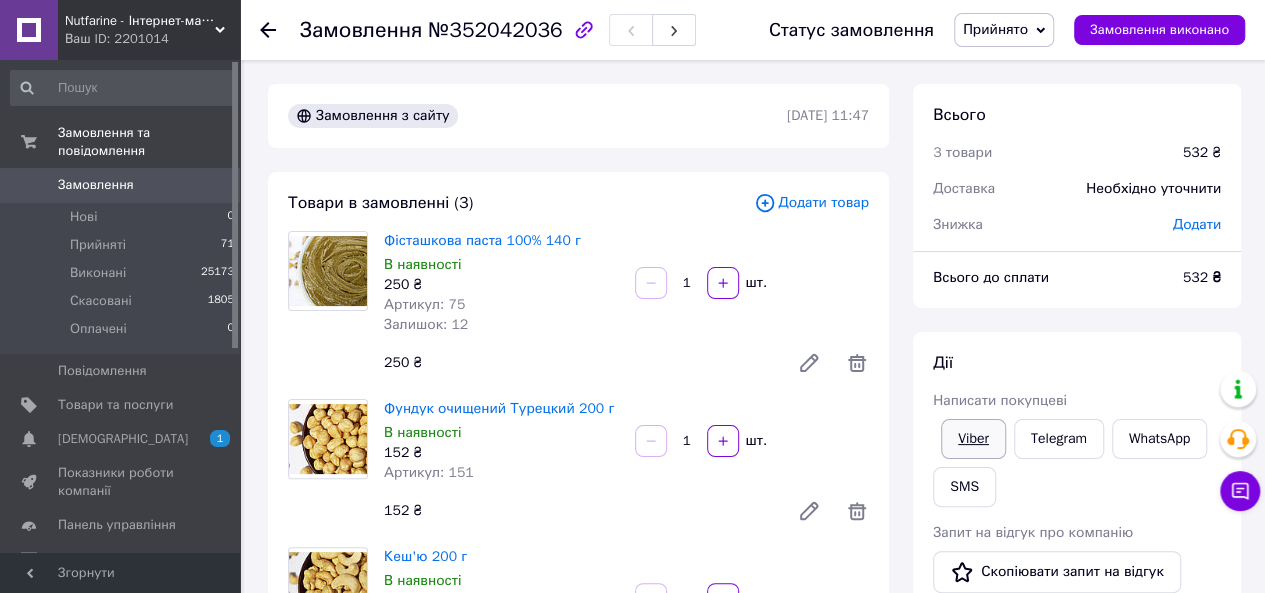 click on "Viber" at bounding box center (973, 439) 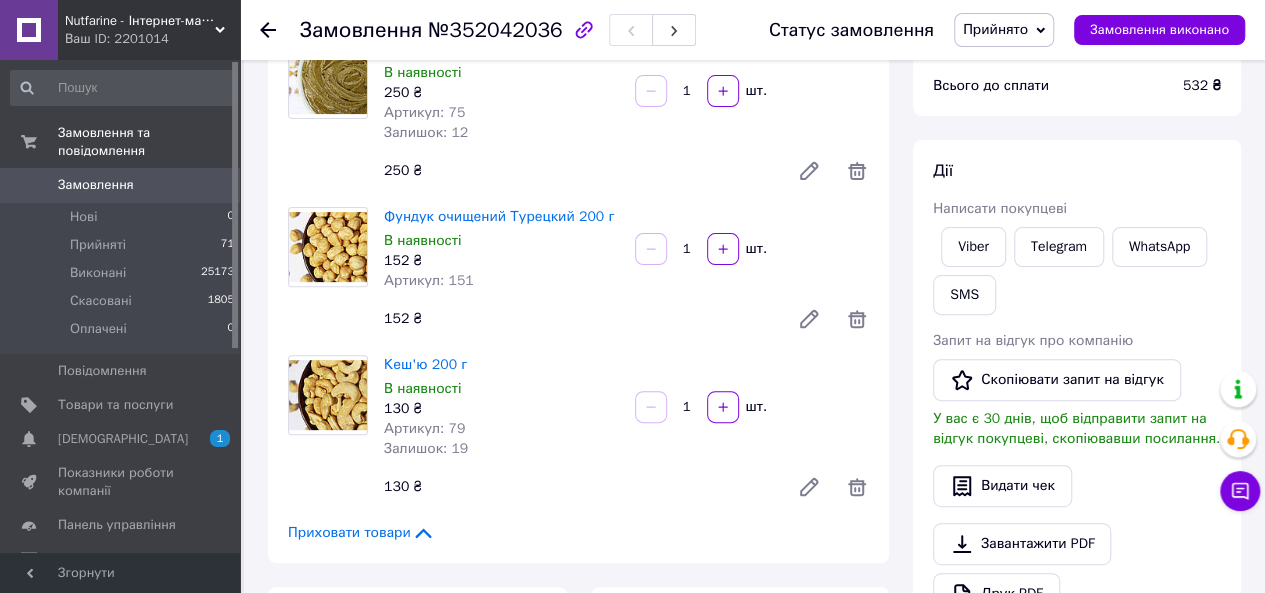 scroll, scrollTop: 200, scrollLeft: 0, axis: vertical 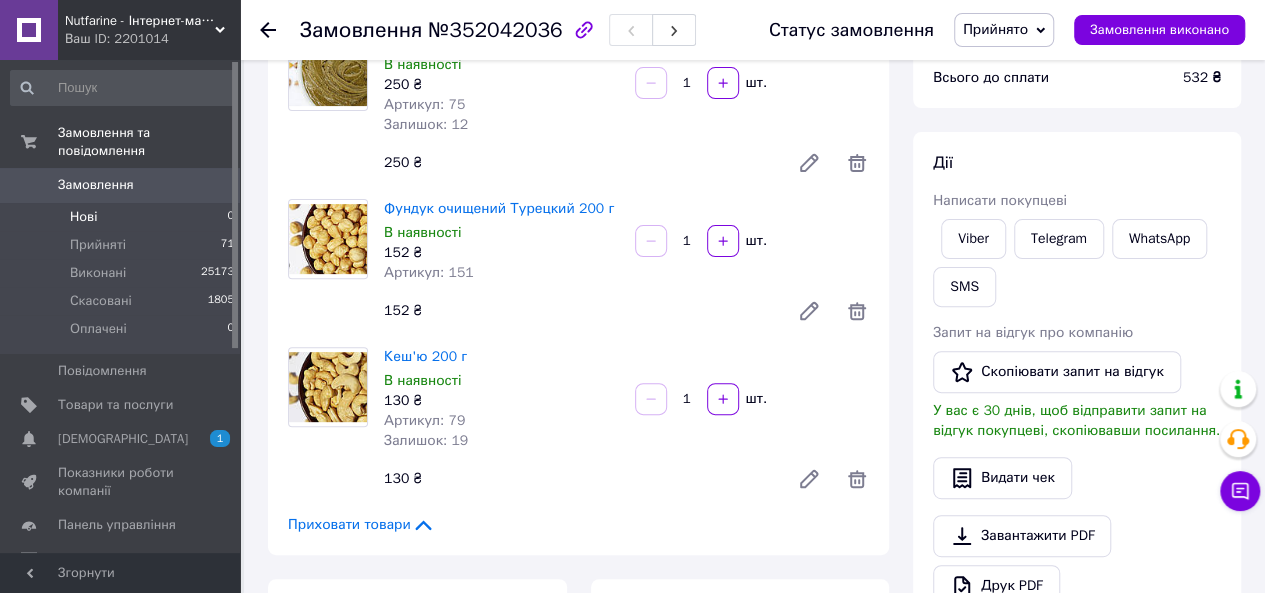 click on "Нові 0" at bounding box center (123, 217) 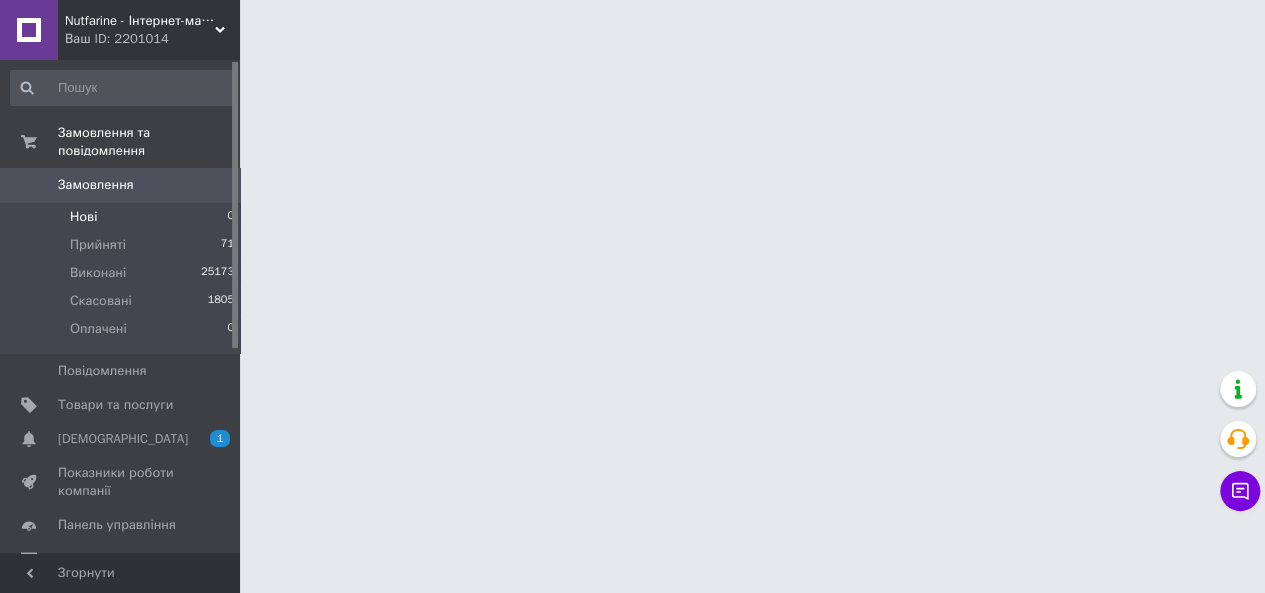 scroll, scrollTop: 0, scrollLeft: 0, axis: both 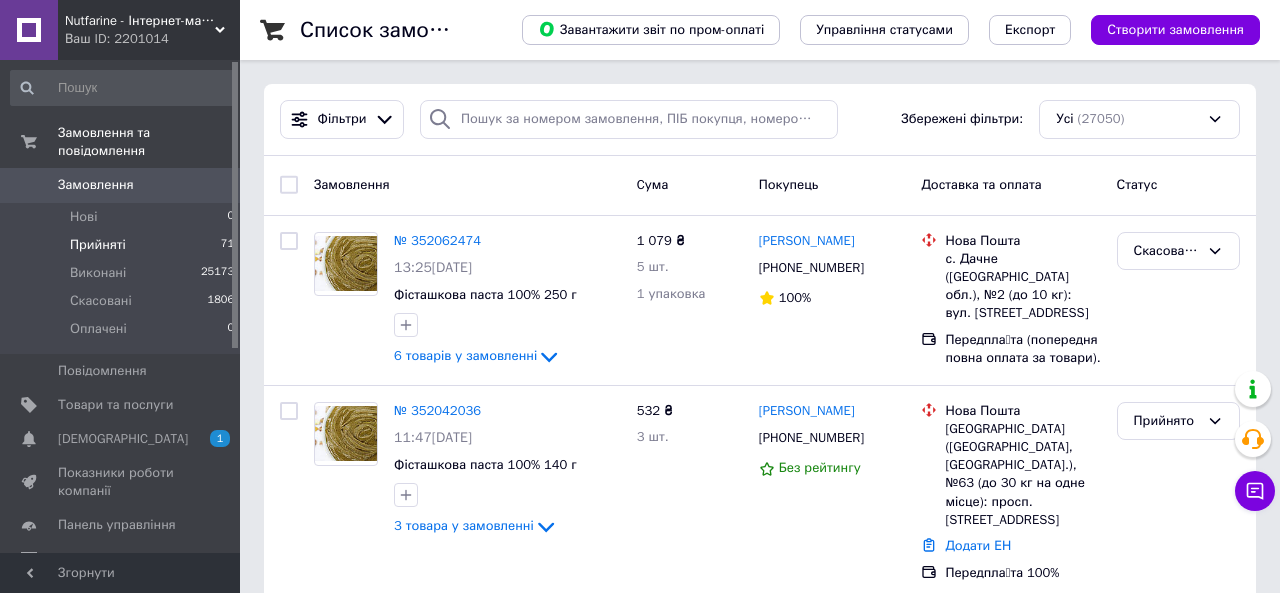 click on "Прийняті" at bounding box center [98, 245] 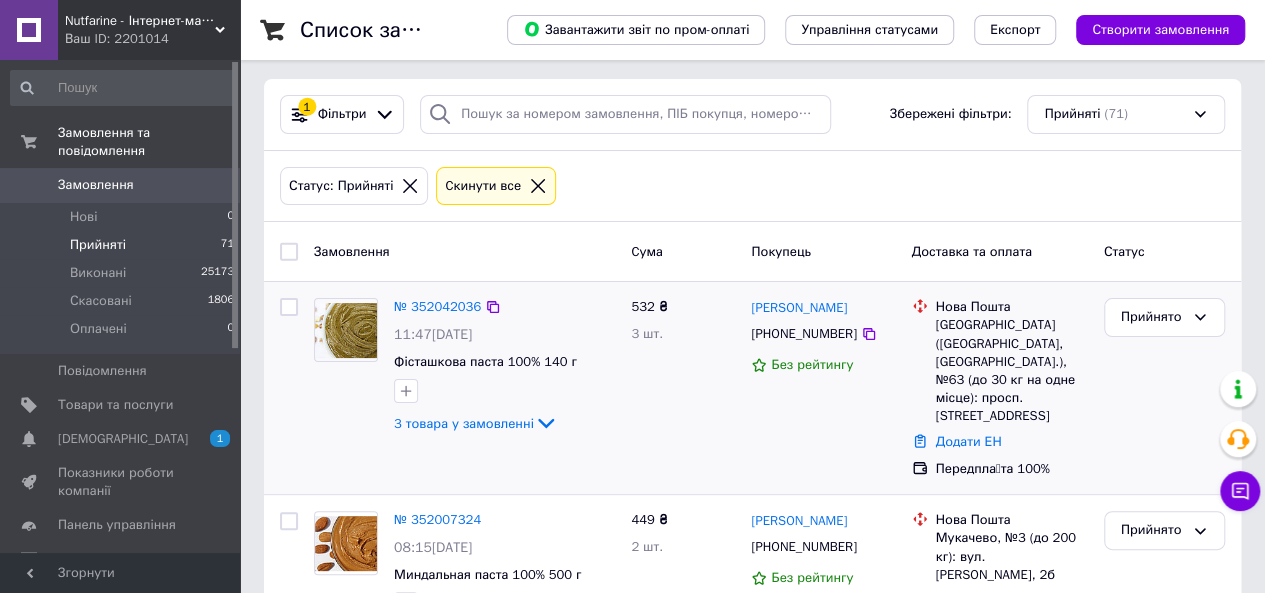 scroll, scrollTop: 0, scrollLeft: 0, axis: both 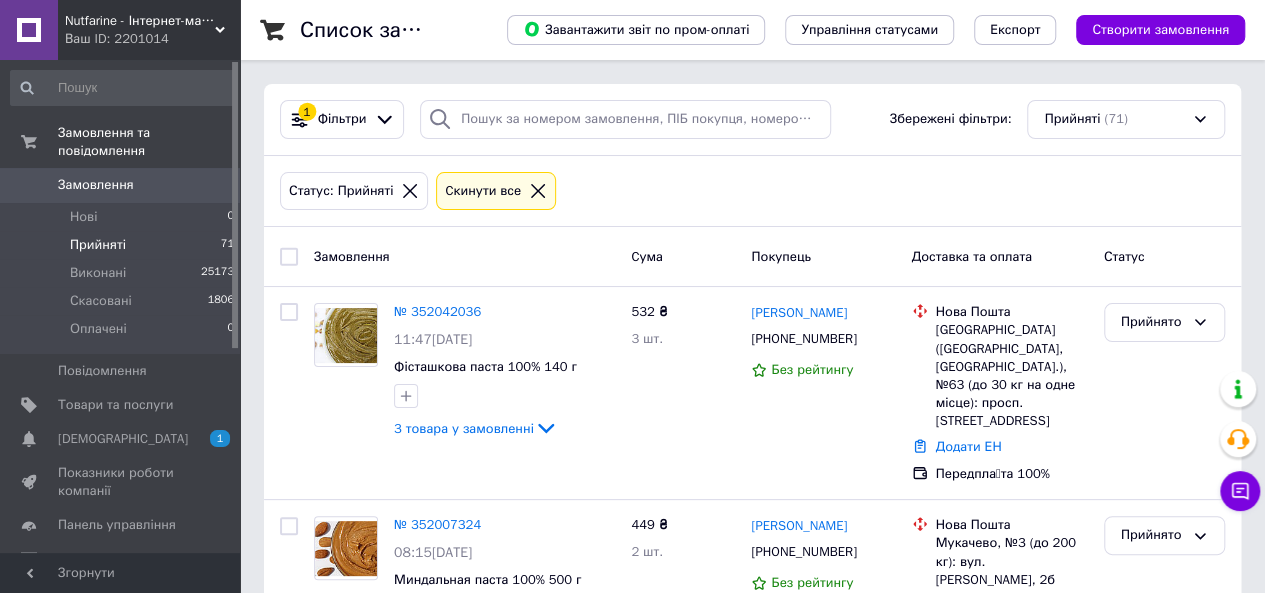 drag, startPoint x: 83, startPoint y: 195, endPoint x: 74, endPoint y: 219, distance: 25.632011 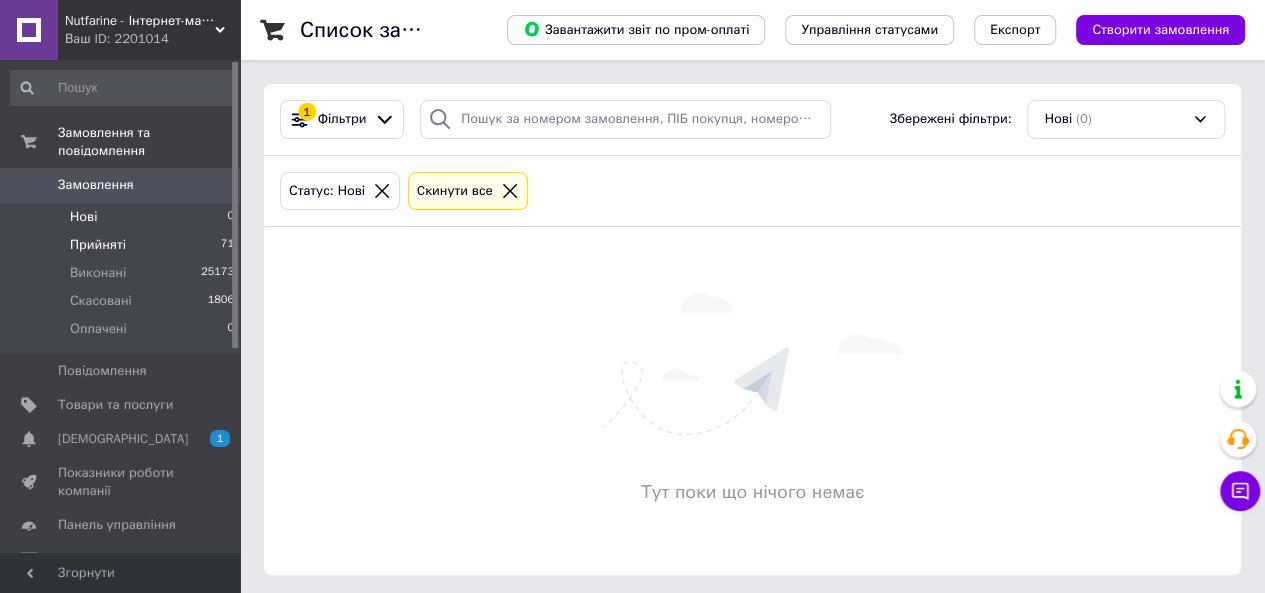 click on "Прийняті 71" at bounding box center [123, 245] 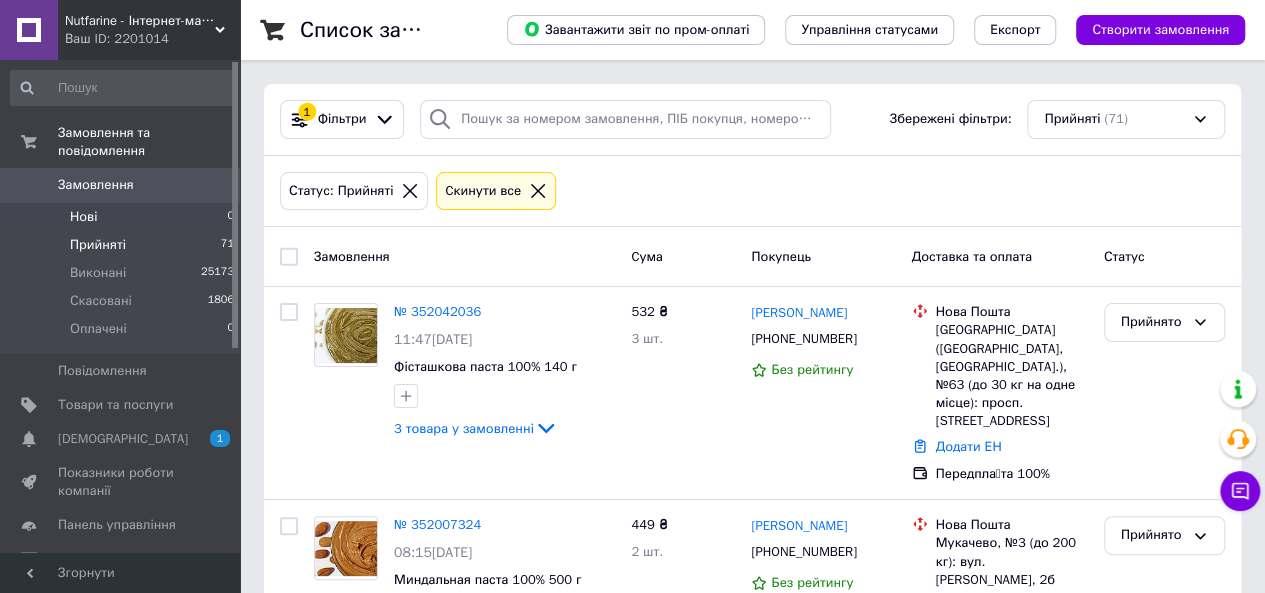 click on "Нові 0" at bounding box center [123, 217] 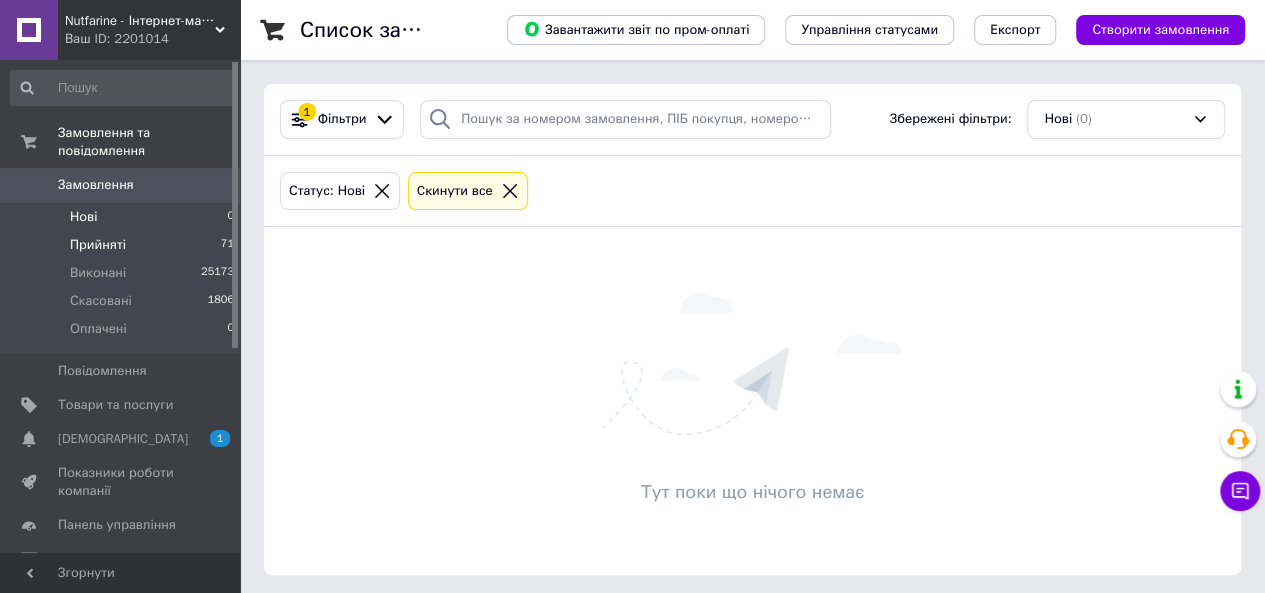 click on "Прийняті 71" at bounding box center (123, 245) 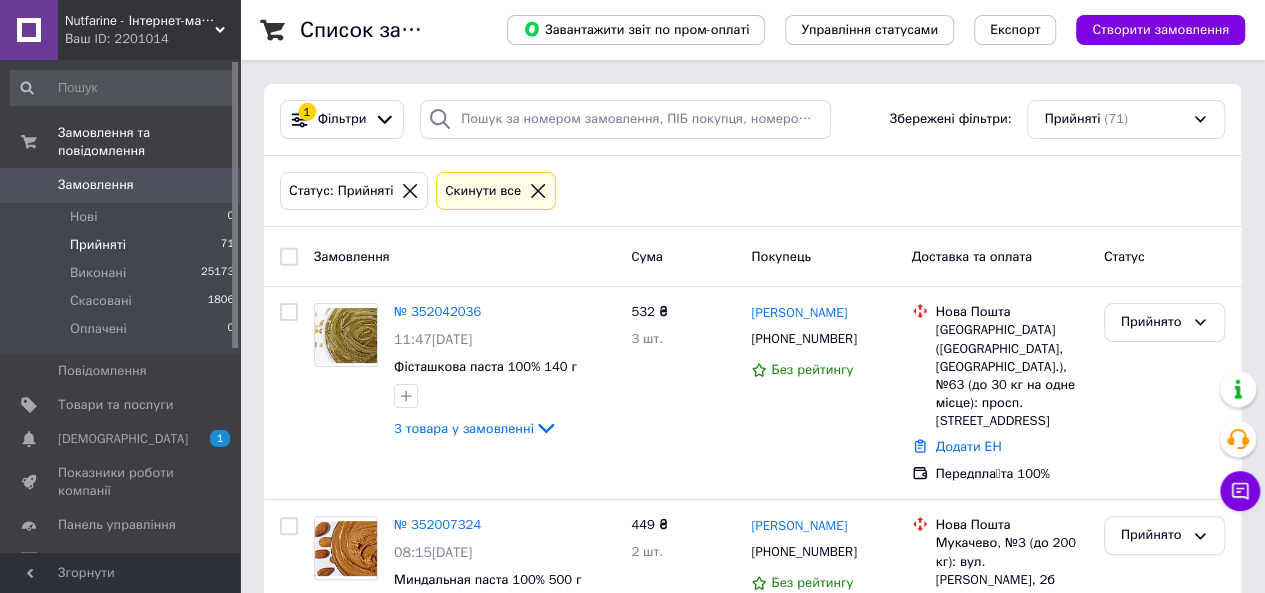 click on "Прийняті" at bounding box center (98, 245) 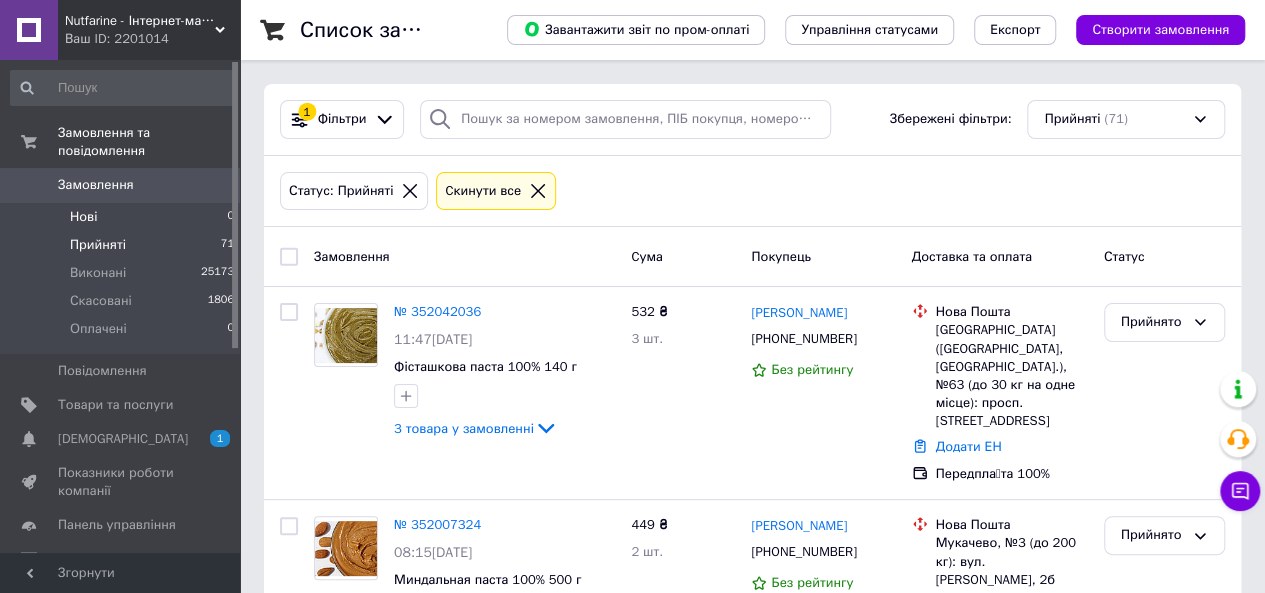 click on "Нові 0" at bounding box center [123, 217] 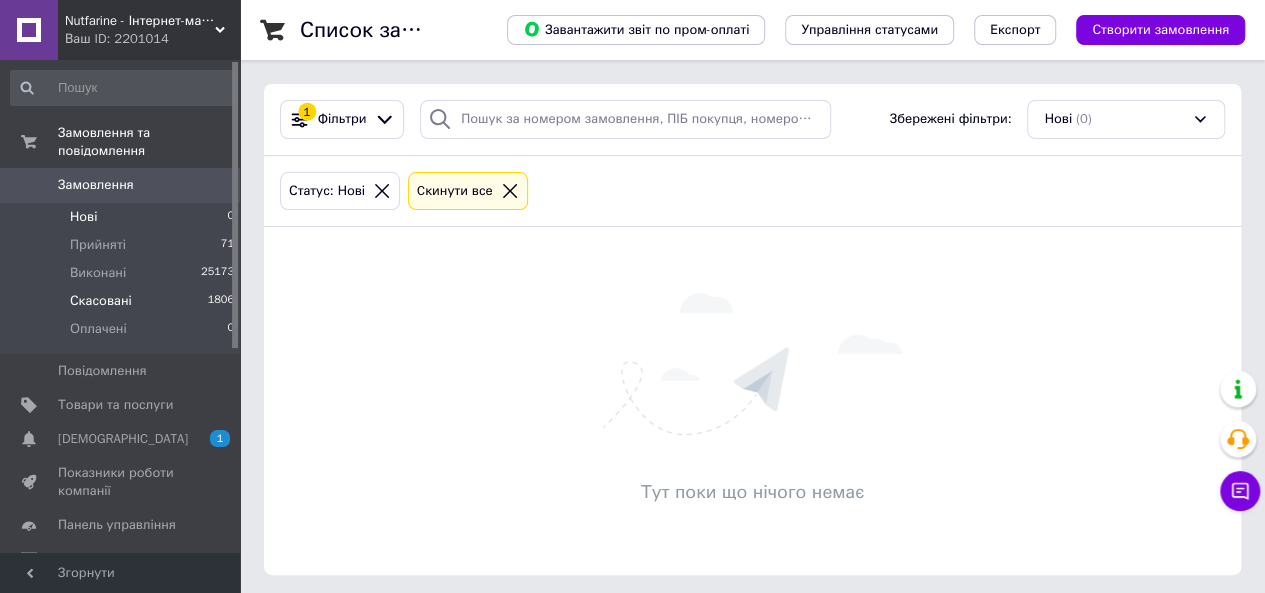 click on "Скасовані" at bounding box center (101, 301) 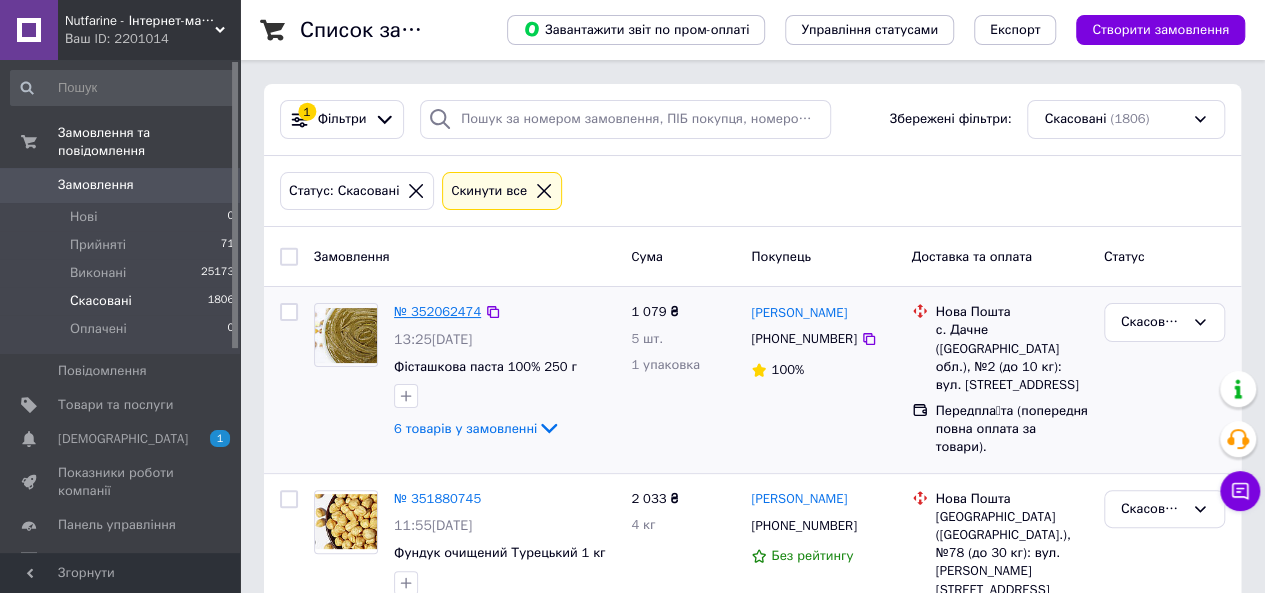 click on "№ 352062474" at bounding box center [437, 311] 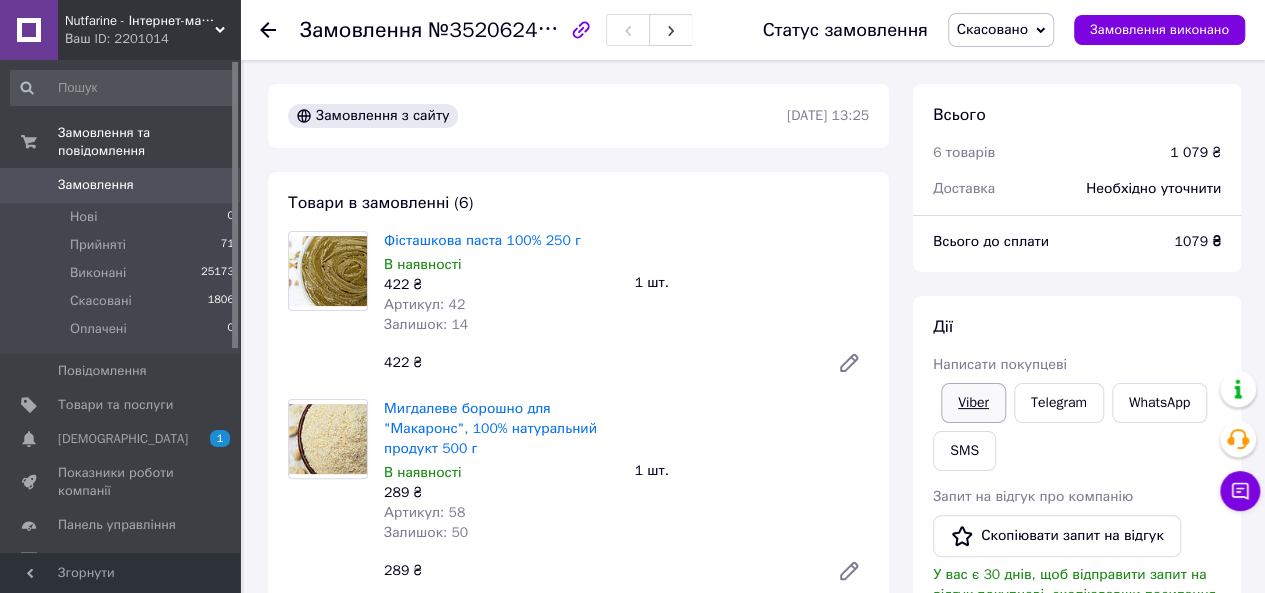 click on "Viber" at bounding box center [973, 403] 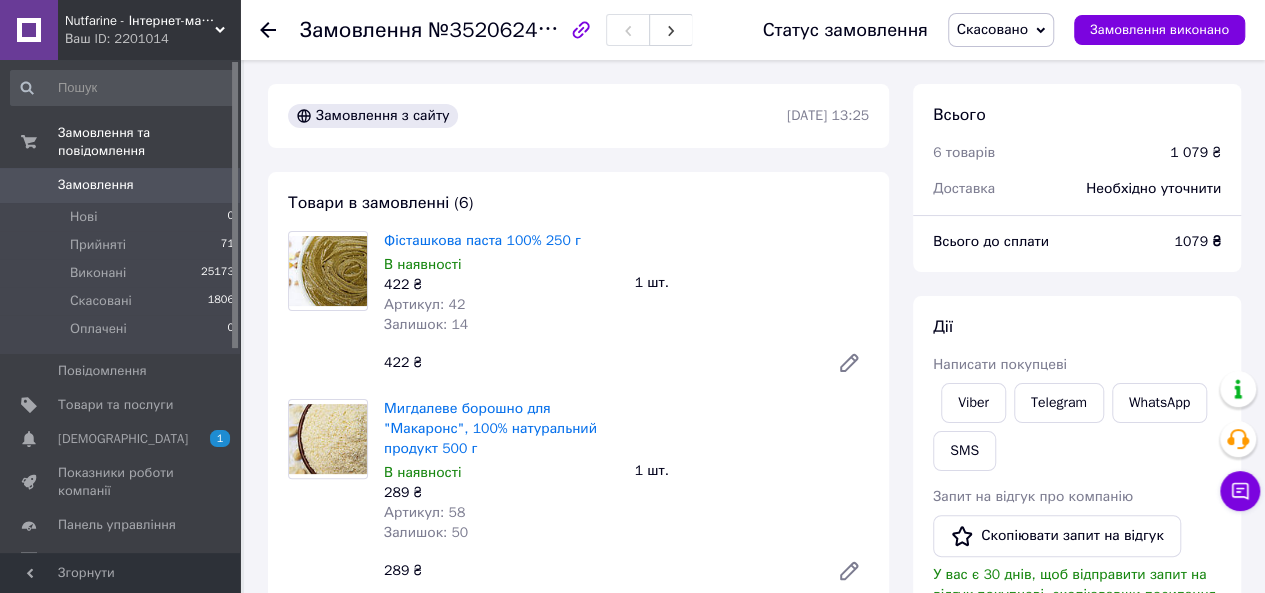 click on "Фісташкова   паста 100% 250 г В наявності 422 ₴ Артикул: 42 Залишок: 14 1 шт. 422 ₴" at bounding box center [626, 307] 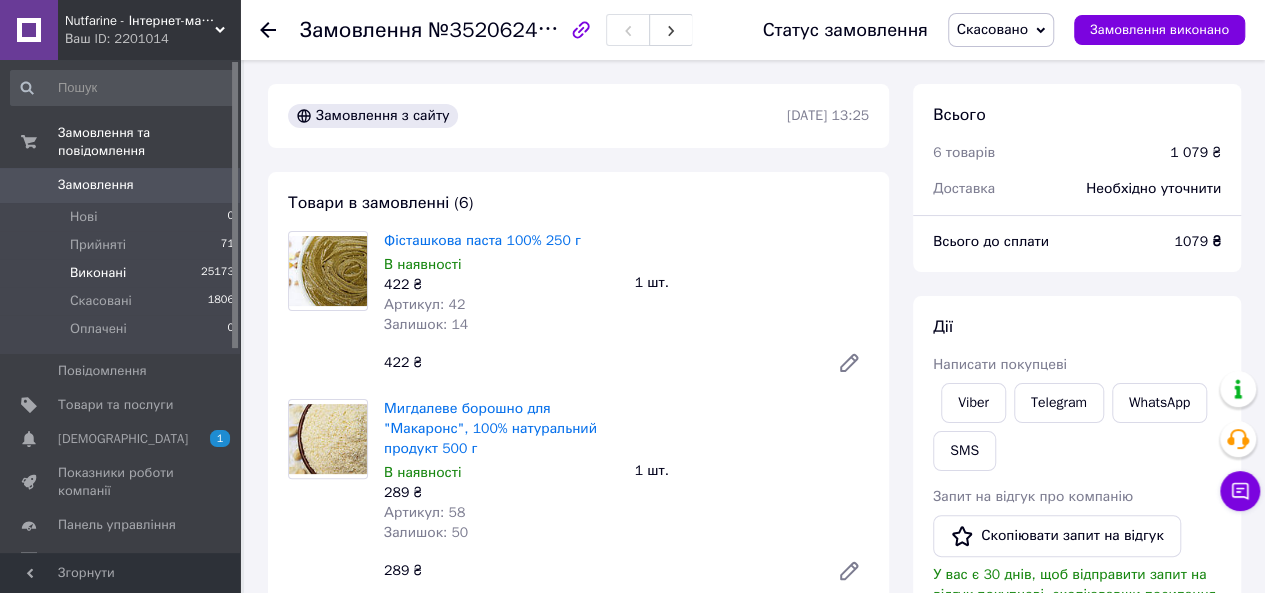 click on "Виконані 25173" at bounding box center (123, 273) 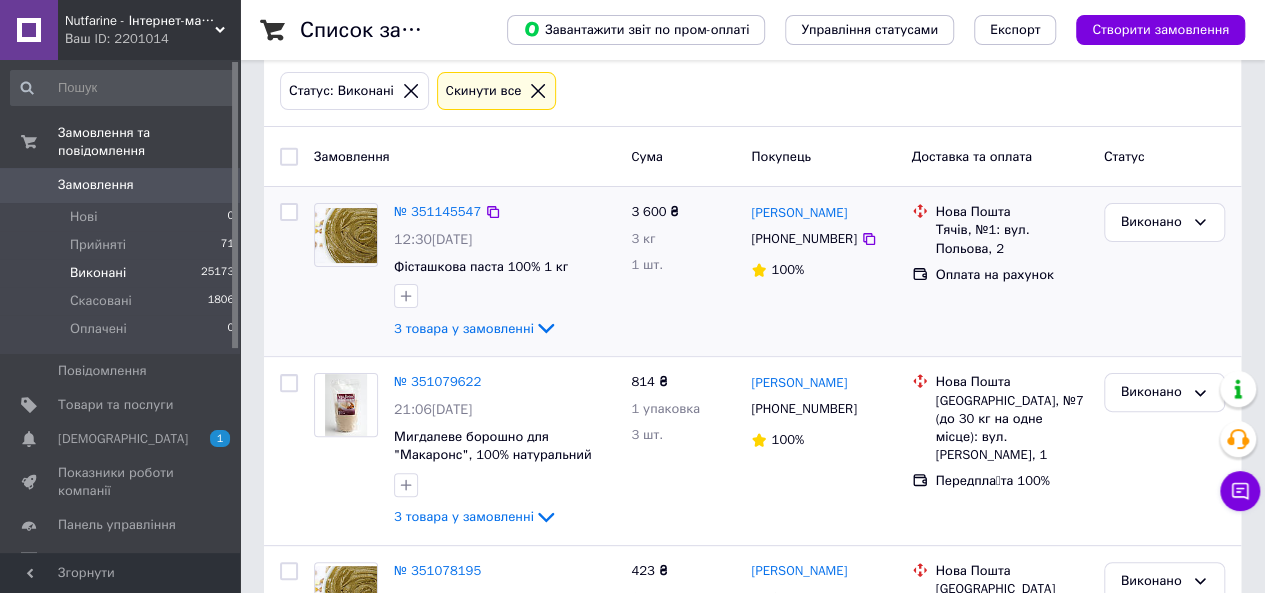 scroll, scrollTop: 0, scrollLeft: 0, axis: both 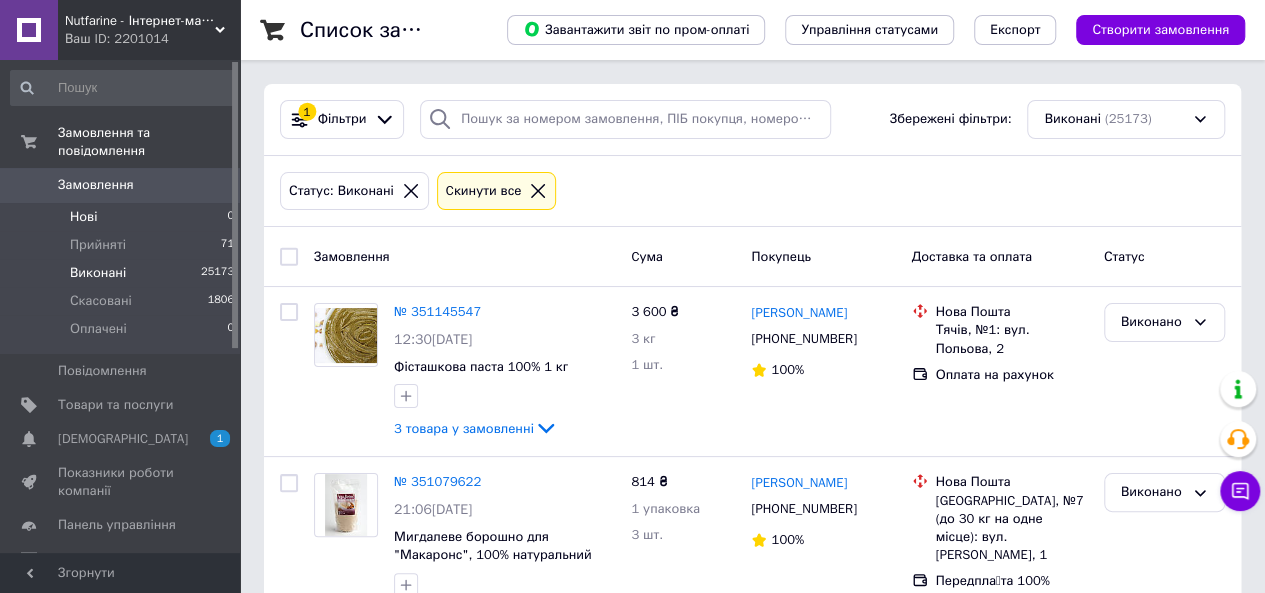 click on "Нові 0" at bounding box center [123, 217] 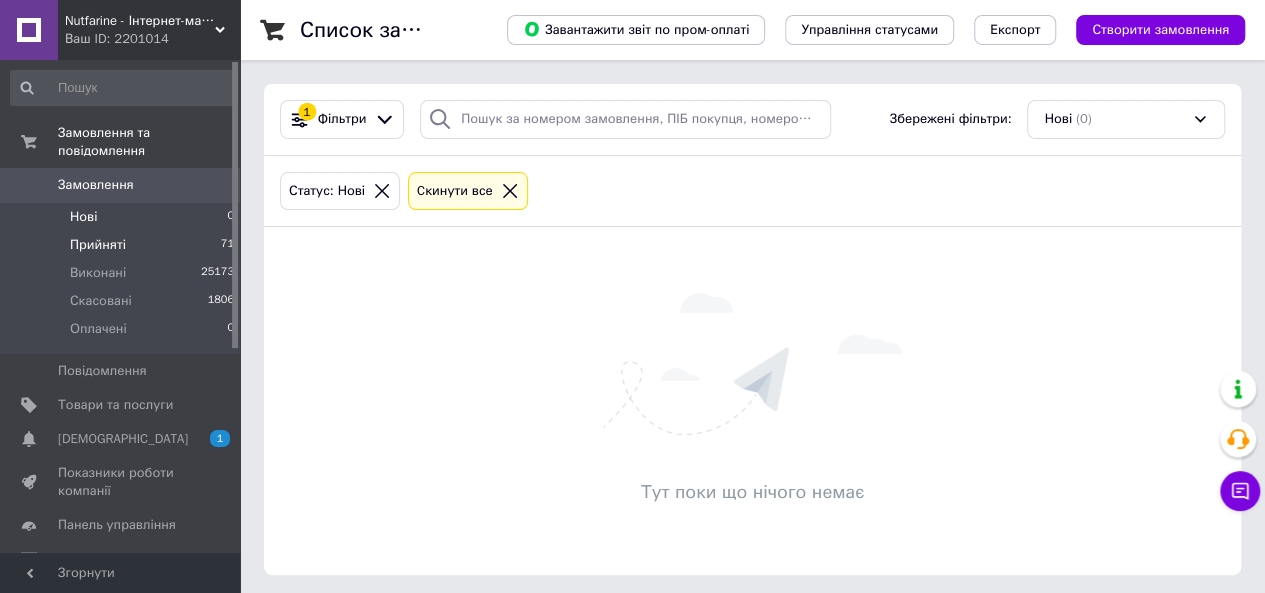 click on "Прийняті" at bounding box center (98, 245) 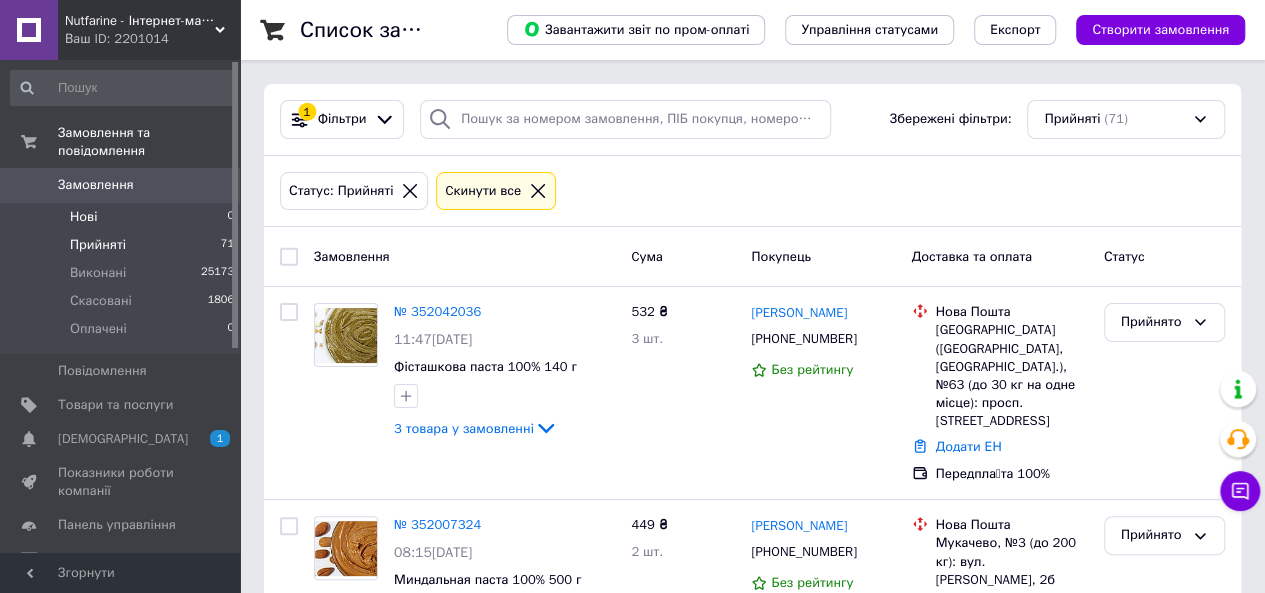 click on "Нові 0" at bounding box center [123, 217] 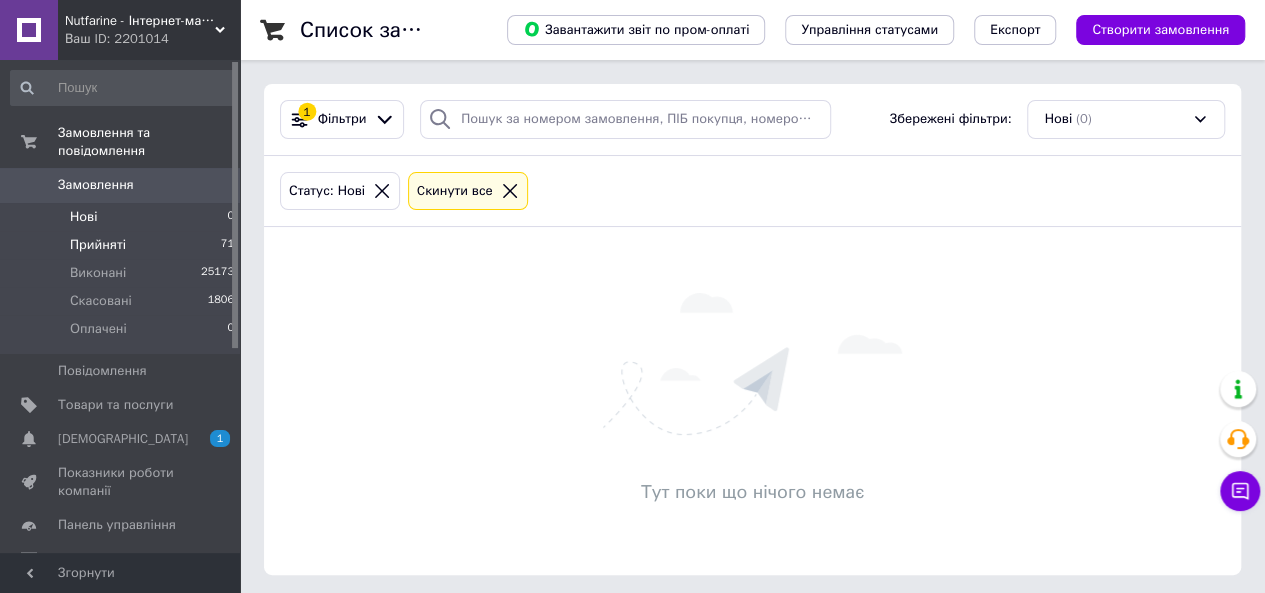 click on "Прийняті" at bounding box center (98, 245) 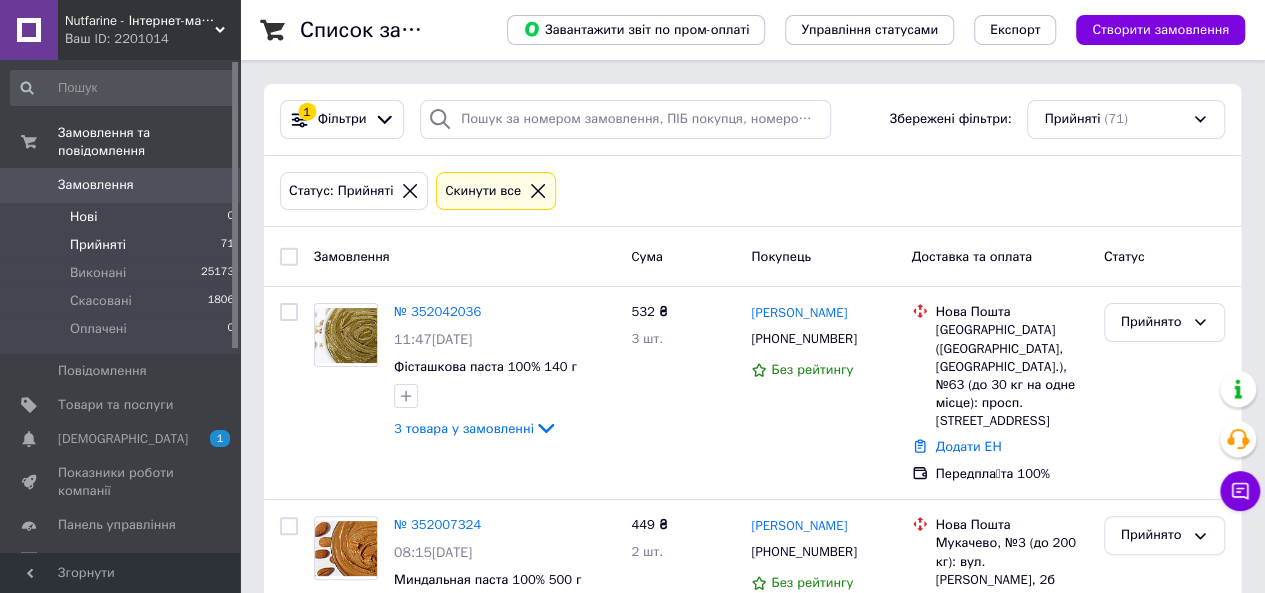 click on "Нові 0" at bounding box center (123, 217) 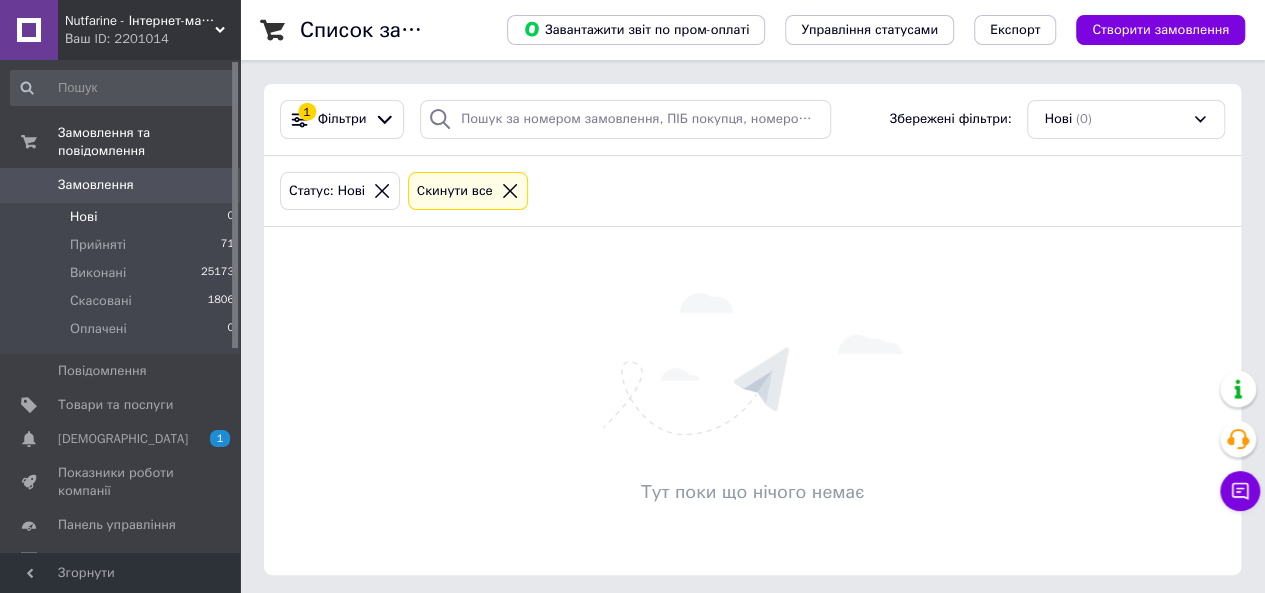 click on "Нові" at bounding box center (83, 217) 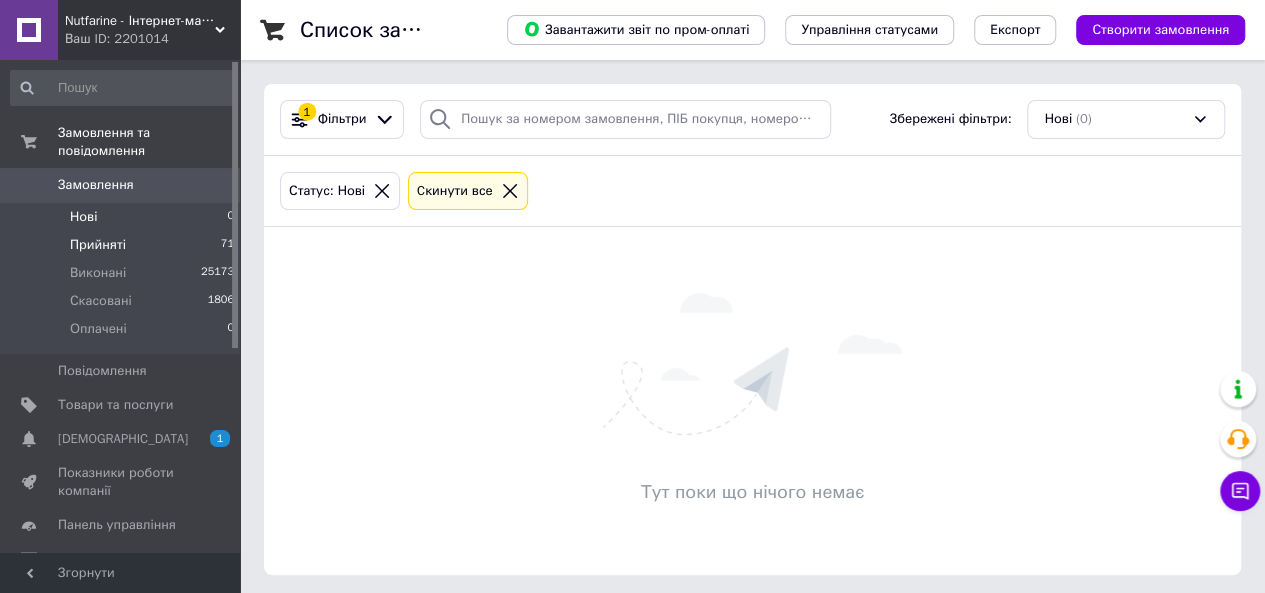 click on "Прийняті 71" at bounding box center [123, 245] 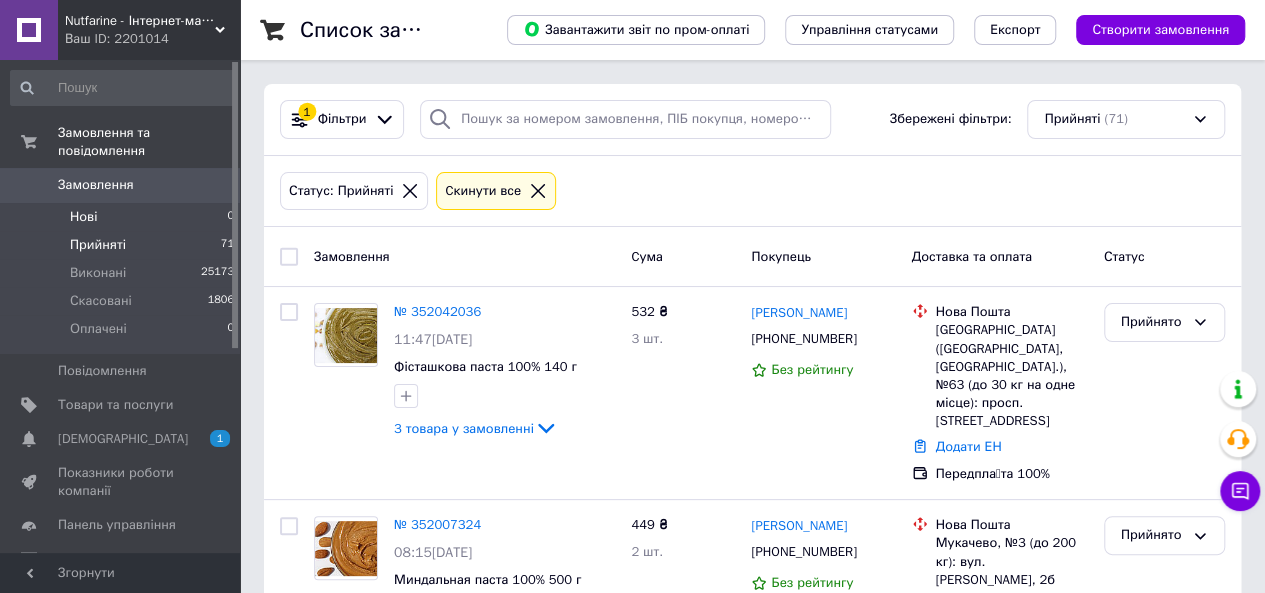 click on "Нові" at bounding box center [83, 217] 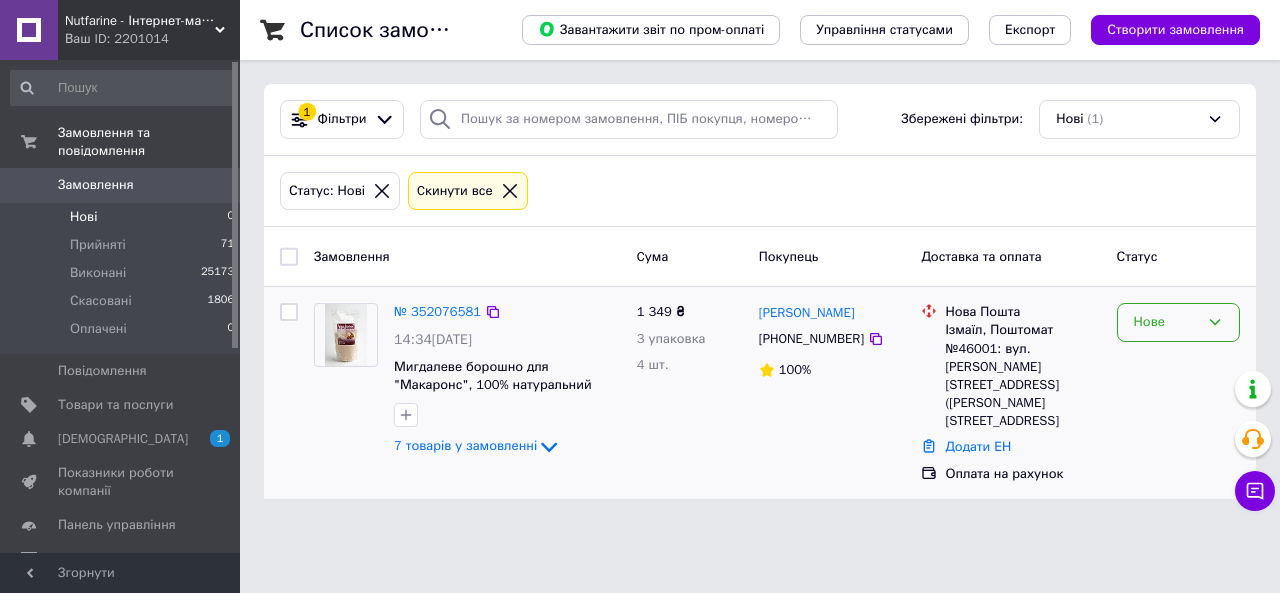 click on "Нове" at bounding box center (1166, 322) 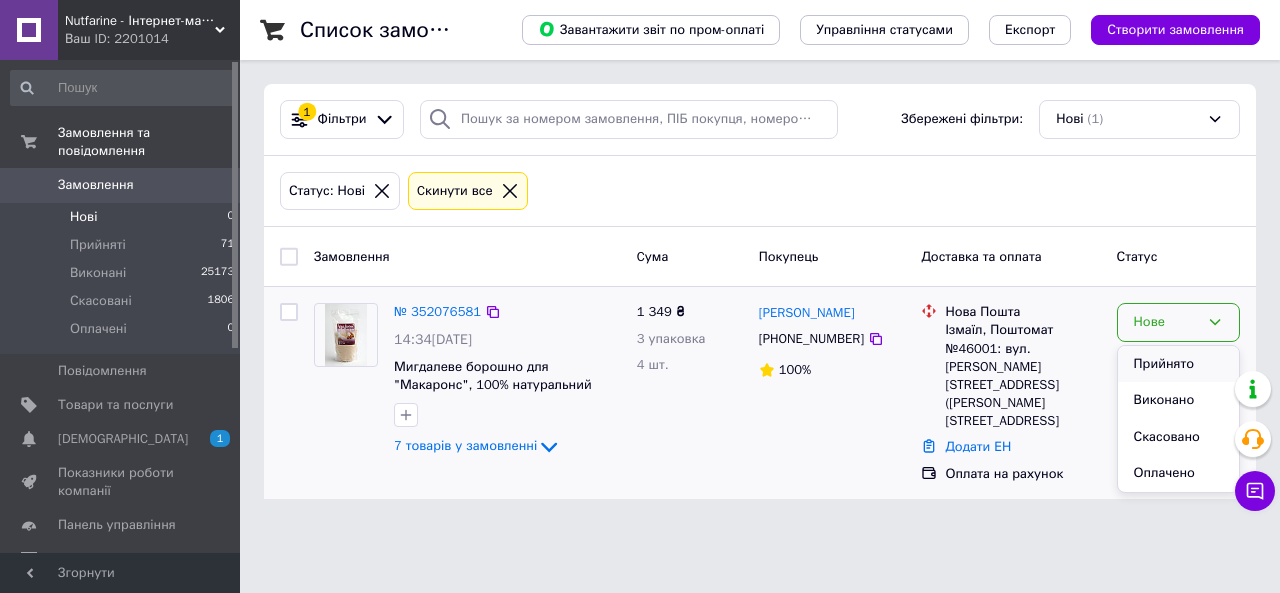 click on "Прийнято" at bounding box center (1178, 364) 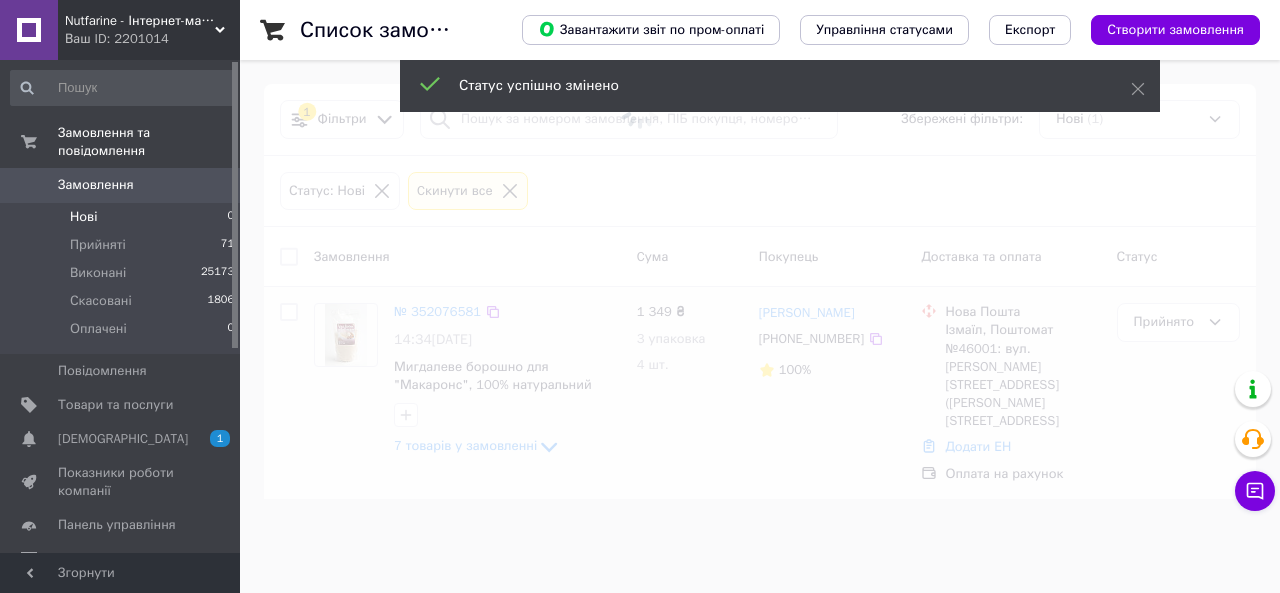 click on "Нові 0" at bounding box center (123, 217) 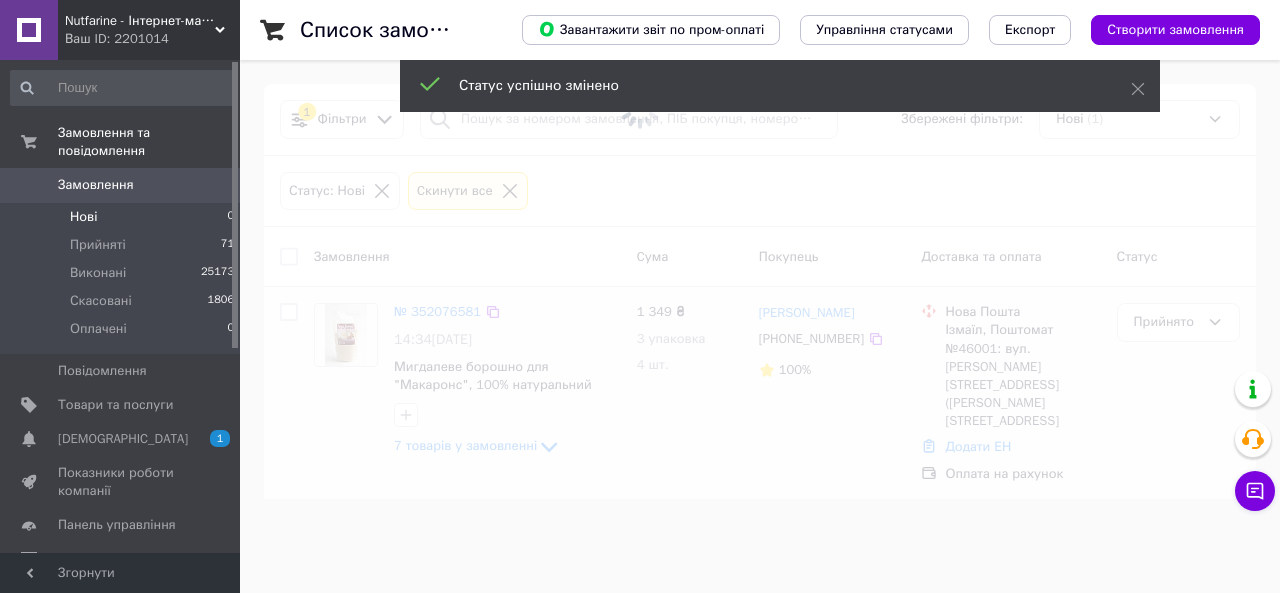 click on "Нові 0" at bounding box center [123, 217] 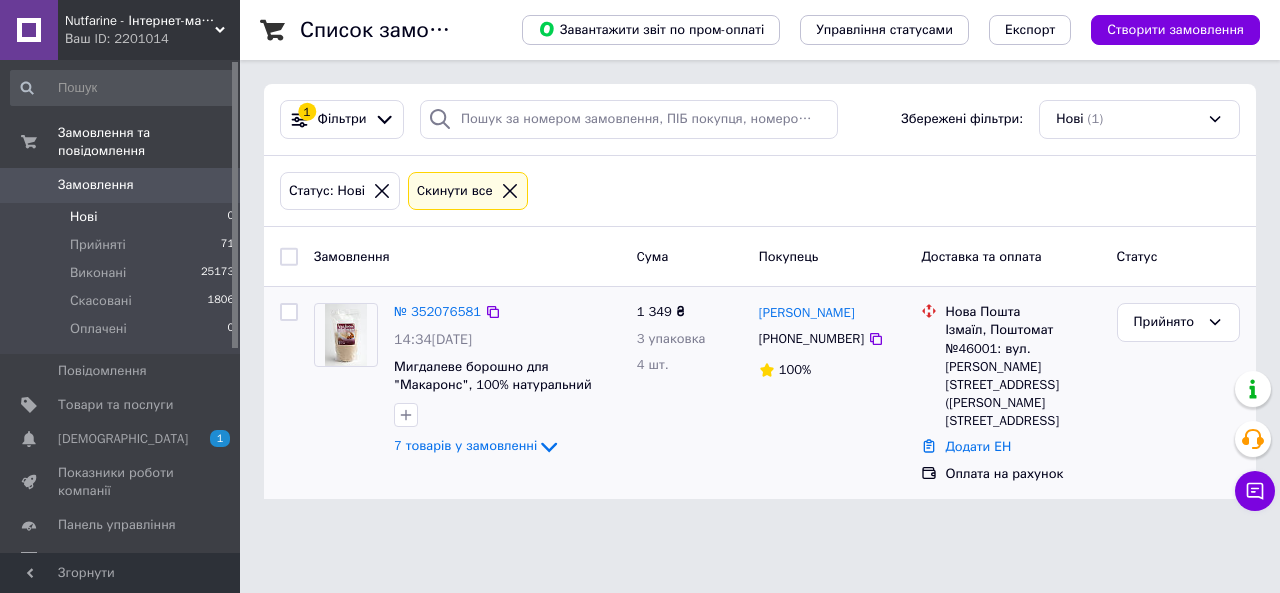 click on "Нові" at bounding box center (83, 217) 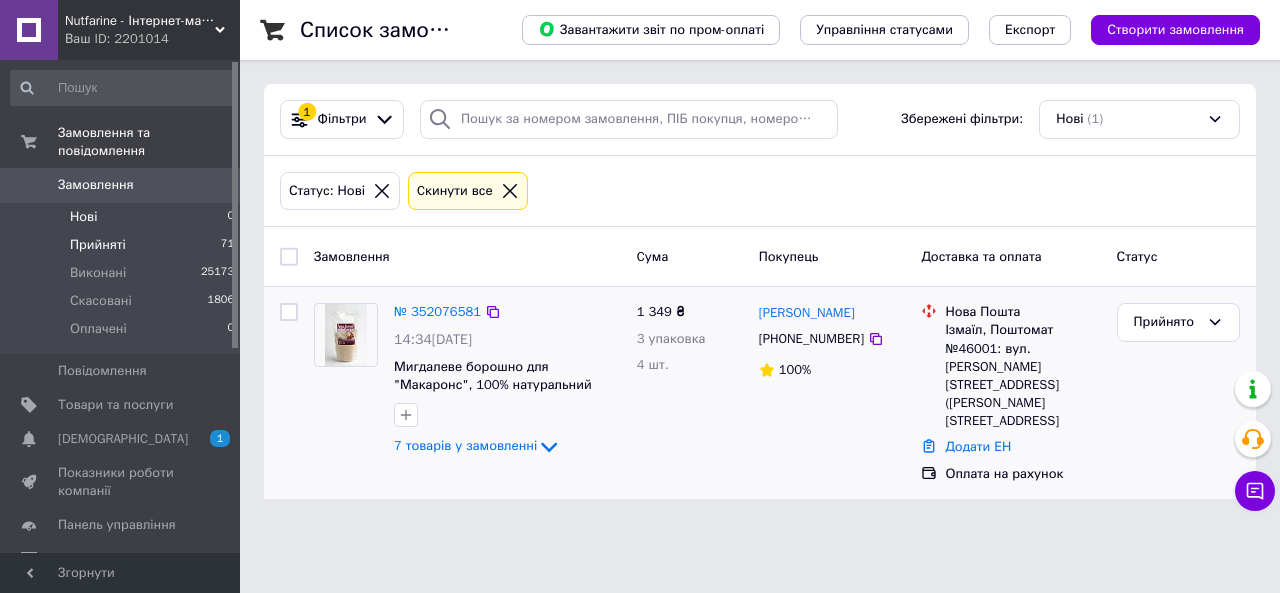 click on "Прийняті" at bounding box center (98, 245) 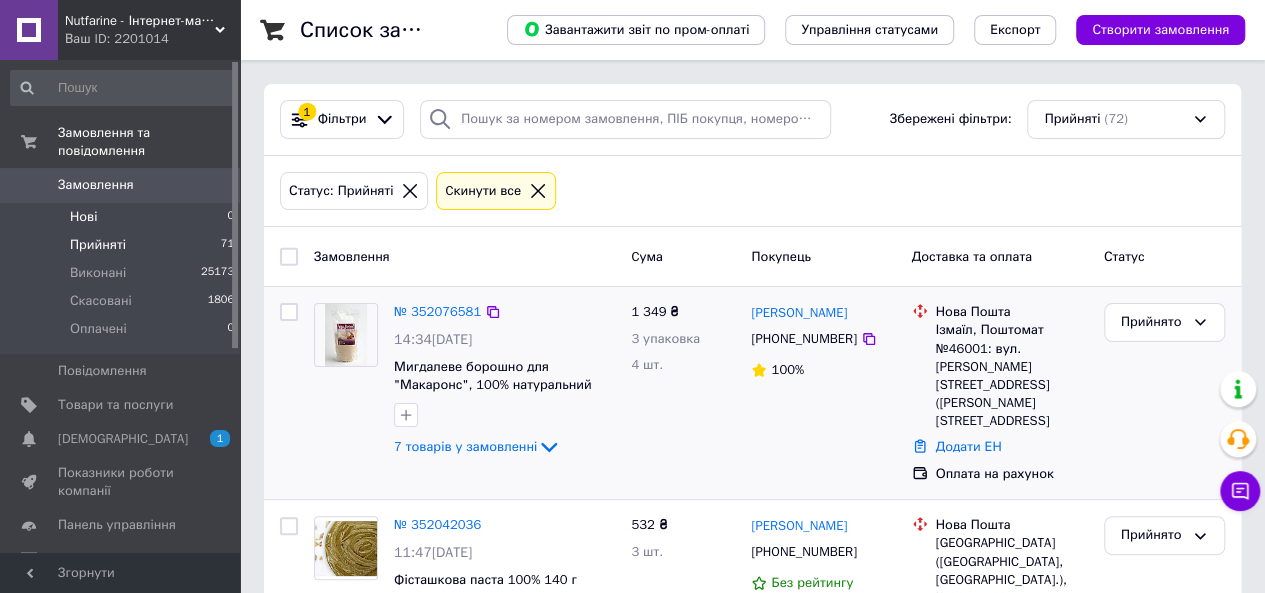 click on "Нові 0" at bounding box center [123, 217] 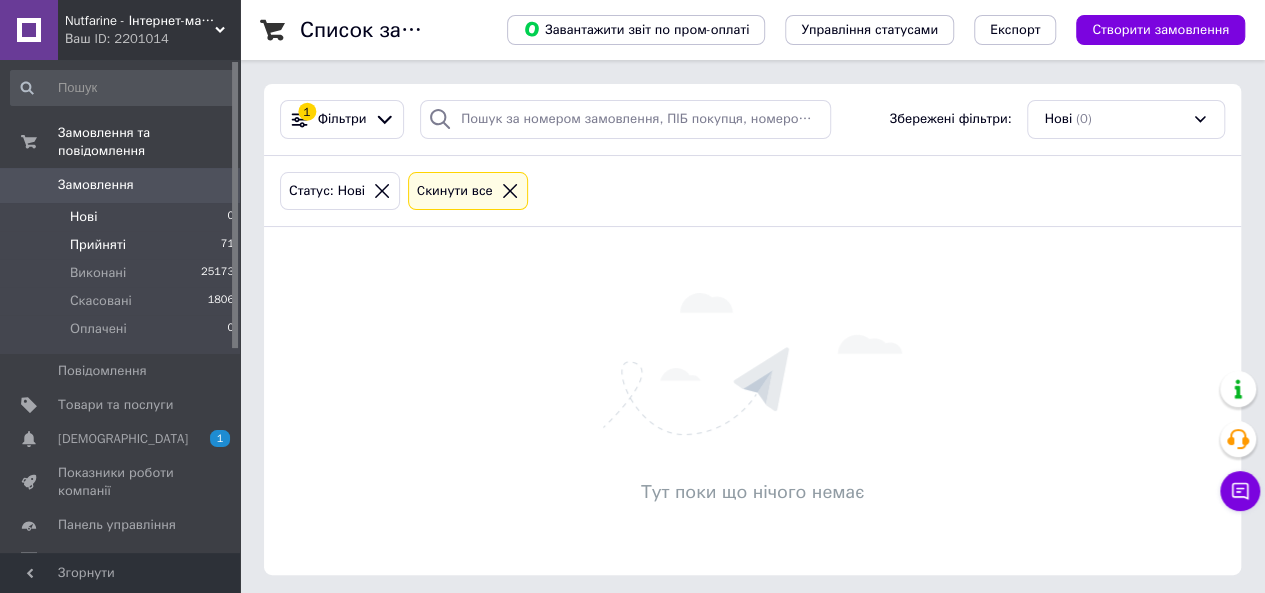 click on "Прийняті 71" at bounding box center (123, 245) 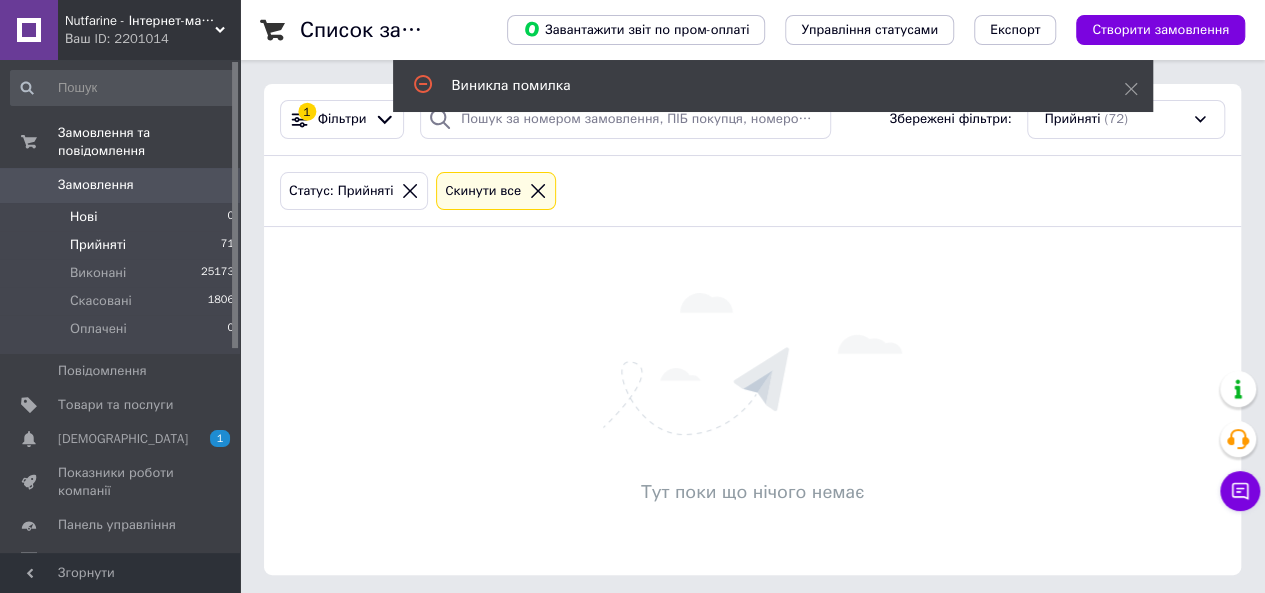 click on "Нові 0" at bounding box center [123, 217] 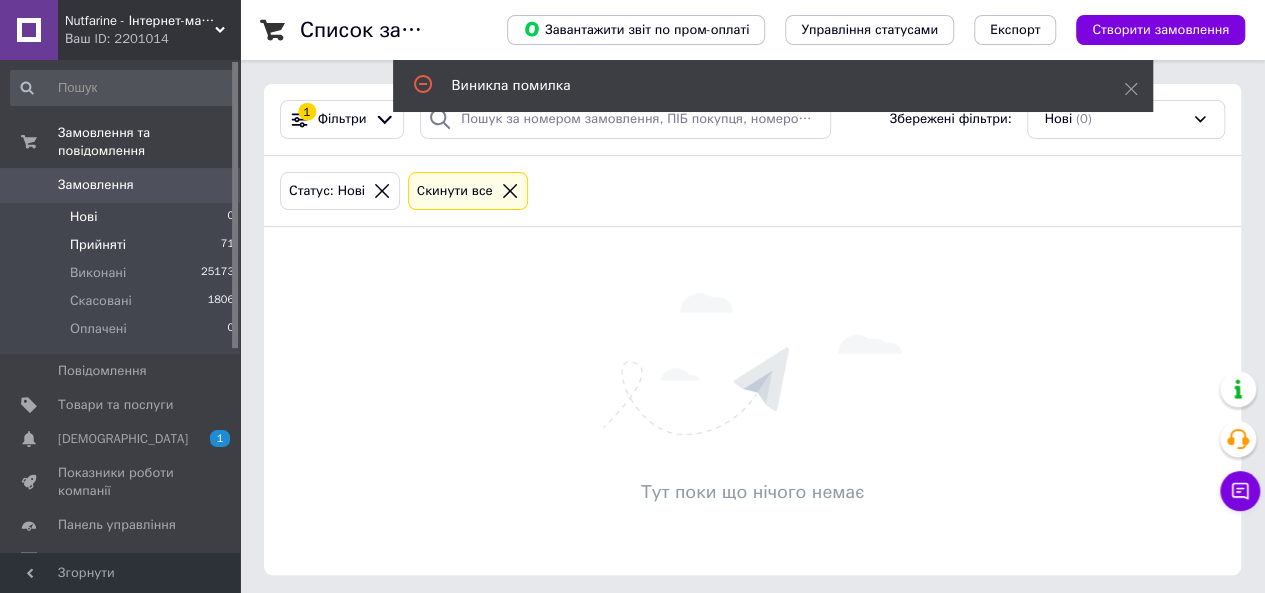 click on "Прийняті" at bounding box center (98, 245) 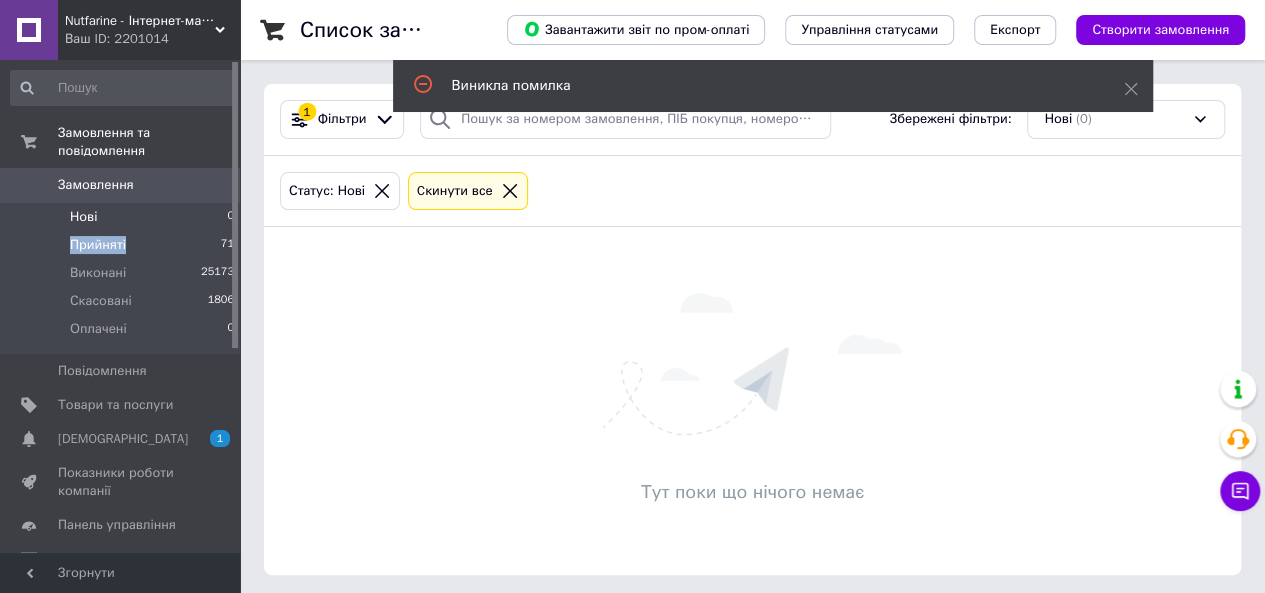 click on "Прийняті" at bounding box center [98, 245] 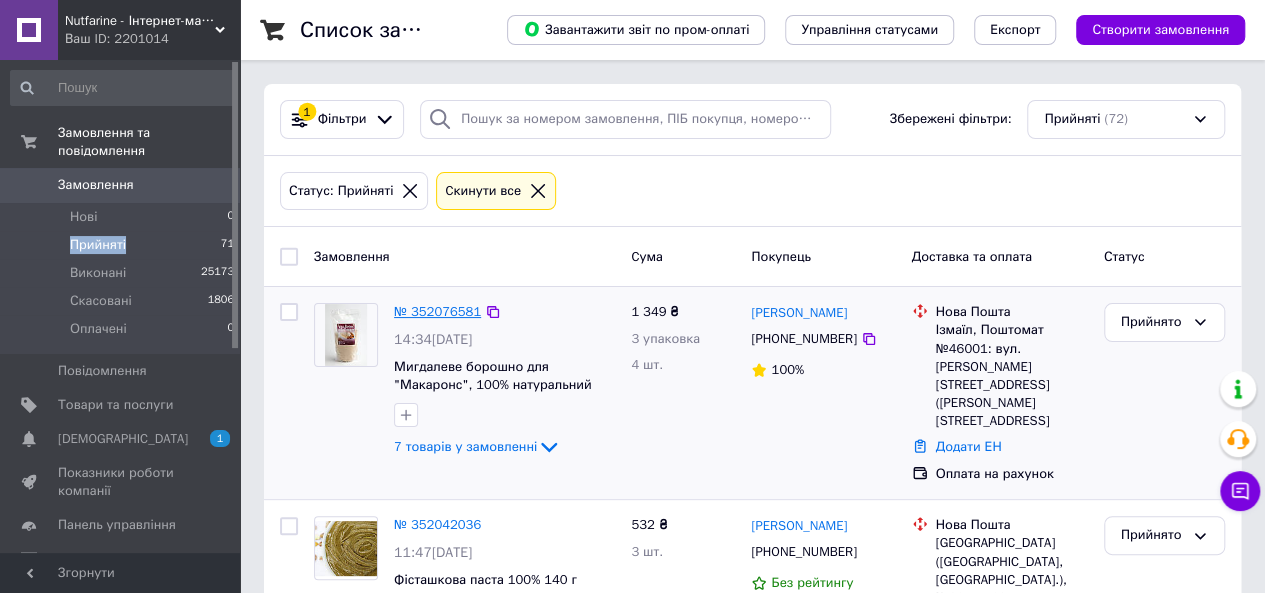 click on "№ 352076581" at bounding box center (437, 311) 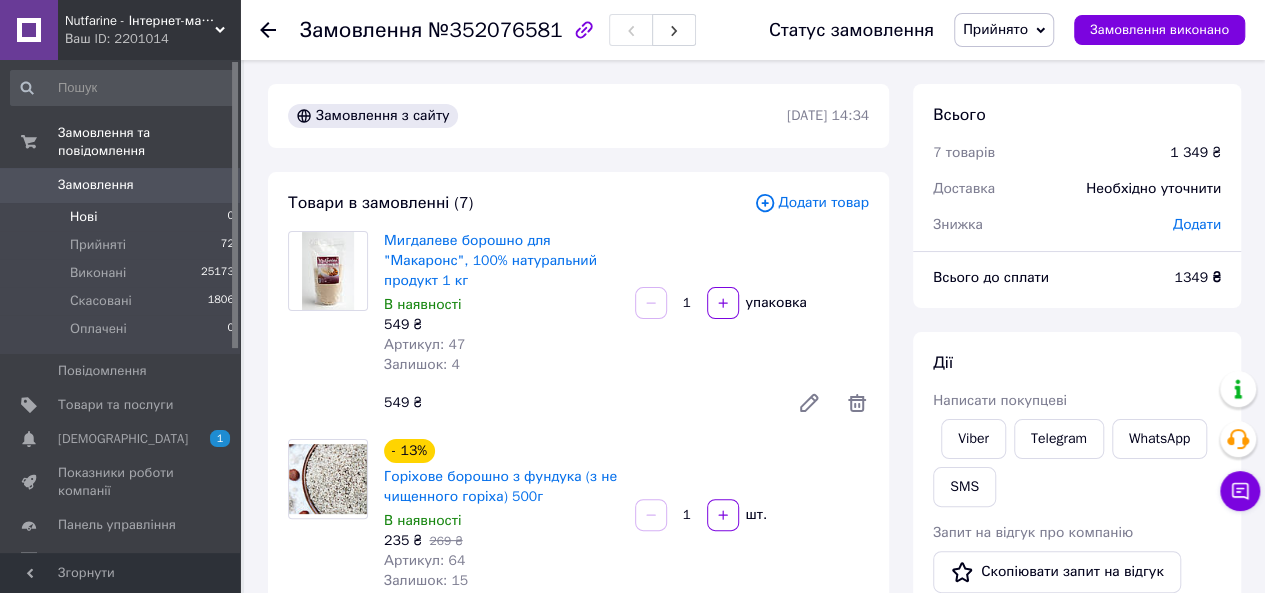click on "Нові 0" at bounding box center [123, 217] 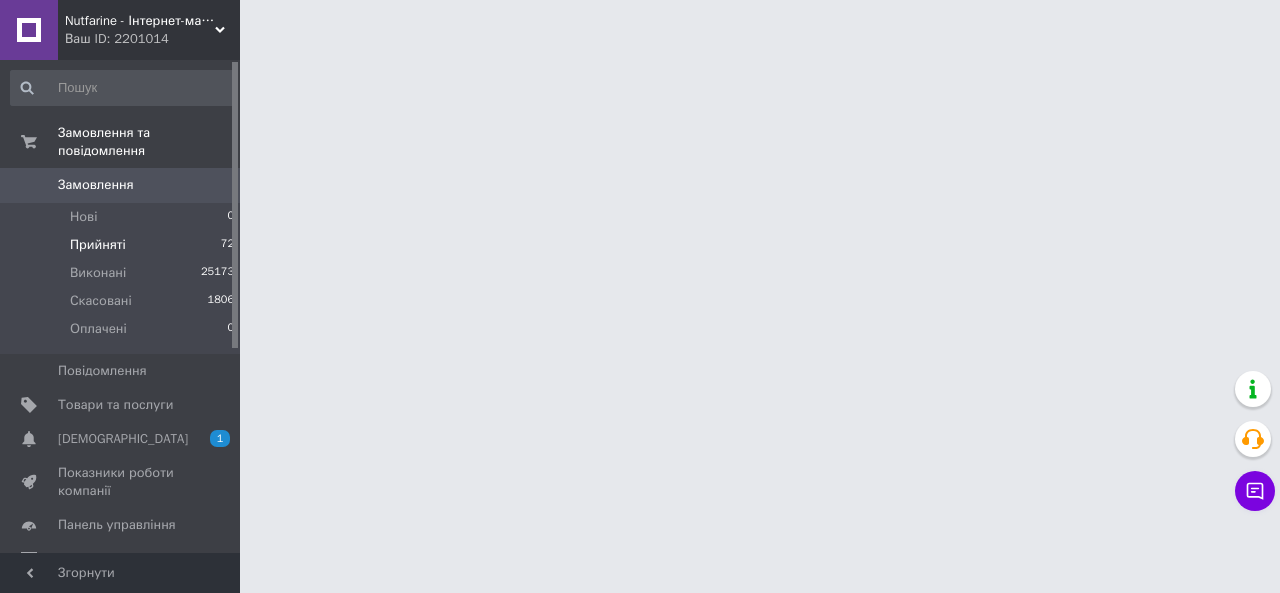 click on "Прийняті" at bounding box center (98, 245) 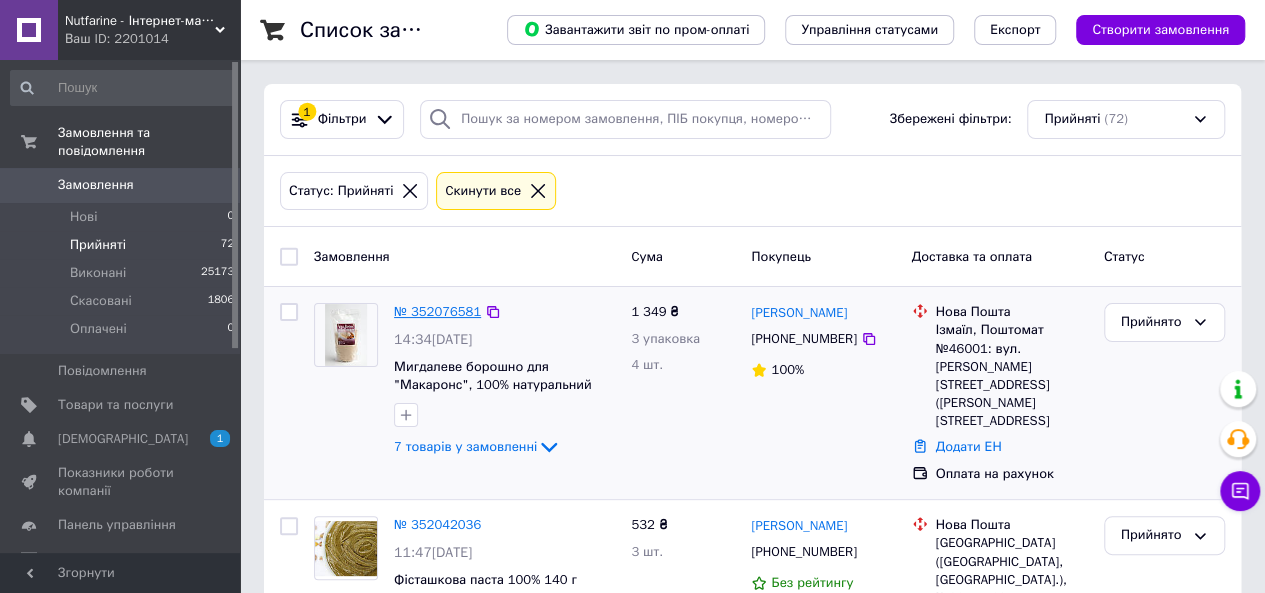 click on "№ 352076581" at bounding box center (437, 311) 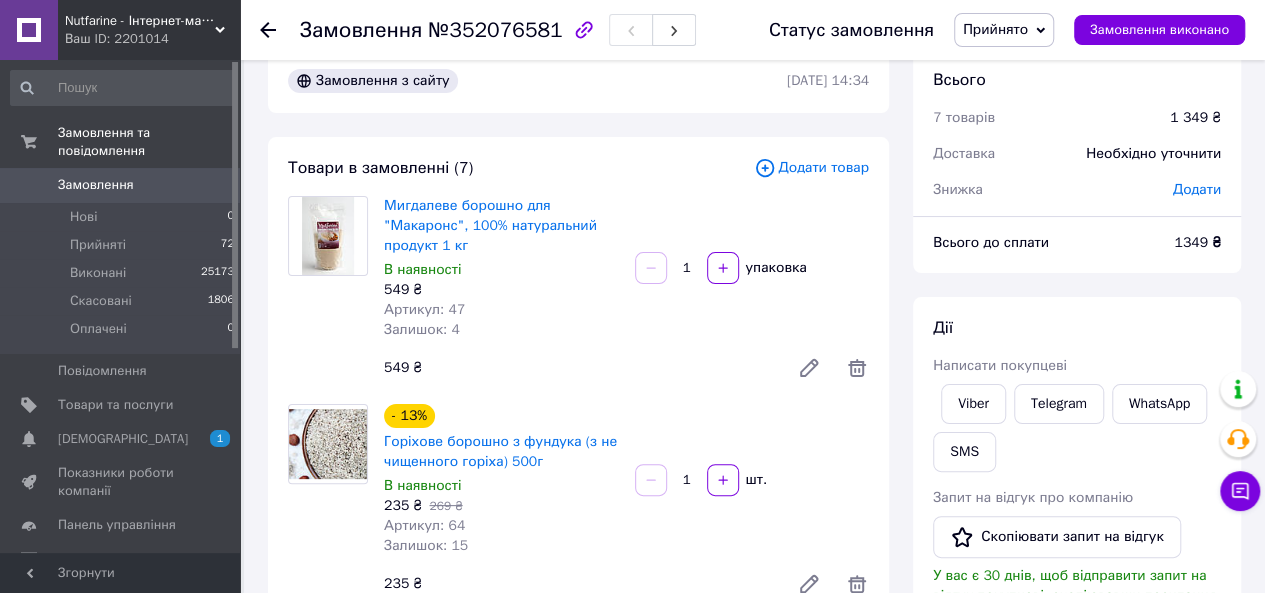 scroll, scrollTop: 0, scrollLeft: 0, axis: both 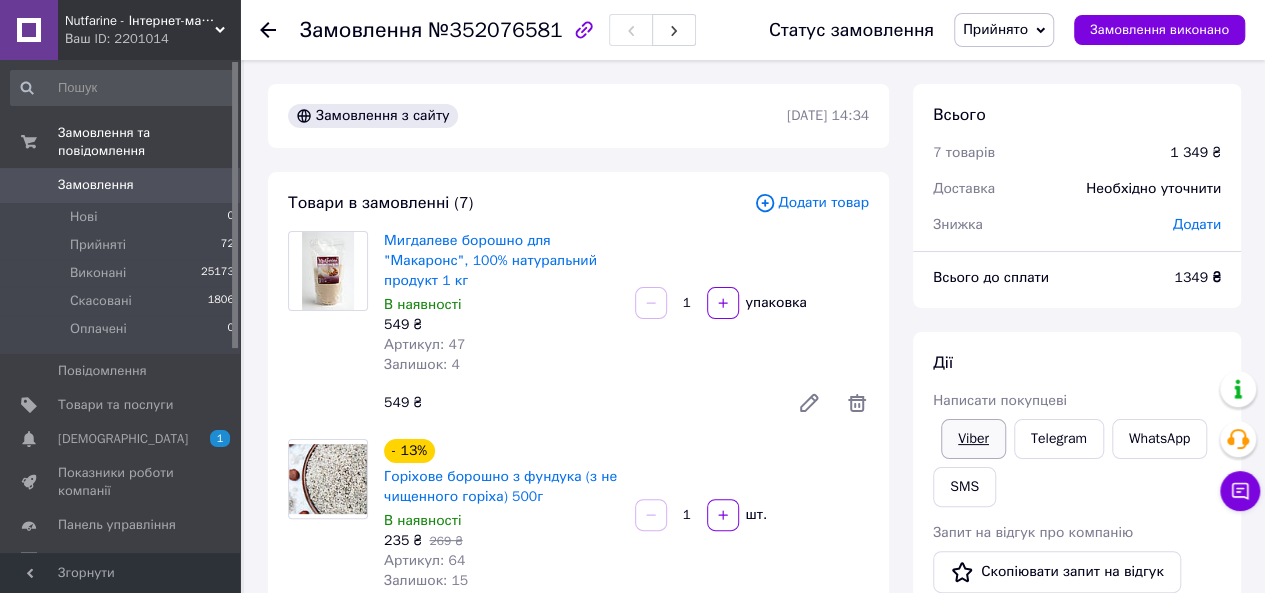 click on "Viber" at bounding box center (973, 439) 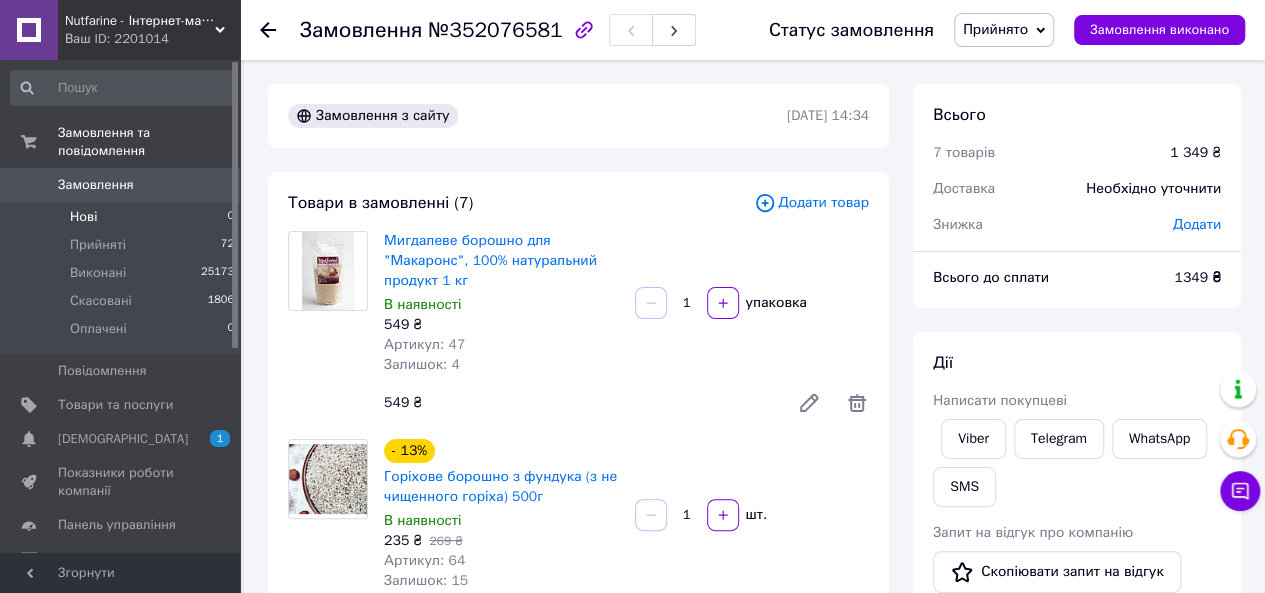 click on "Замовлення 0" at bounding box center (123, 185) 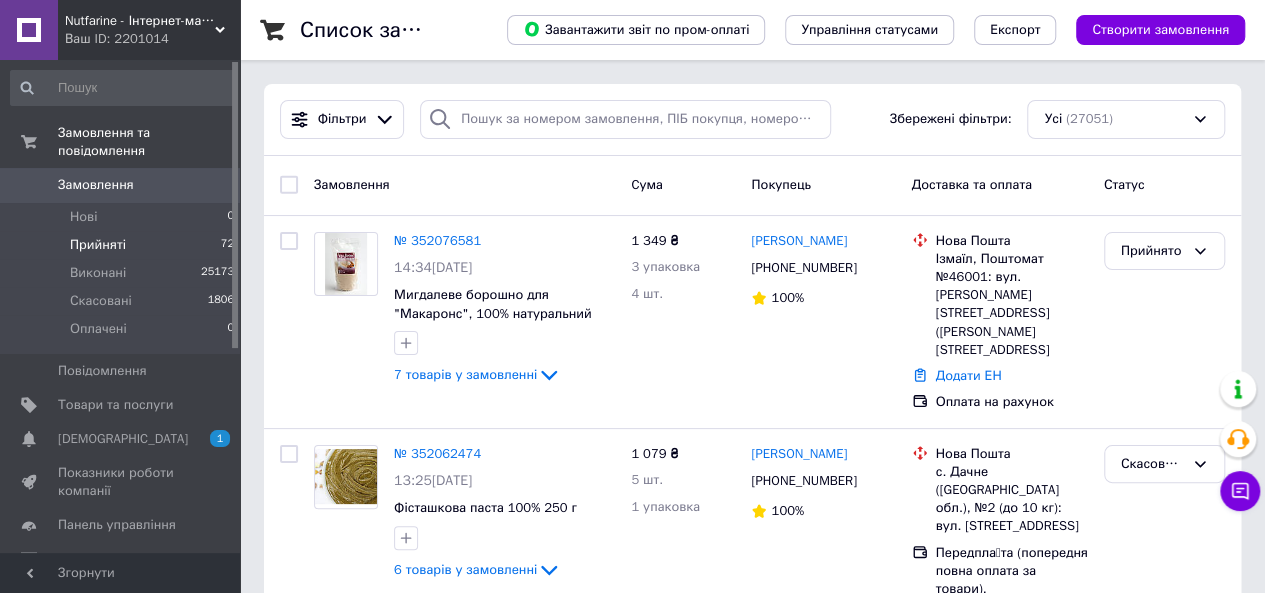 drag, startPoint x: 108, startPoint y: 199, endPoint x: 116, endPoint y: 218, distance: 20.615528 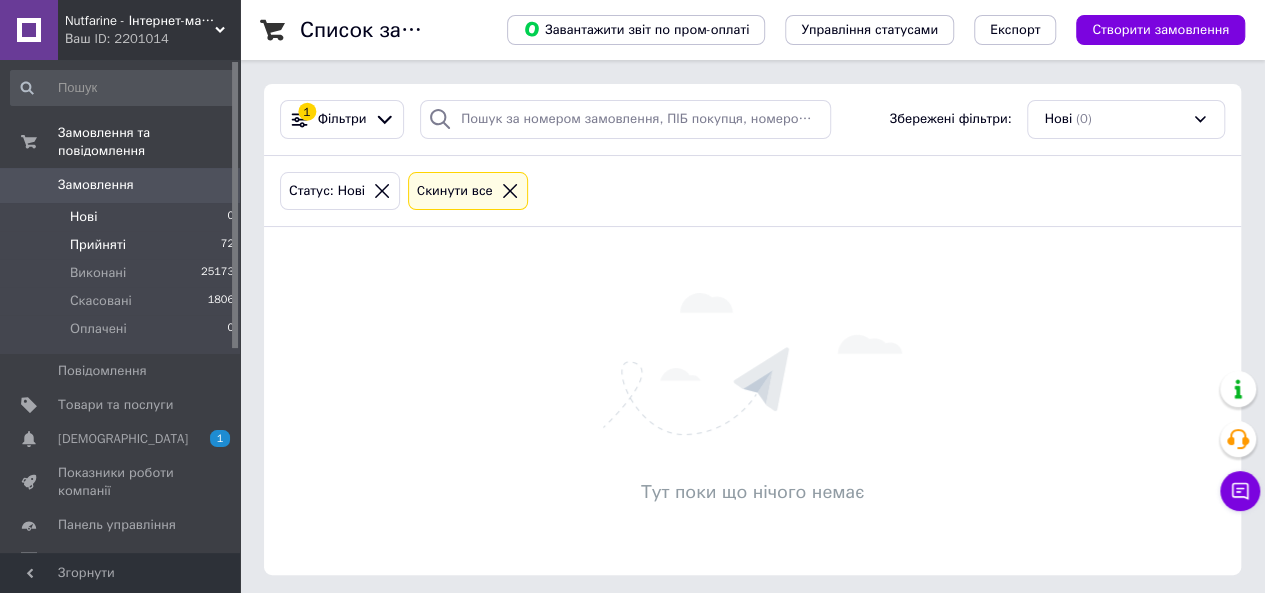 click on "Прийняті" at bounding box center (98, 245) 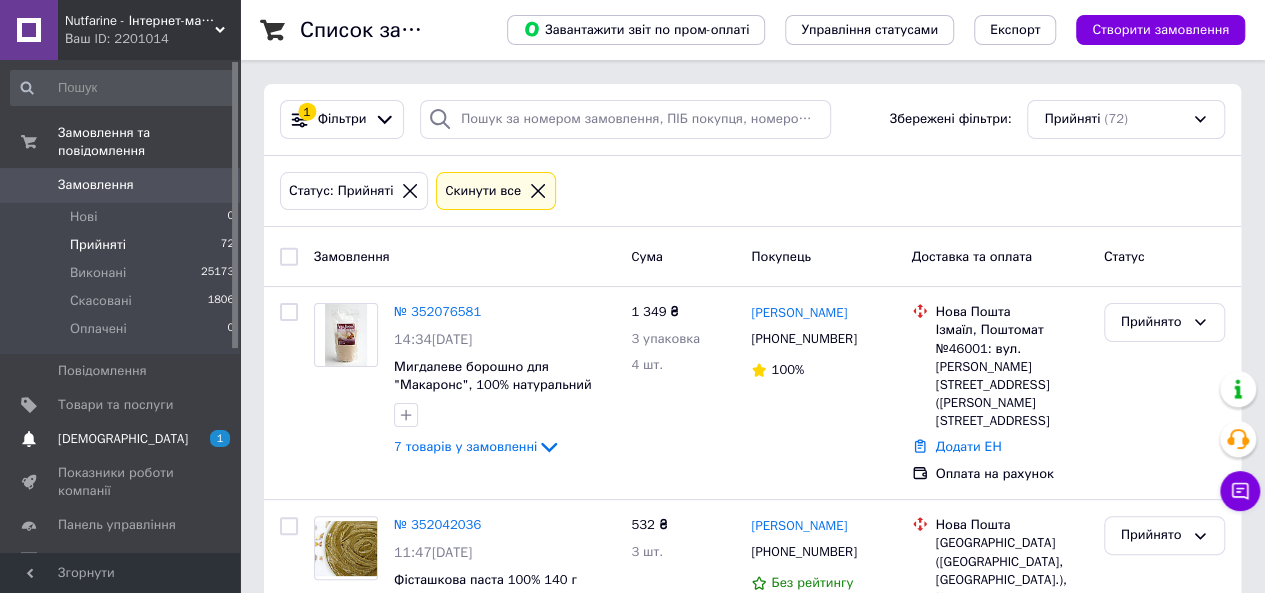 click on "Сповіщення 1 0" at bounding box center (123, 439) 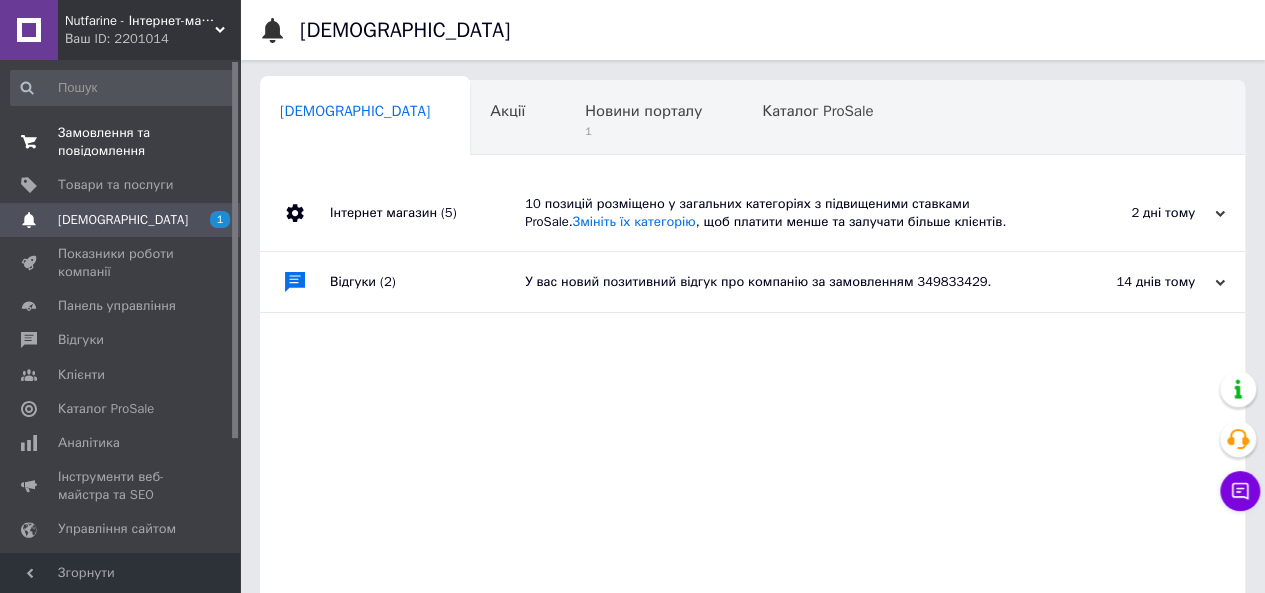 click on "Замовлення та повідомлення" at bounding box center (121, 142) 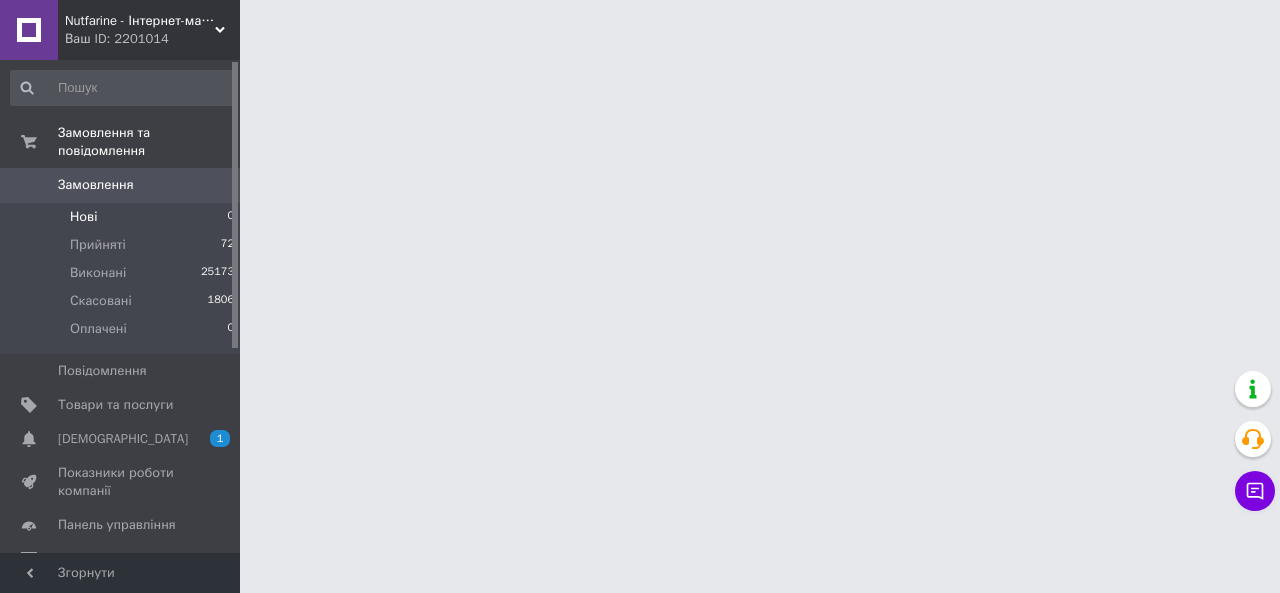 click on "Нові 0" at bounding box center (123, 217) 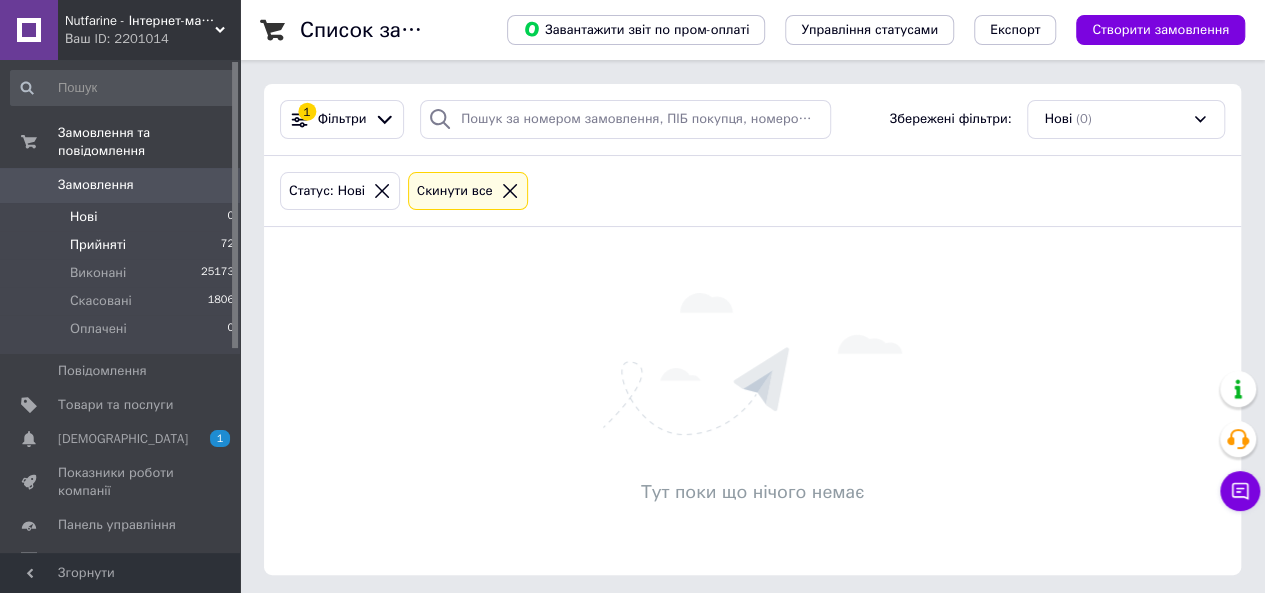 click on "Прийняті" at bounding box center (98, 245) 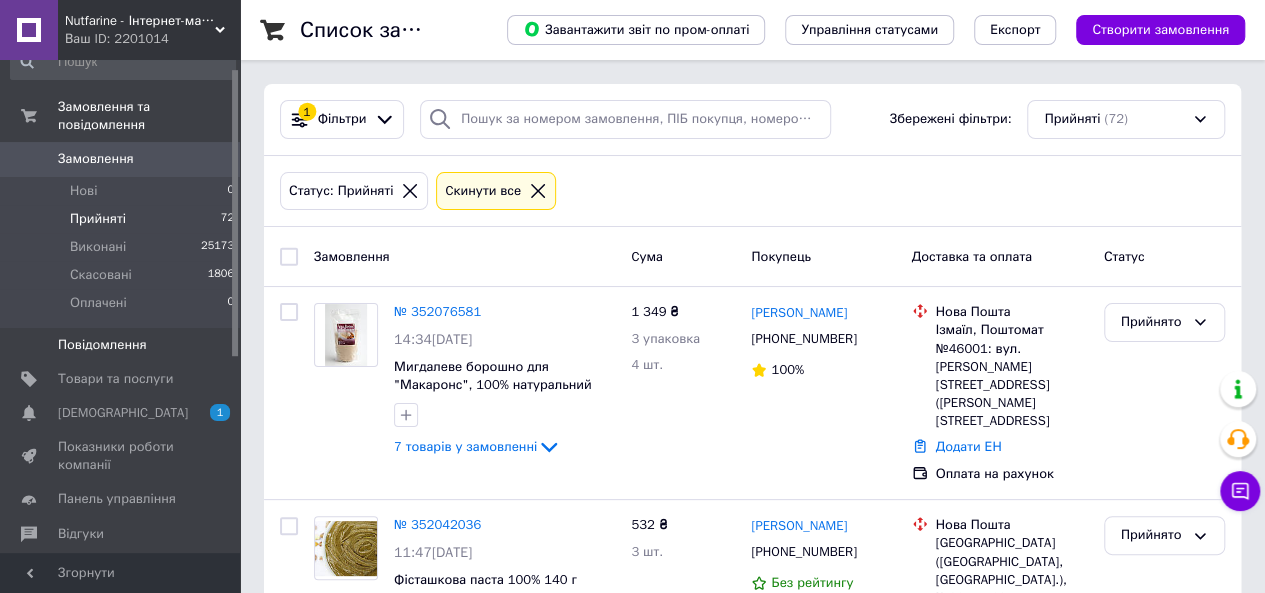 scroll, scrollTop: 0, scrollLeft: 0, axis: both 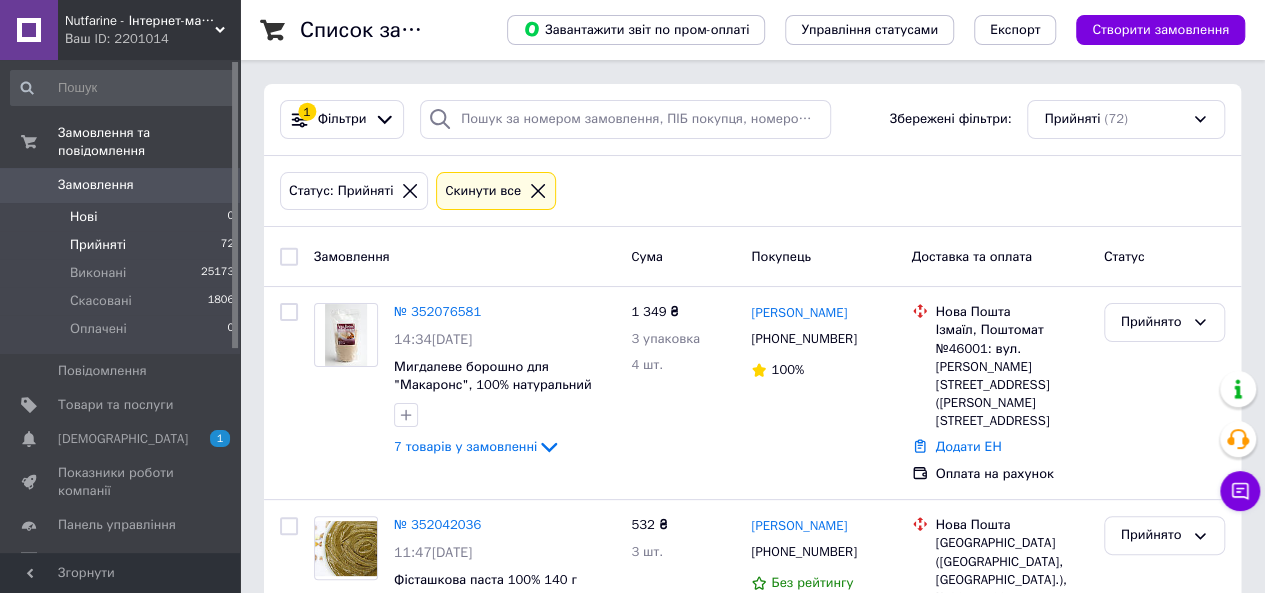 click on "Нові" at bounding box center (83, 217) 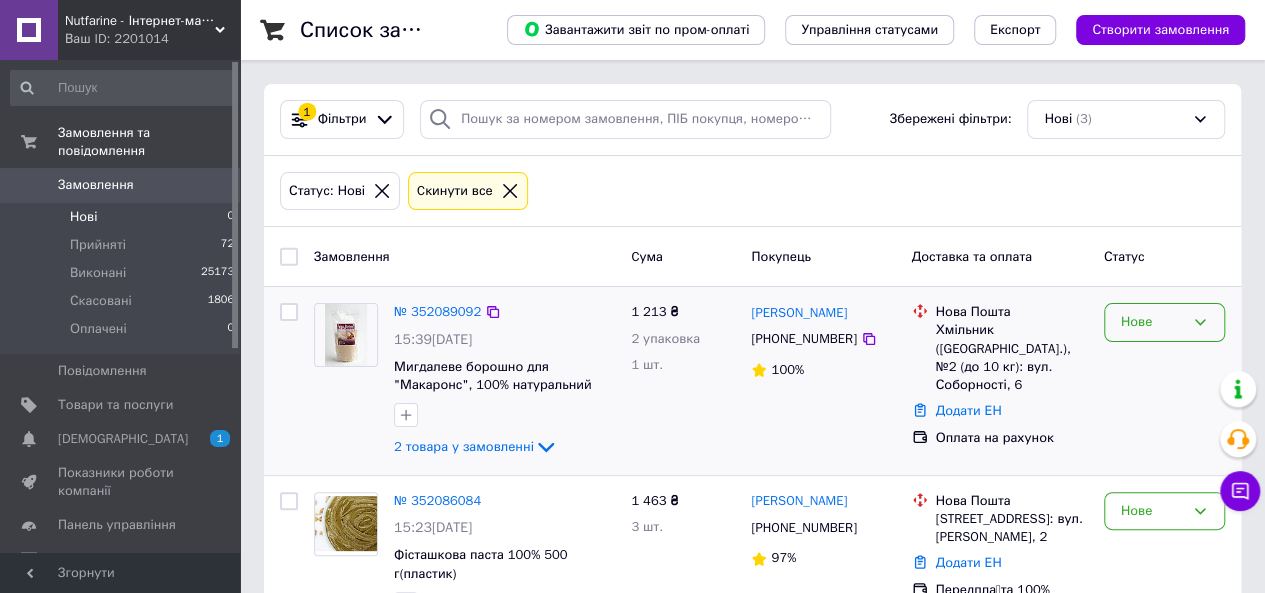 click on "Нове" at bounding box center [1152, 322] 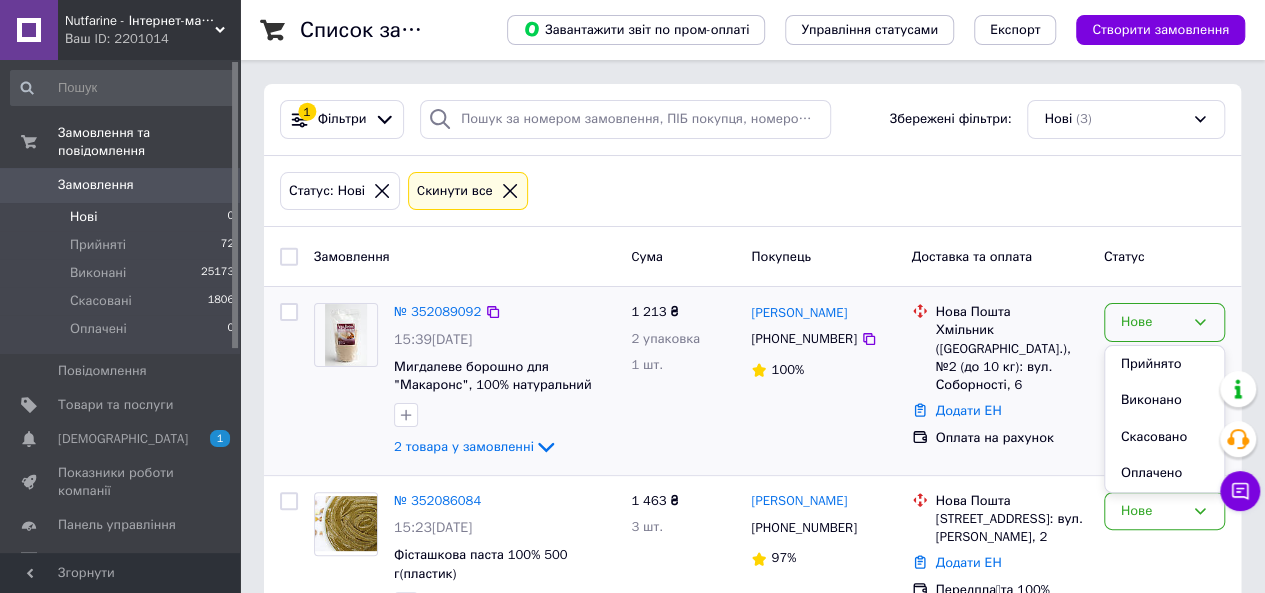 click on "Прийнято" at bounding box center (1164, 364) 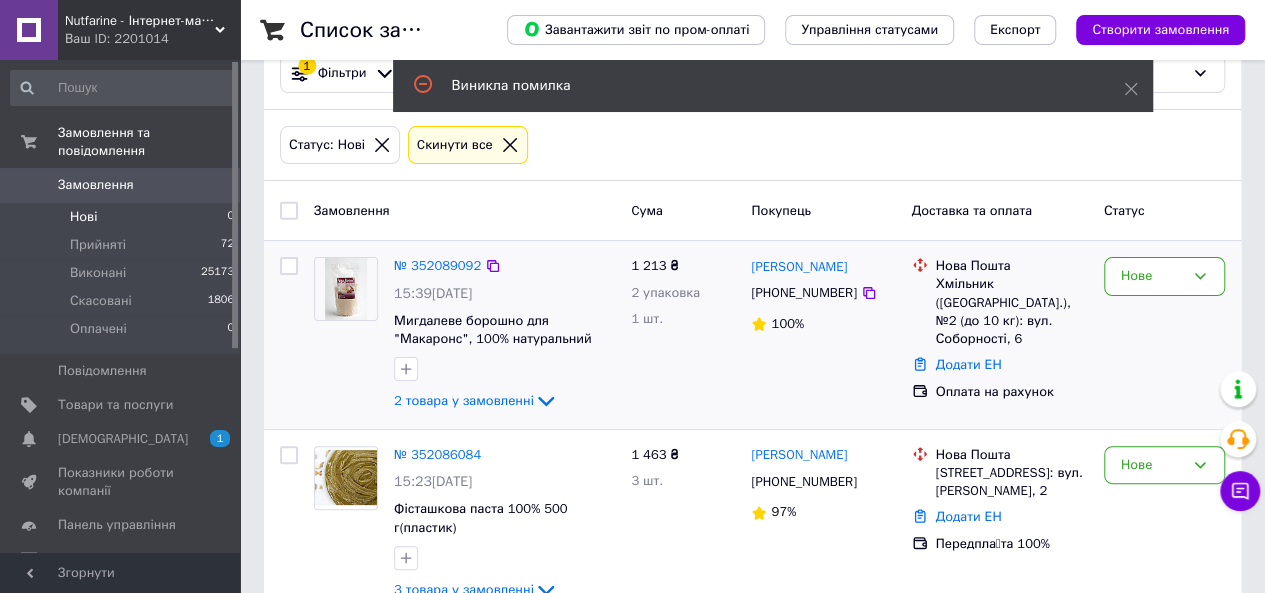 scroll, scrollTop: 0, scrollLeft: 0, axis: both 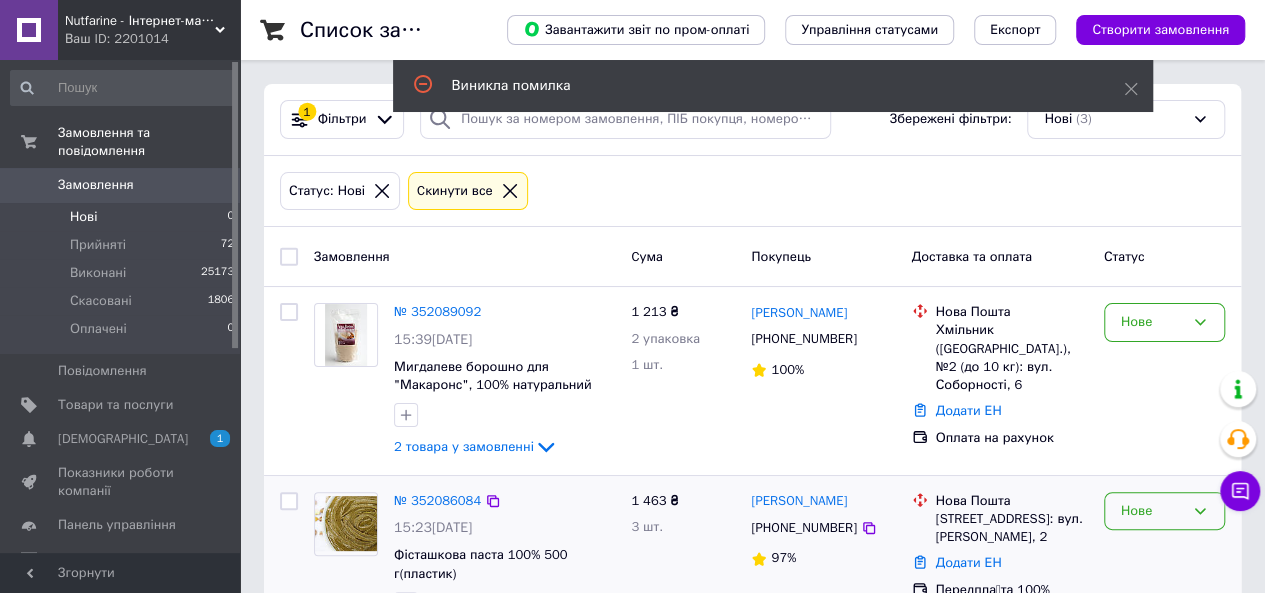 click on "Нове" at bounding box center (1152, 511) 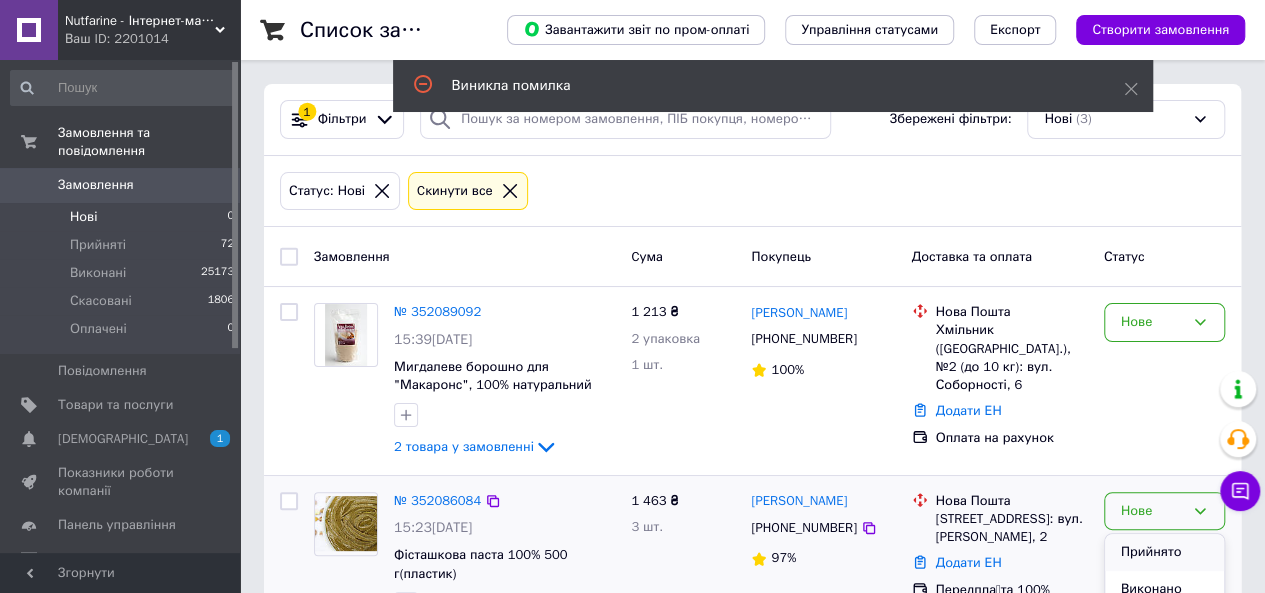 click on "Прийнято" at bounding box center (1164, 552) 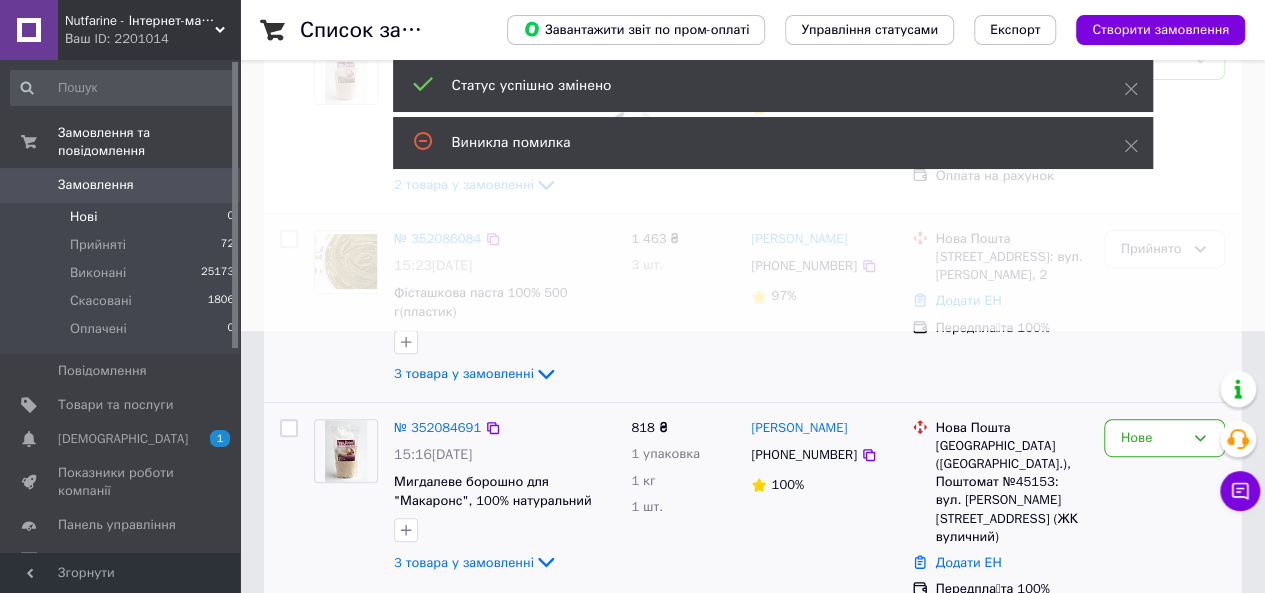 scroll, scrollTop: 280, scrollLeft: 0, axis: vertical 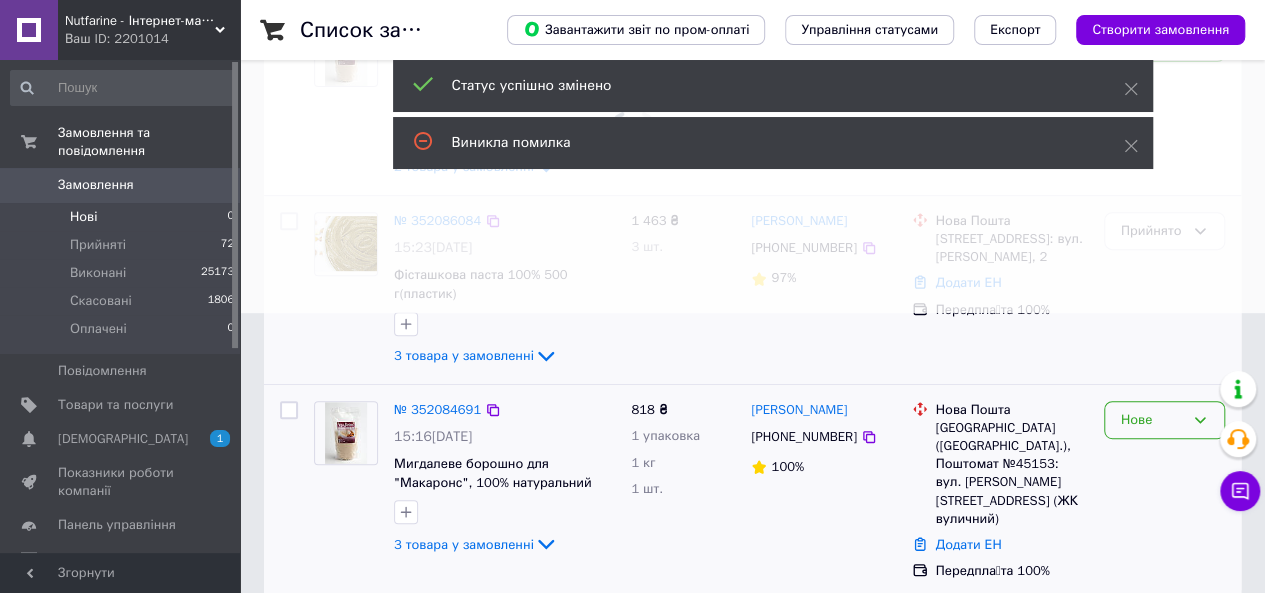 click on "Нове" at bounding box center [1152, 420] 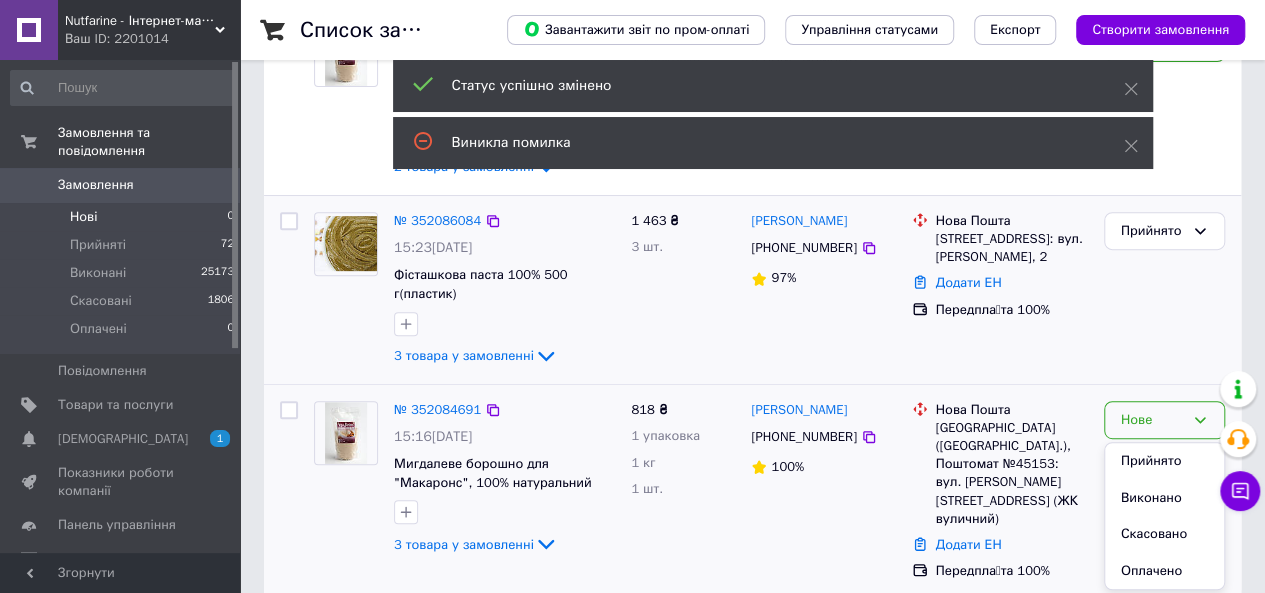 drag, startPoint x: 1154, startPoint y: 463, endPoint x: 1146, endPoint y: 453, distance: 12.806249 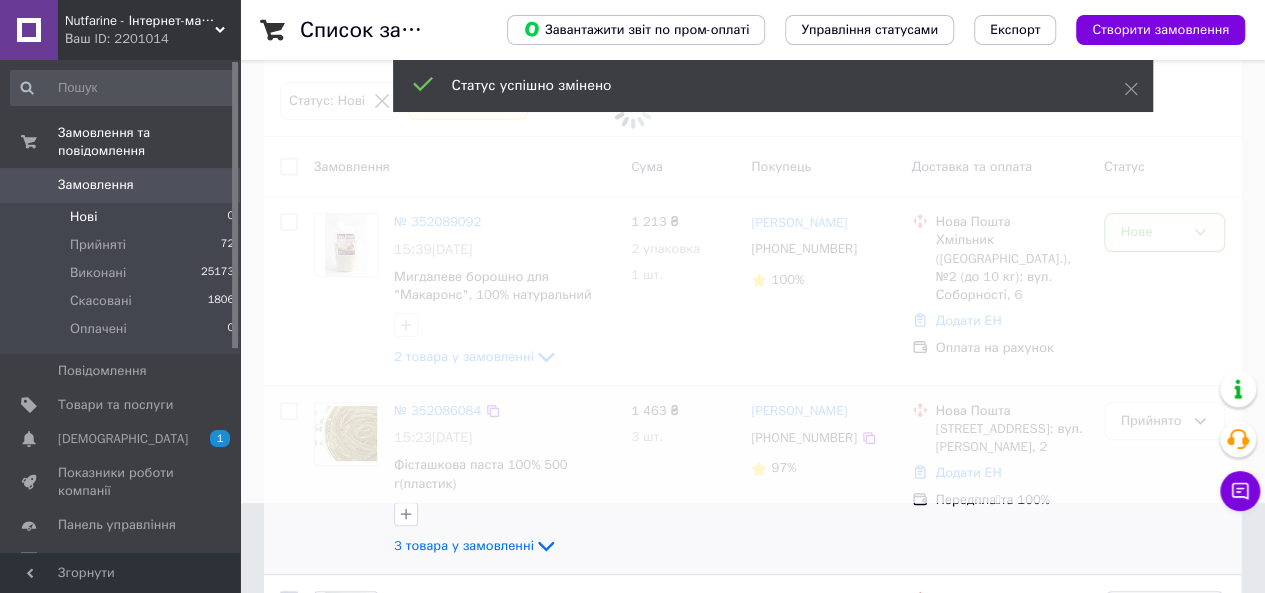 scroll, scrollTop: 0, scrollLeft: 0, axis: both 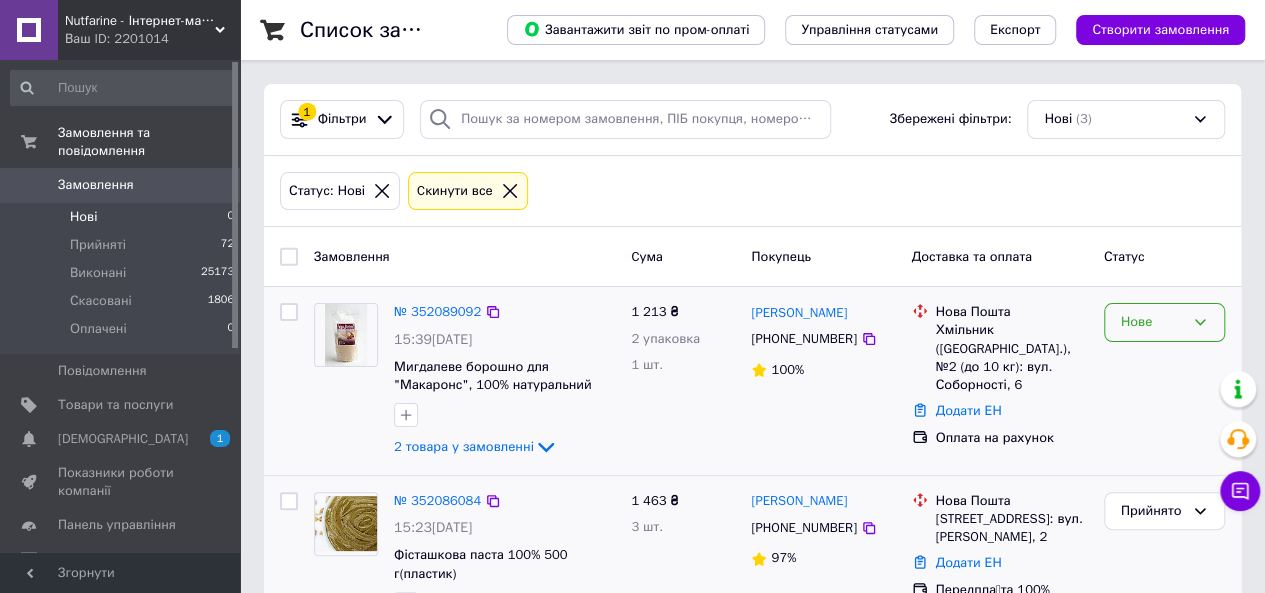 click on "Нове" at bounding box center (1152, 322) 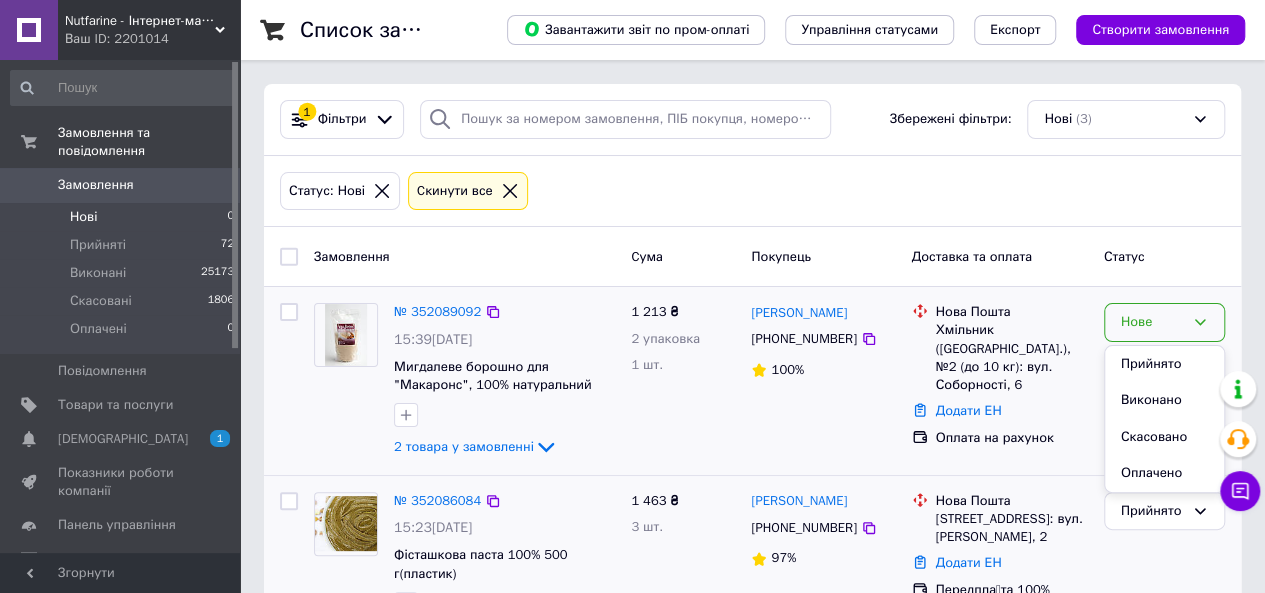 click on "Прийнято" at bounding box center (1164, 364) 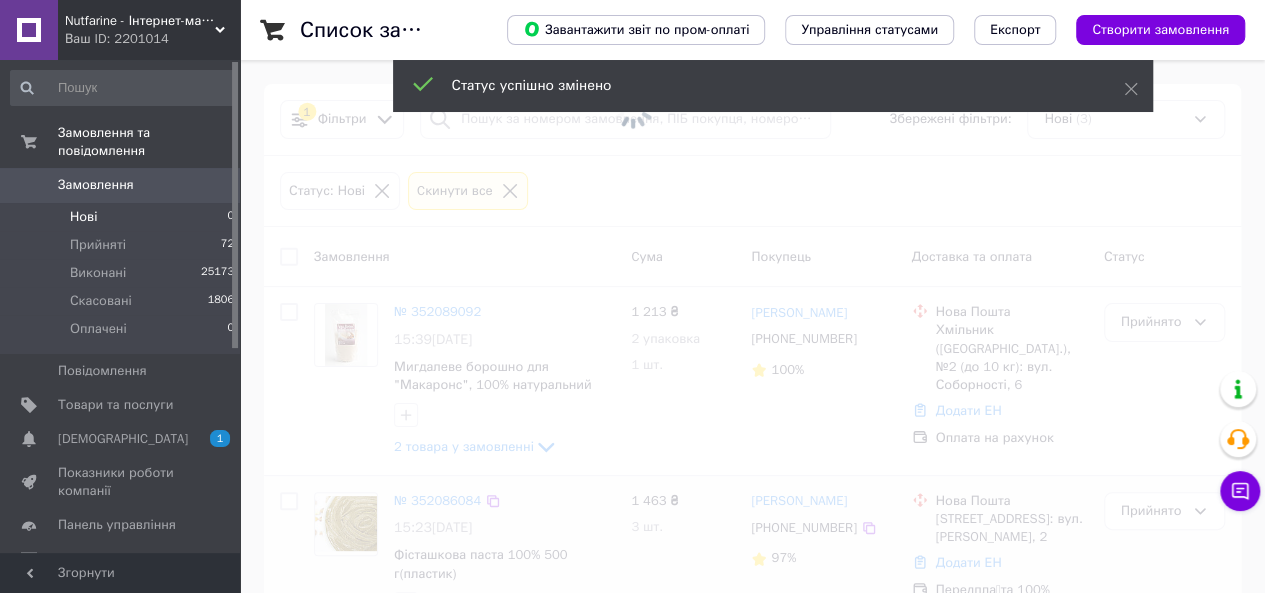 click on "Нові 0" at bounding box center [123, 217] 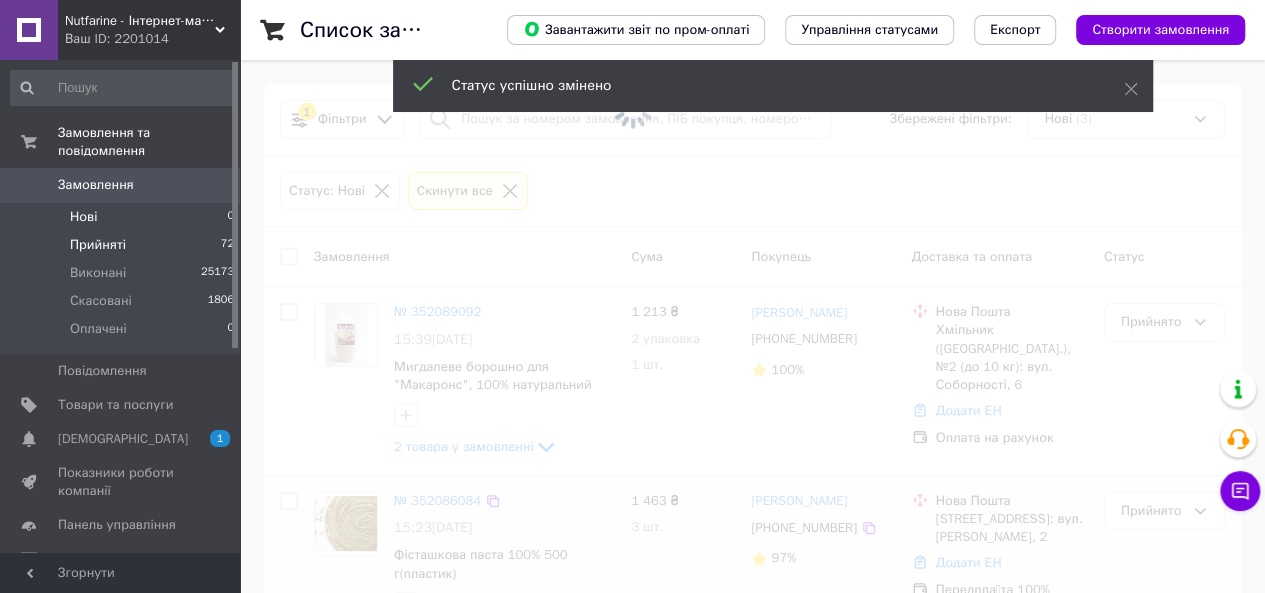 click on "Прийняті" at bounding box center (98, 245) 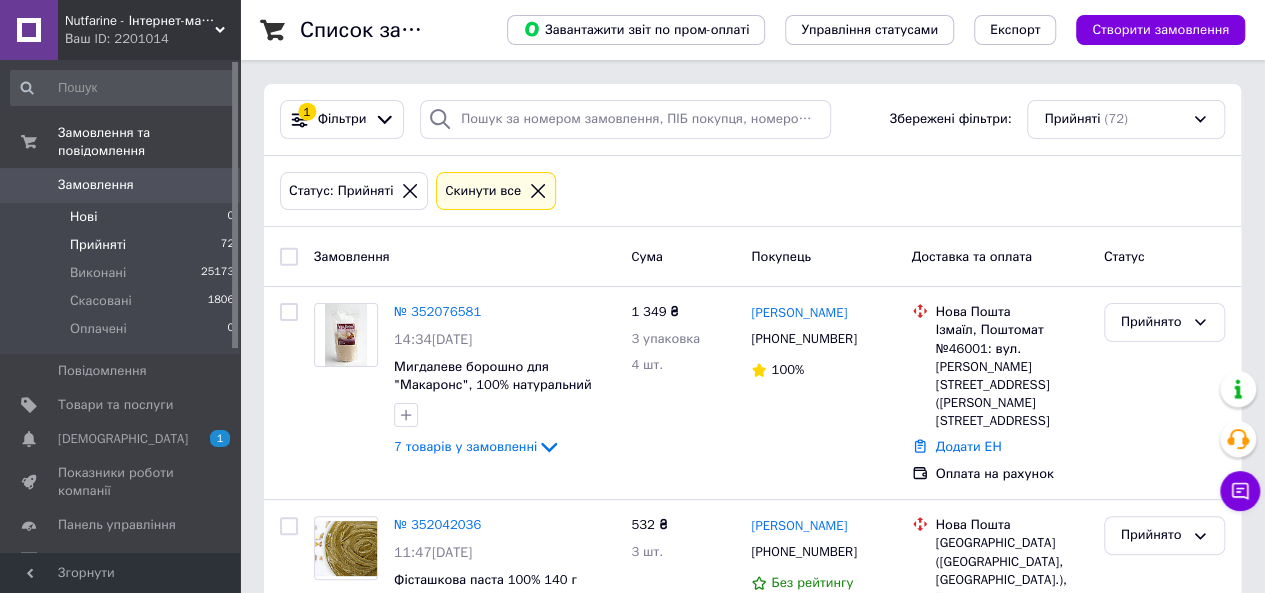 click on "Нові 0" at bounding box center (123, 217) 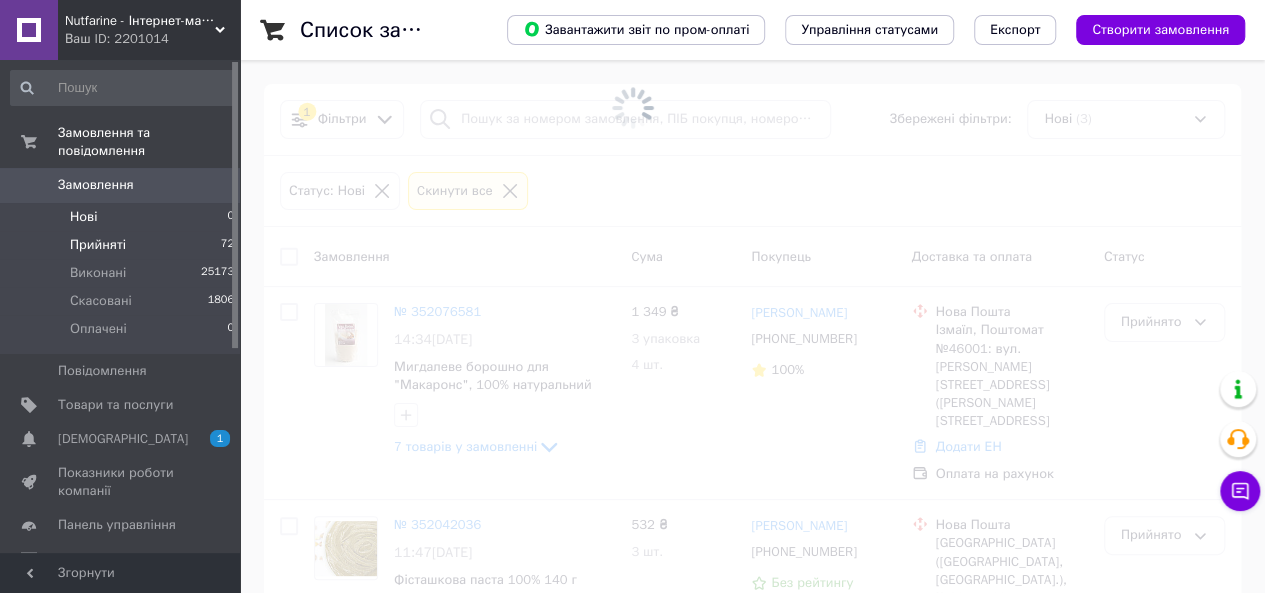 click on "Прийняті 72" at bounding box center (123, 245) 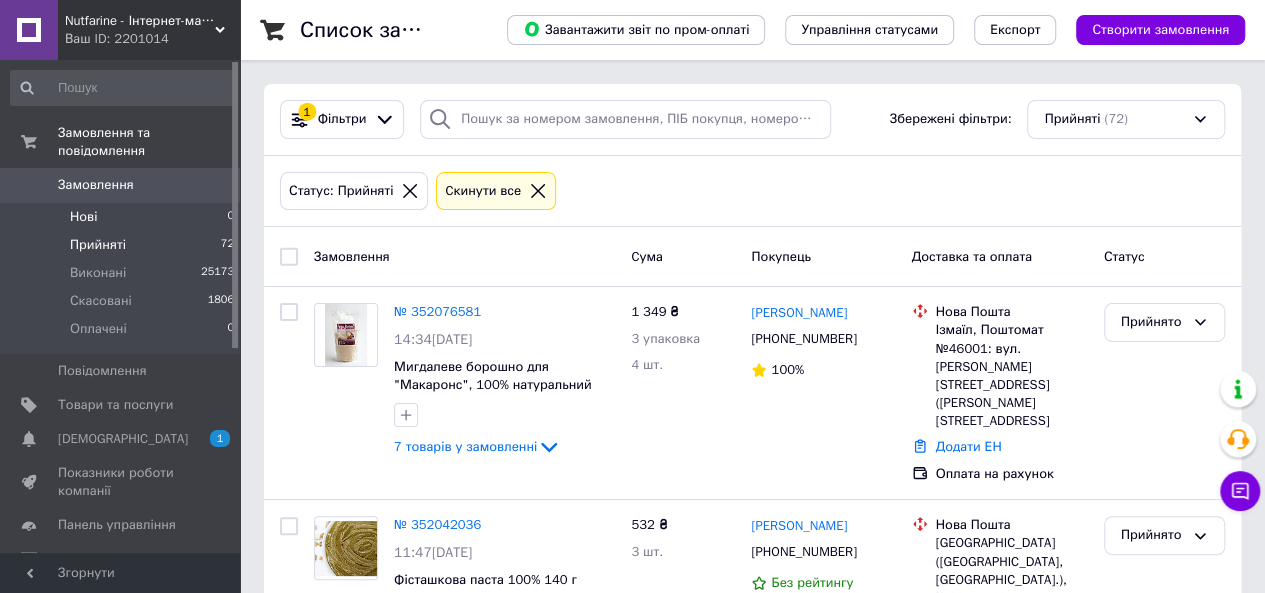 click on "Нові" at bounding box center [83, 217] 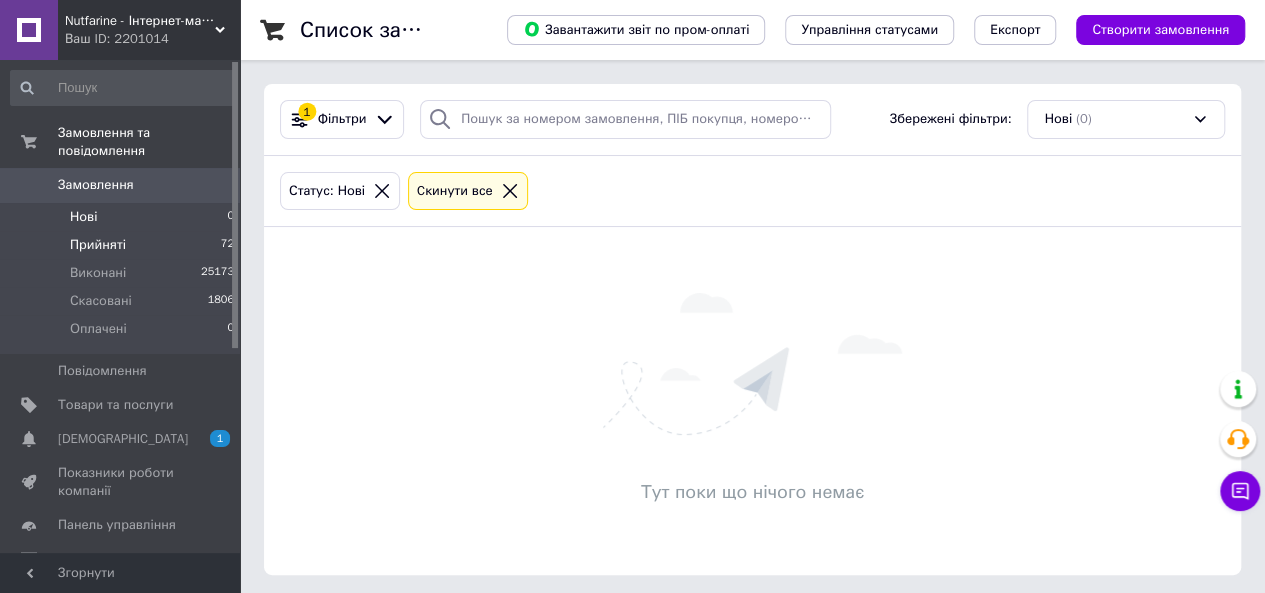 click on "Прийняті" at bounding box center [98, 245] 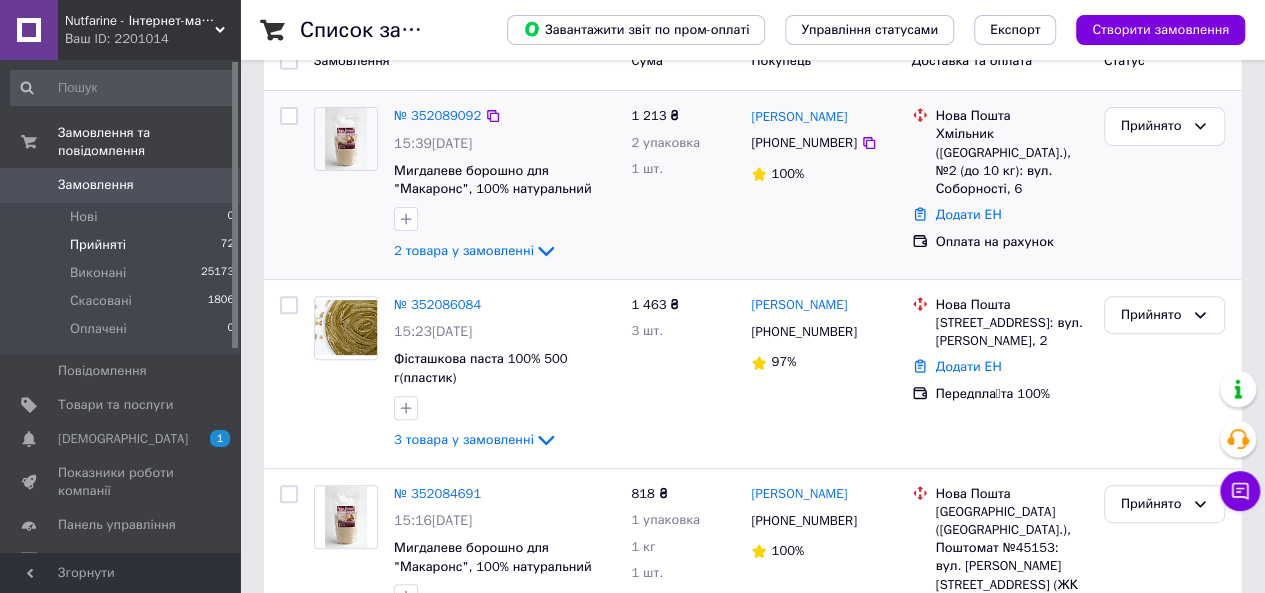 scroll, scrollTop: 200, scrollLeft: 0, axis: vertical 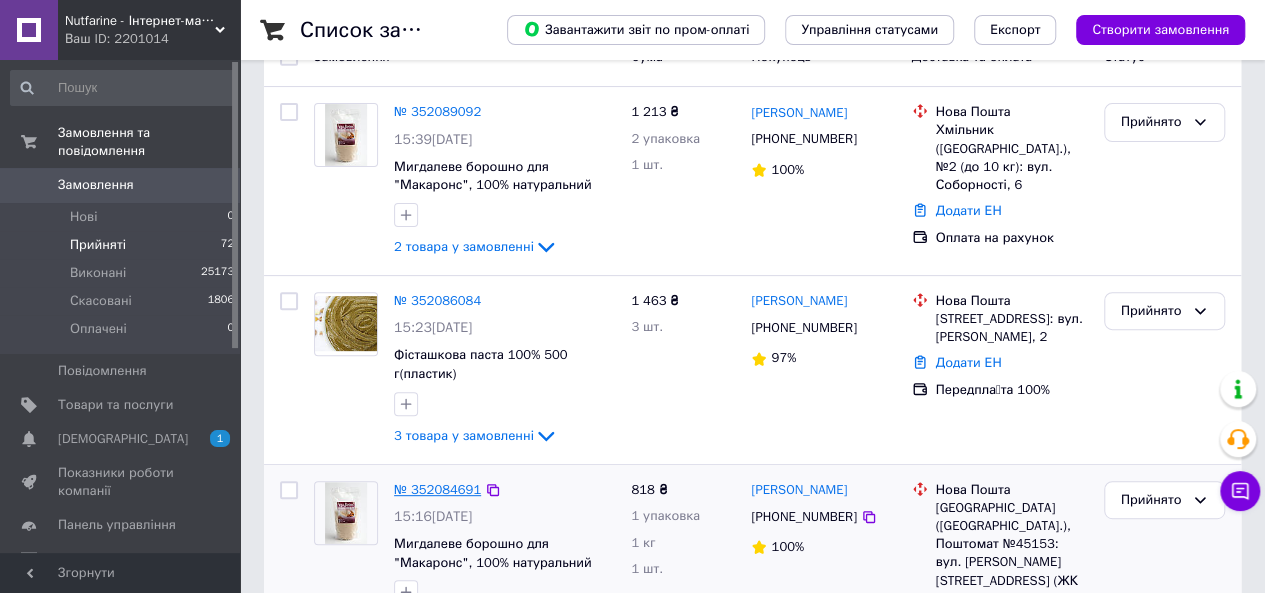 click on "№ 352084691" at bounding box center (437, 489) 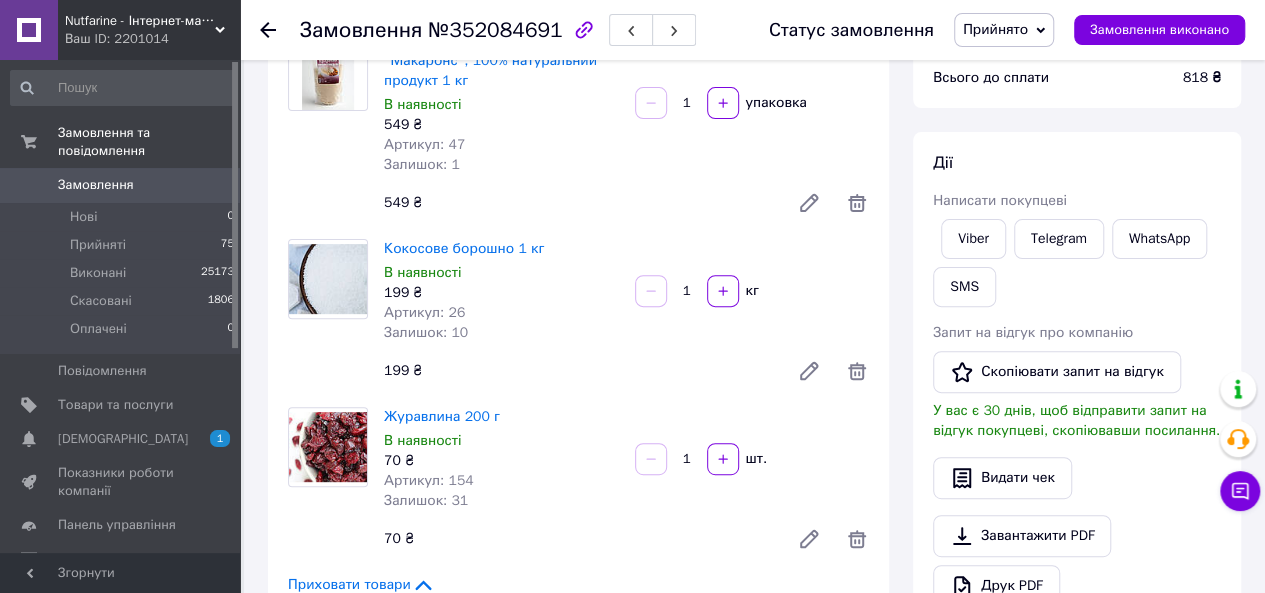 scroll, scrollTop: 0, scrollLeft: 0, axis: both 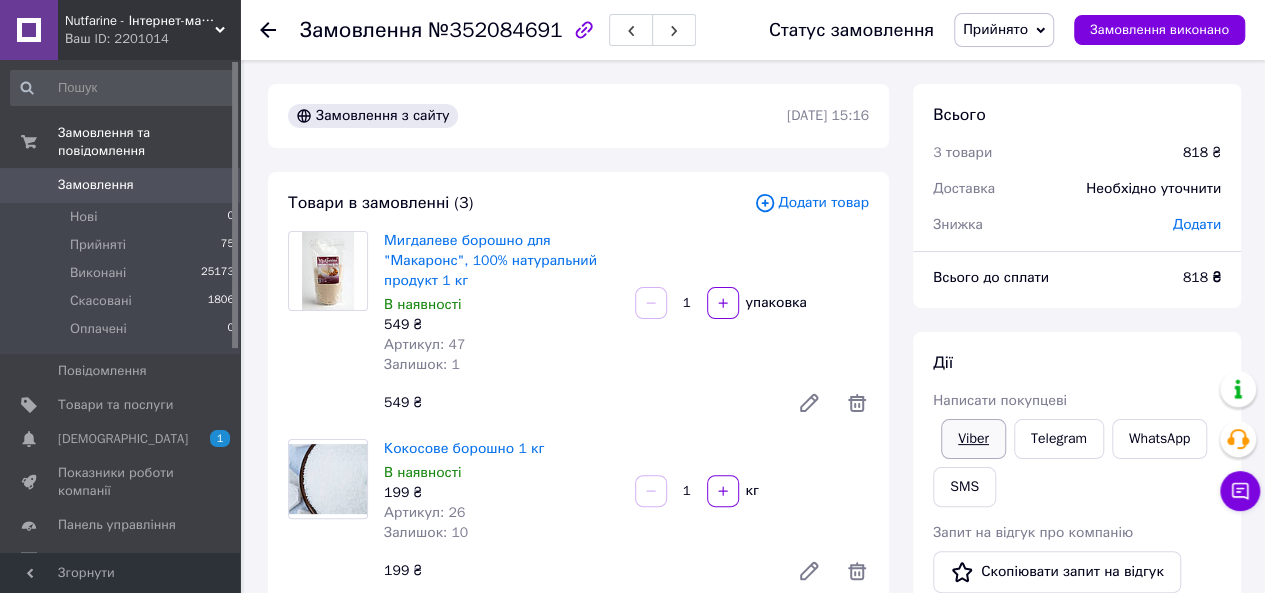 click on "Viber" at bounding box center [973, 439] 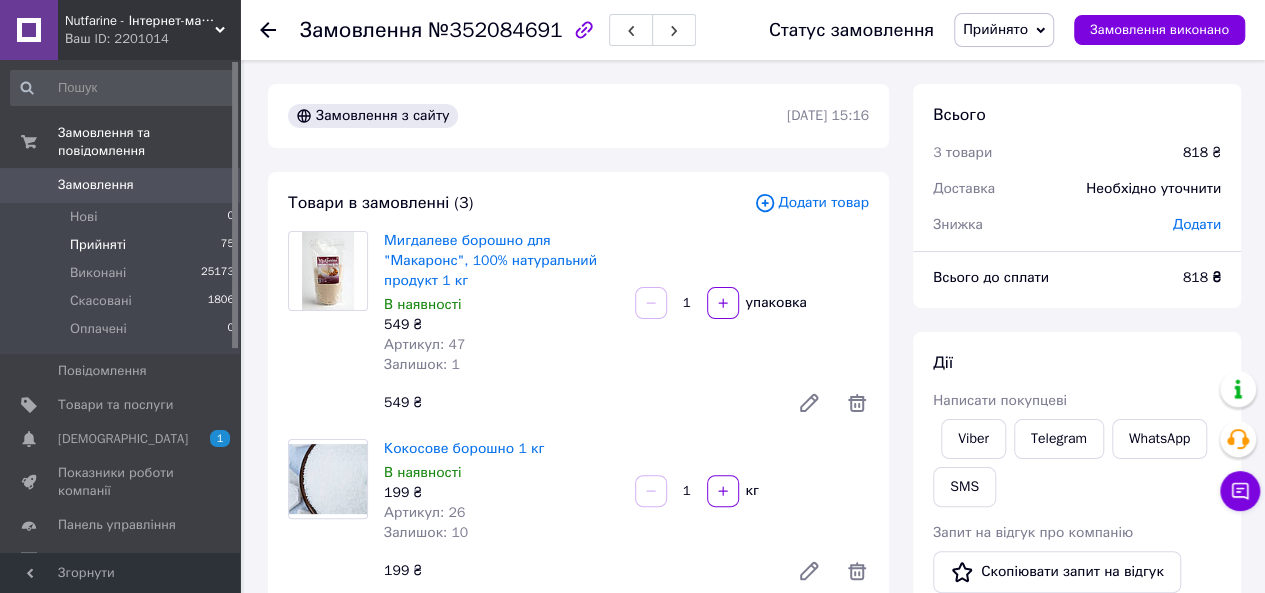 click on "Прийняті 75" at bounding box center (123, 245) 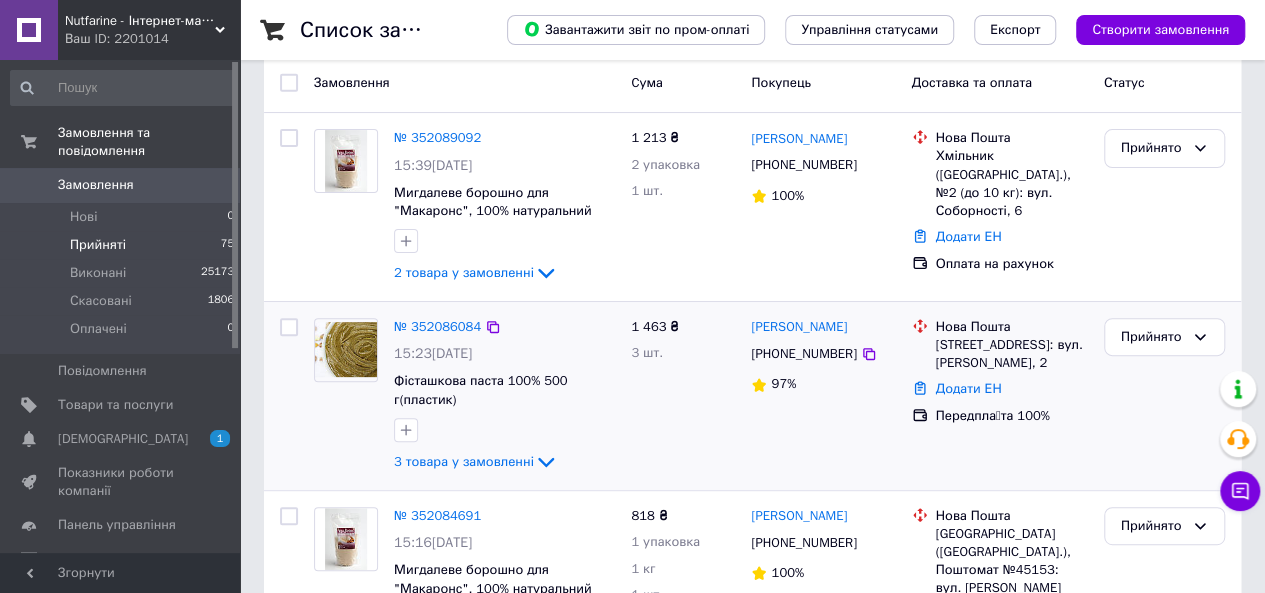 scroll, scrollTop: 200, scrollLeft: 0, axis: vertical 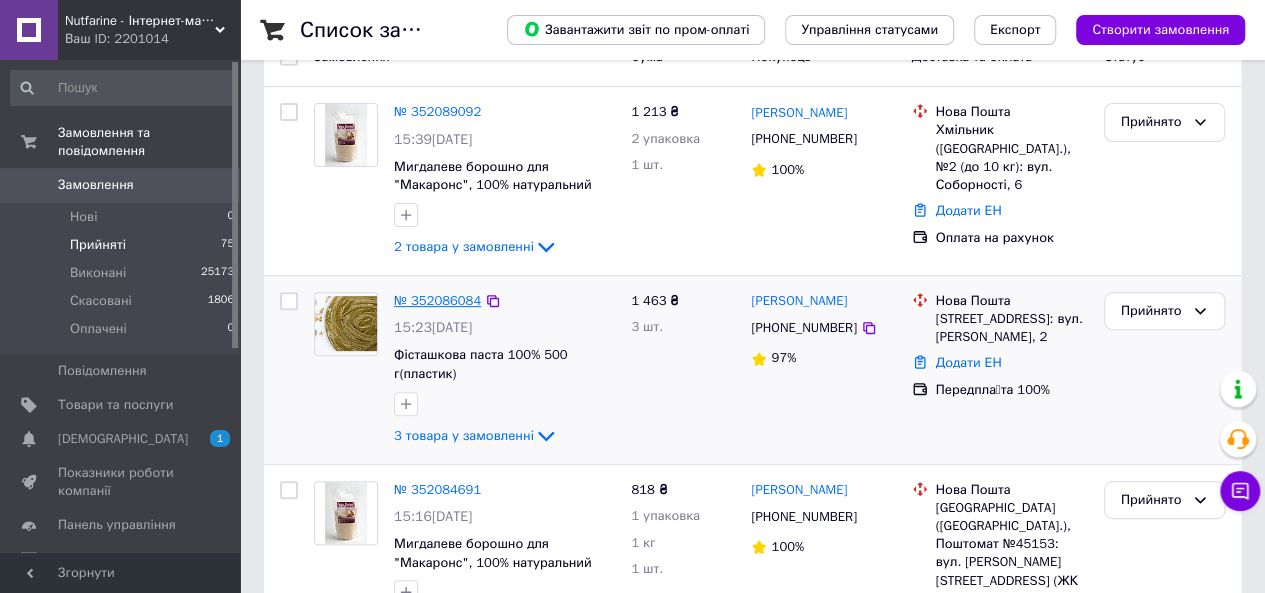 click on "№ 352086084" at bounding box center [437, 300] 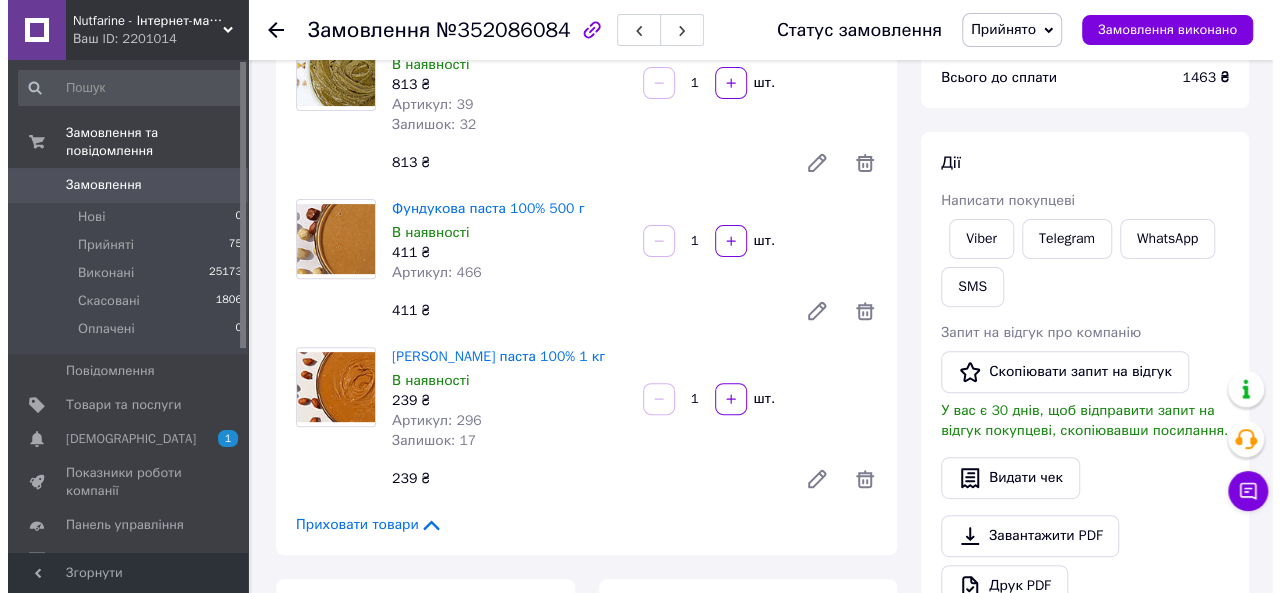 scroll, scrollTop: 0, scrollLeft: 0, axis: both 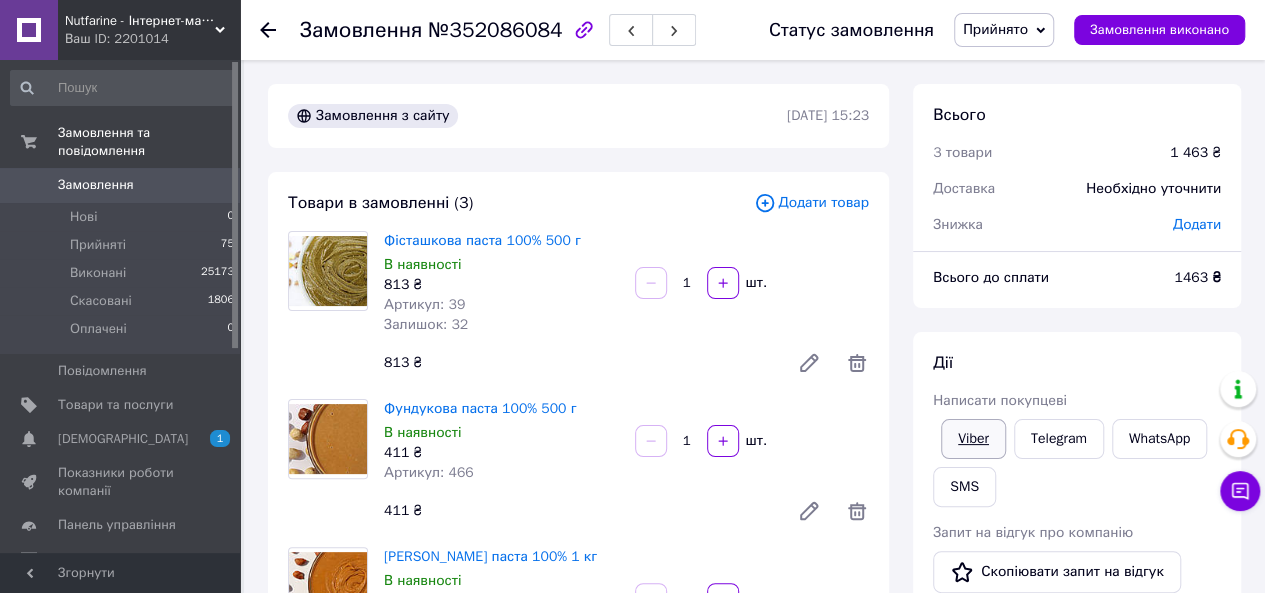 click on "Viber" at bounding box center [973, 439] 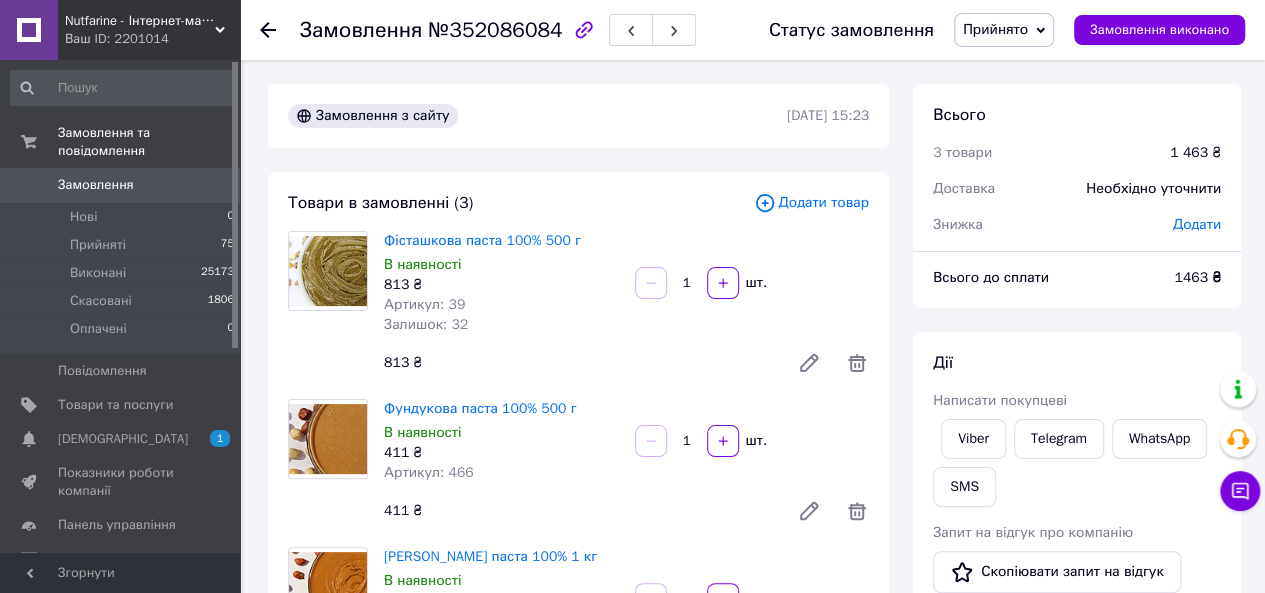 click on "Товари в замовленні (3) Додати товар Фісташкова паста 100%  500 г В наявності 813 ₴ Артикул: 39 Залишок: 32 1   шт. 813 ₴ Фундукова паста 100% 500 г В наявності 411 ₴ Артикул: 466 1   шт. 411 ₴ Арахісова паста 100% 1 кг В наявності 239 ₴ Артикул: 296 Залишок: 17 1   шт. 239 ₴ Приховати товари" at bounding box center (578, 463) 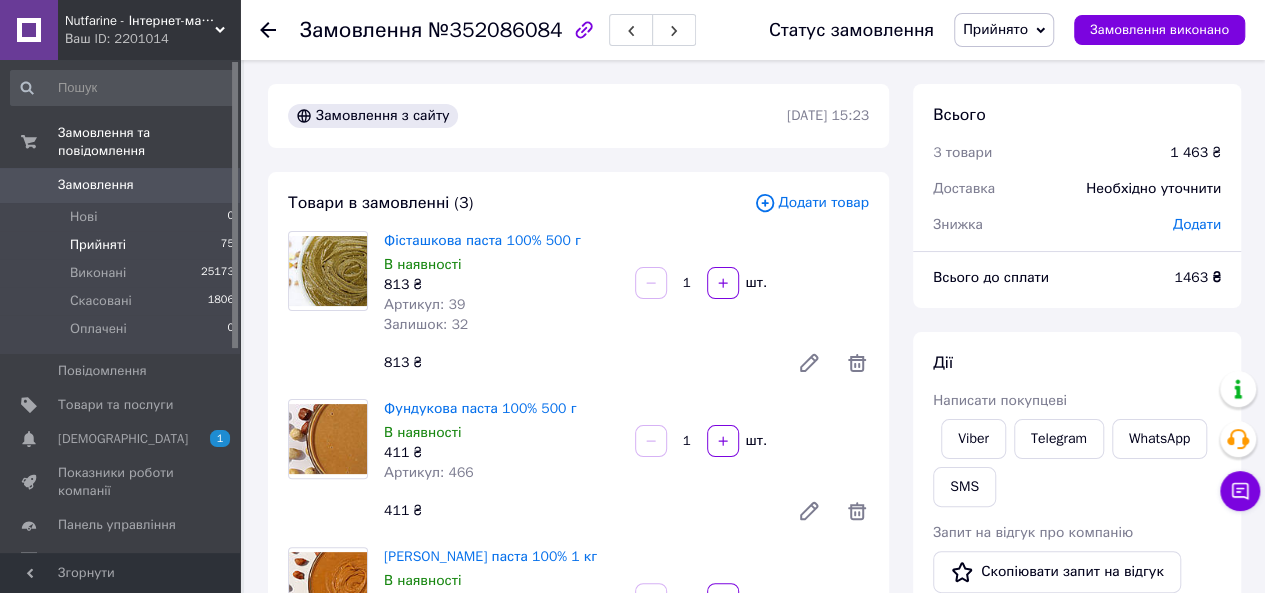 click on "Прийняті" at bounding box center [98, 245] 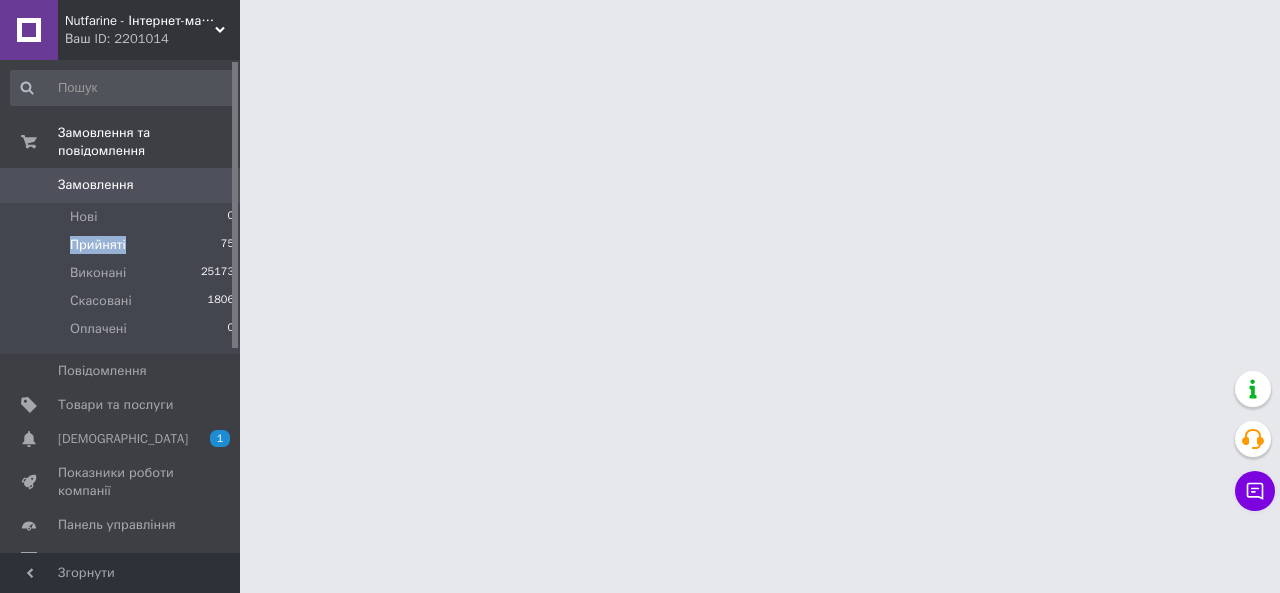 click on "Прийняті" at bounding box center [98, 245] 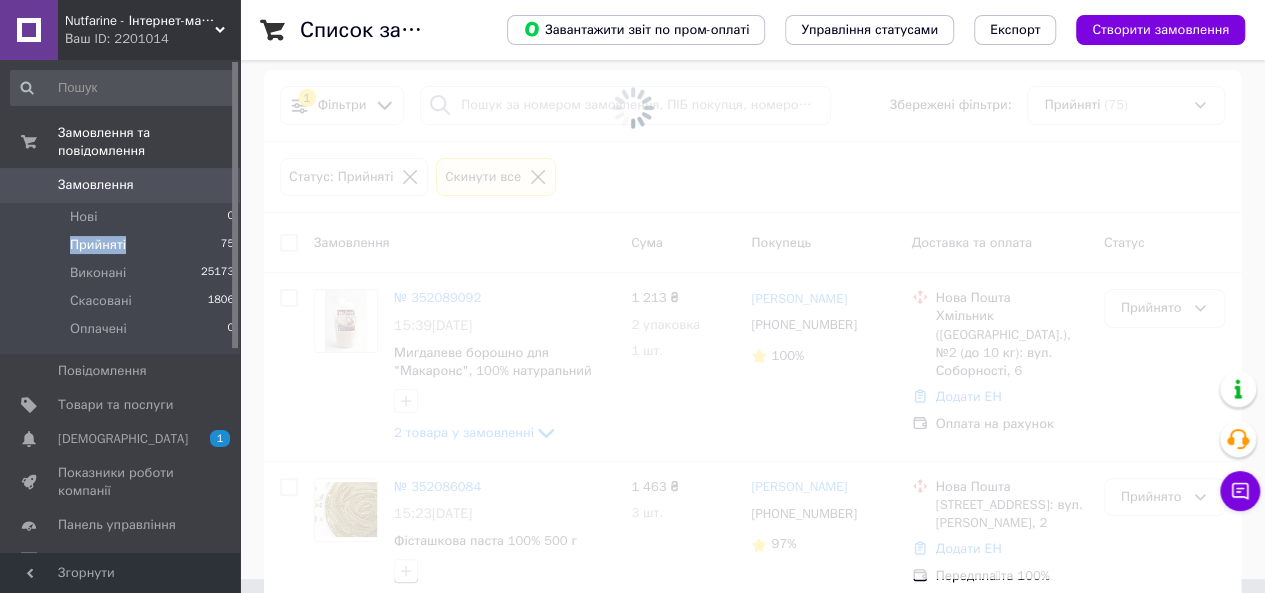 scroll, scrollTop: 0, scrollLeft: 0, axis: both 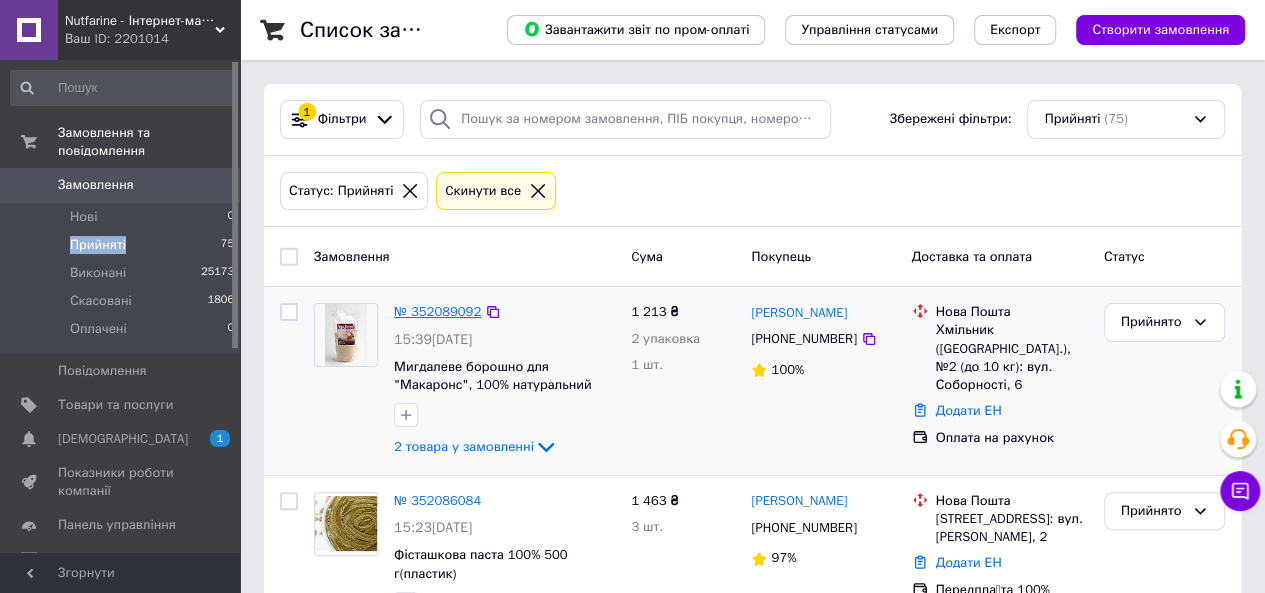 click on "№ 352089092" at bounding box center (437, 311) 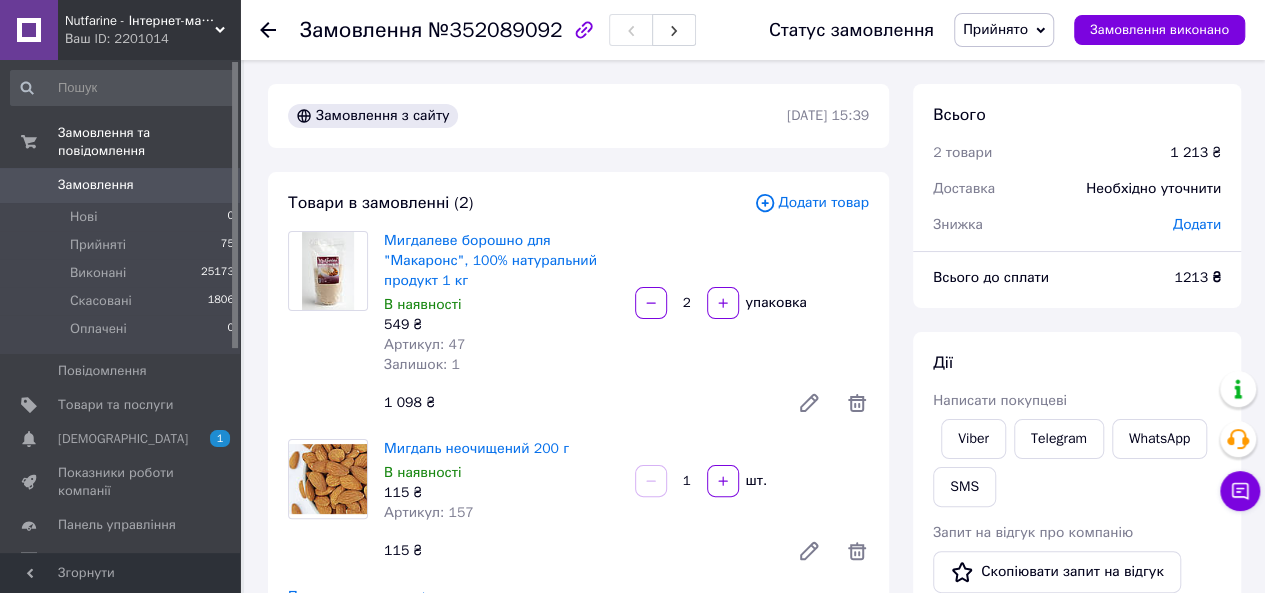click on "Написати покупцеві" at bounding box center (1000, 400) 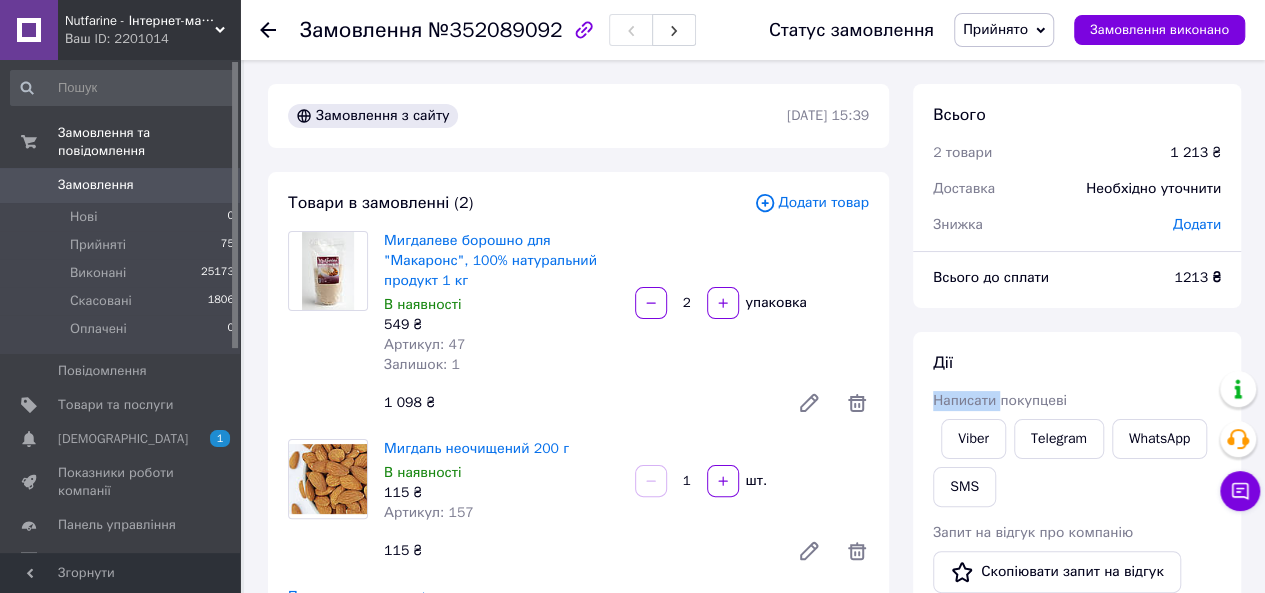 click on "Написати покупцеві" at bounding box center [1000, 400] 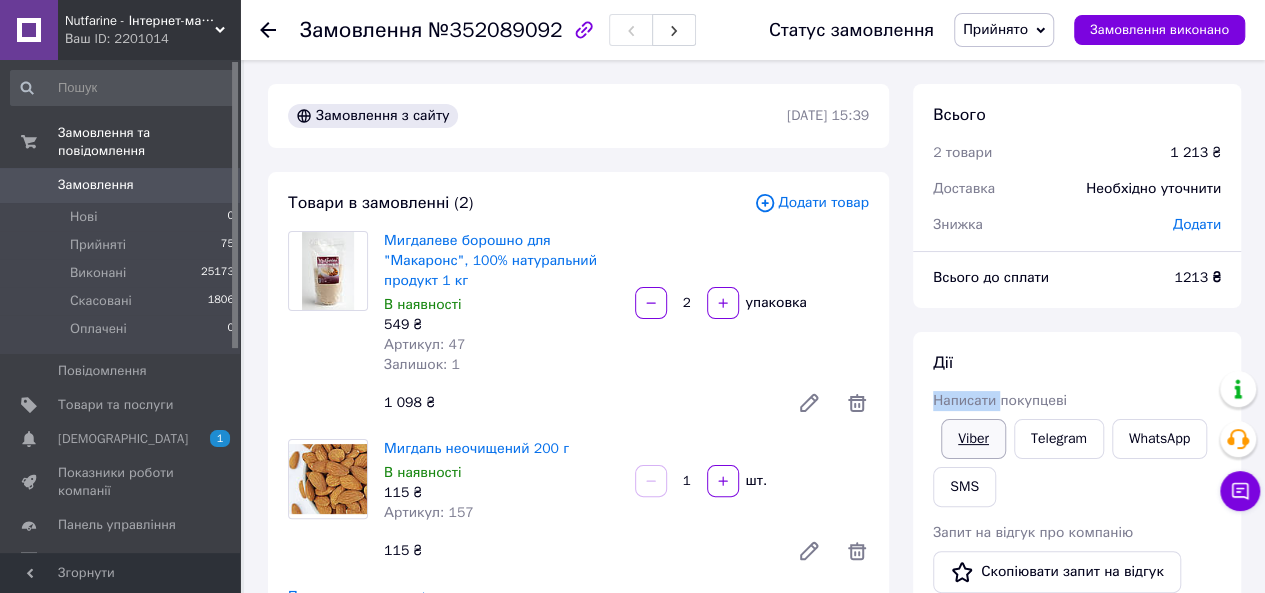 click on "Viber" at bounding box center (973, 439) 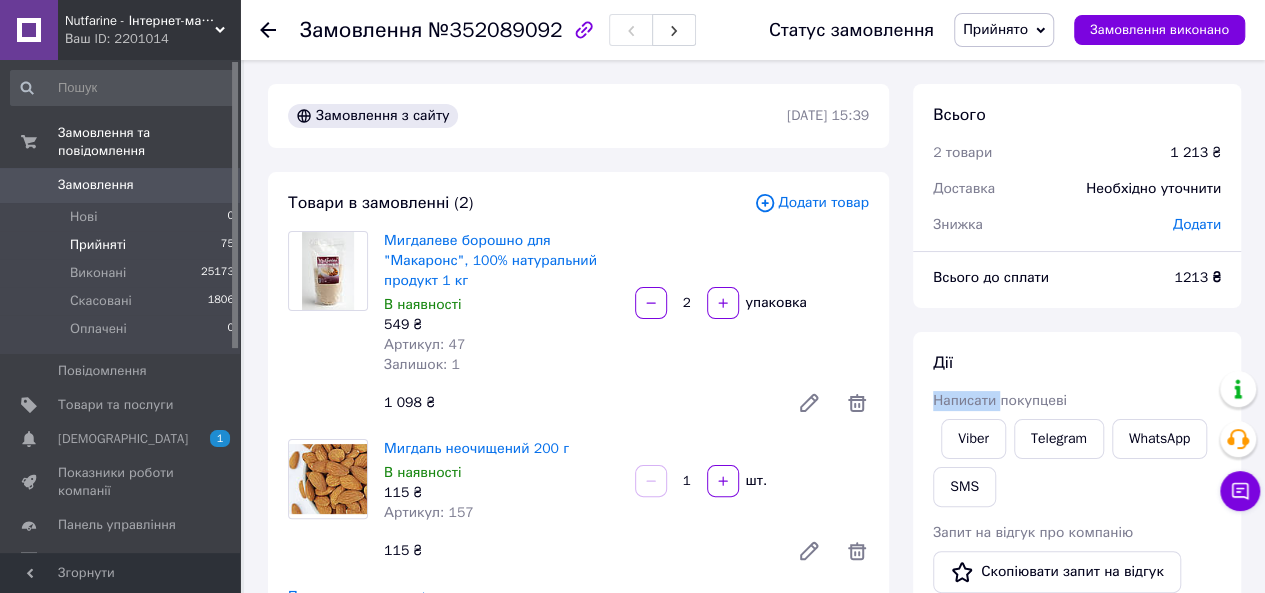 click on "Прийняті" at bounding box center [98, 245] 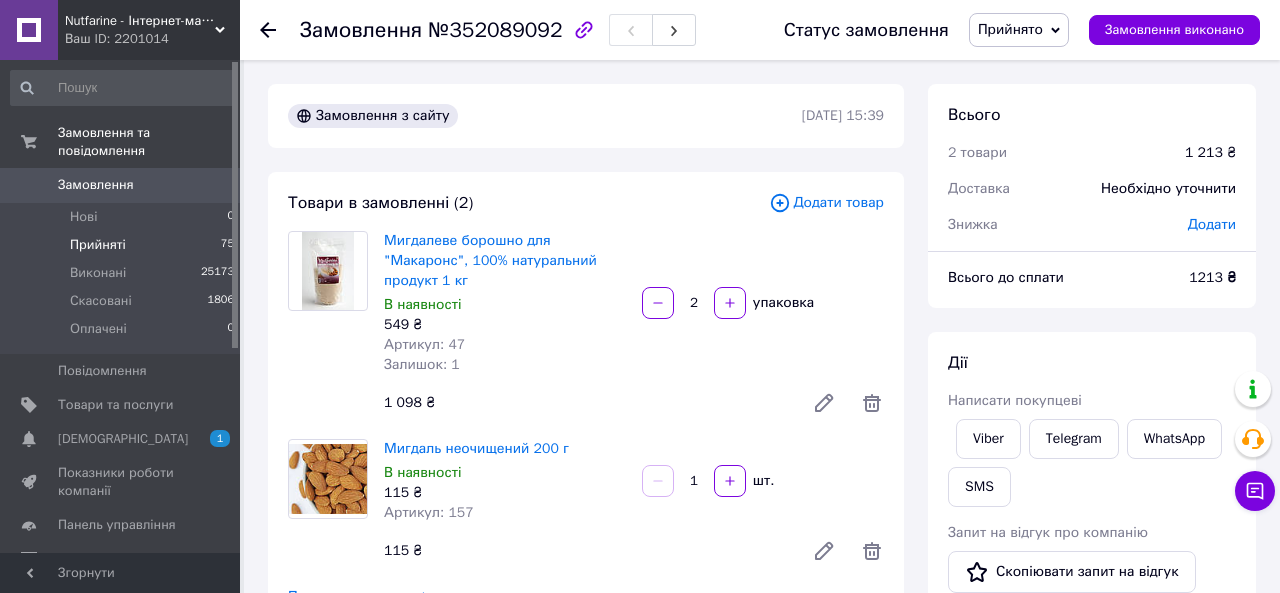 click on "Прийняті" at bounding box center [98, 245] 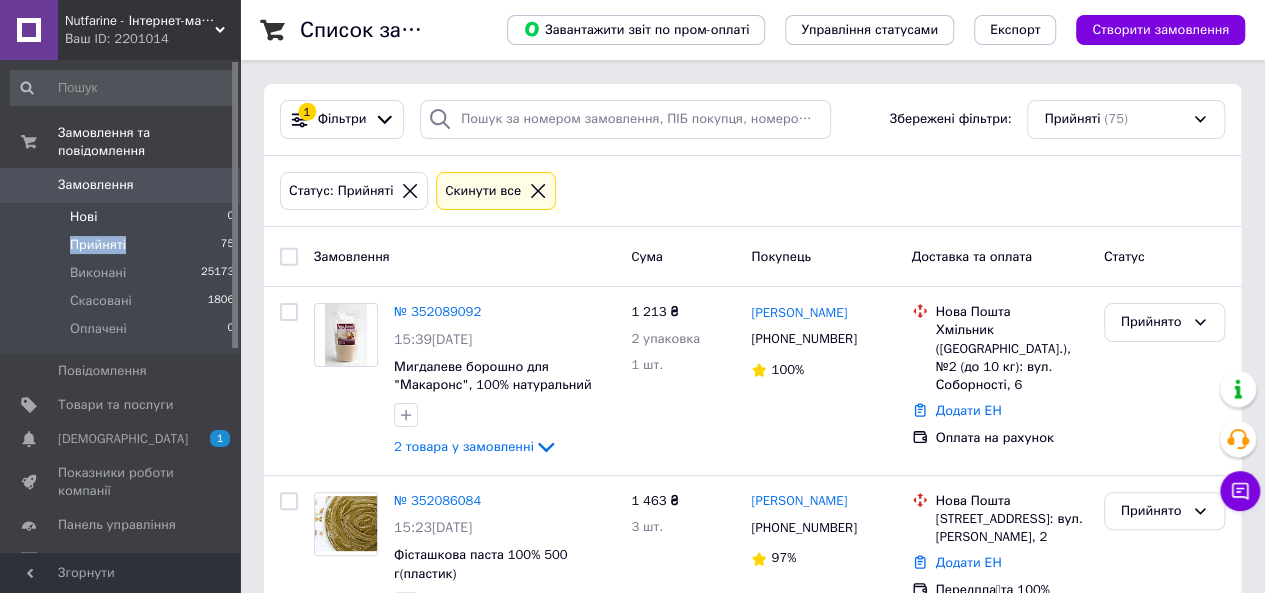 click on "Нові" at bounding box center (83, 217) 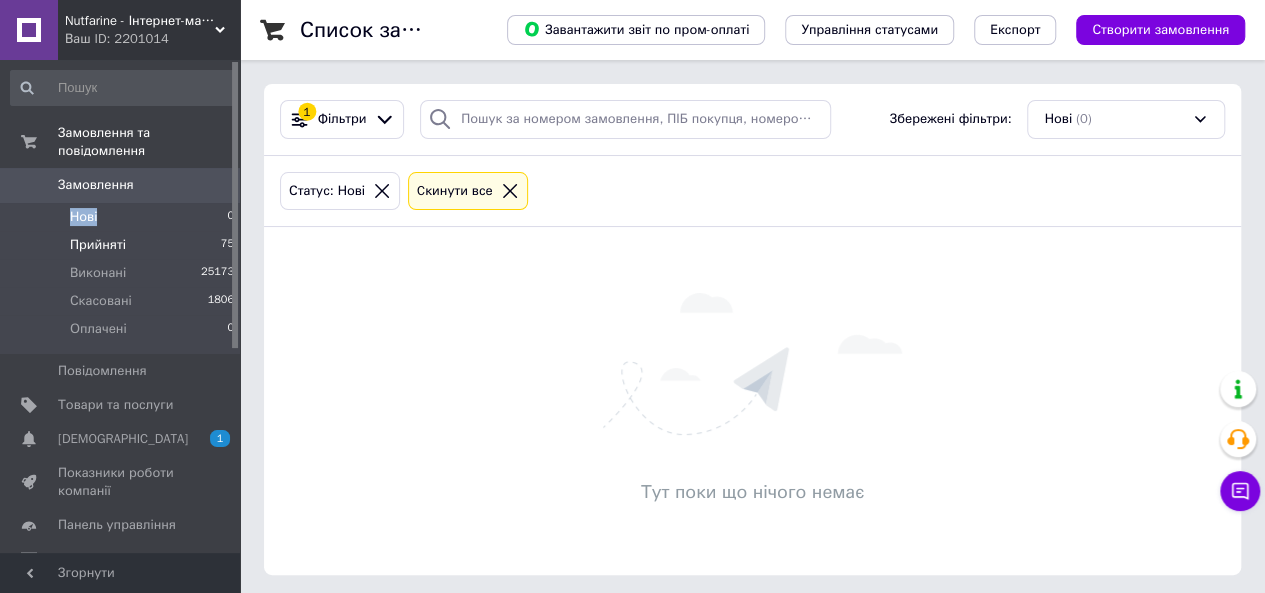click on "Прийняті 75" at bounding box center (123, 245) 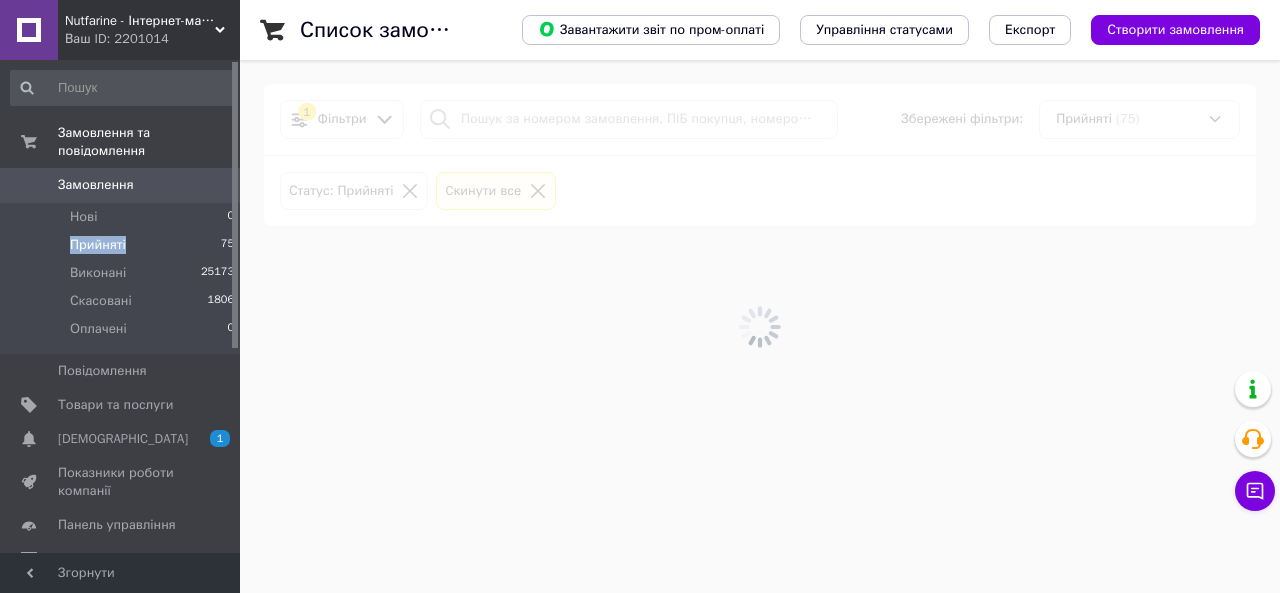 click on "Прийняті 75" at bounding box center [123, 245] 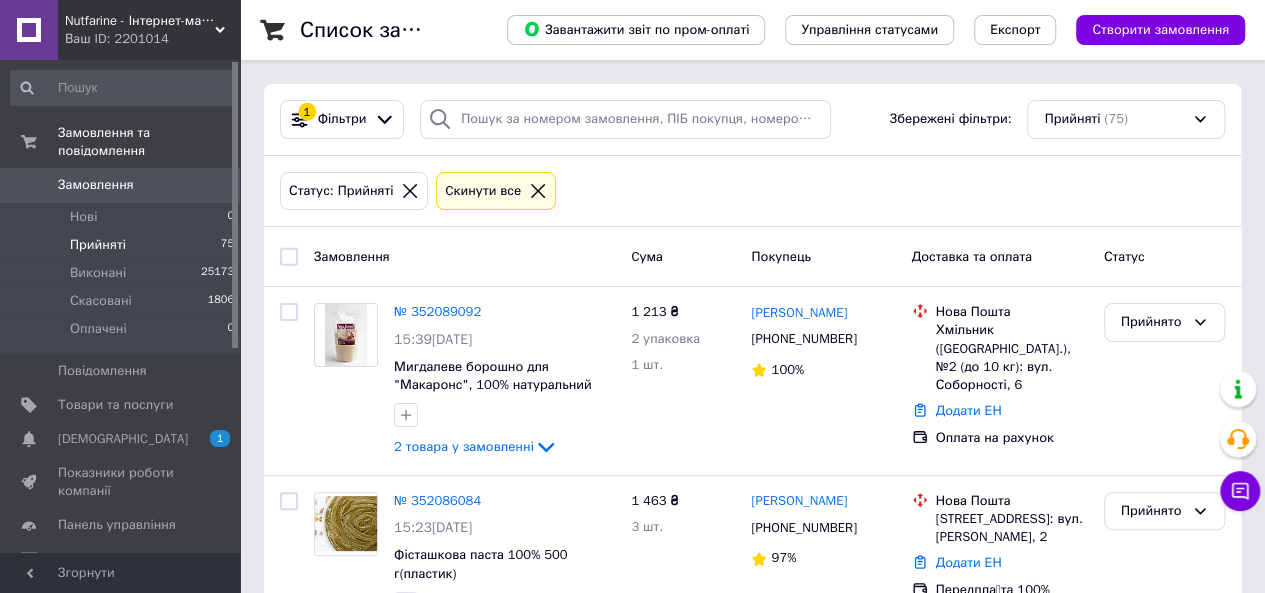 click on "Прийняті 75" at bounding box center (123, 245) 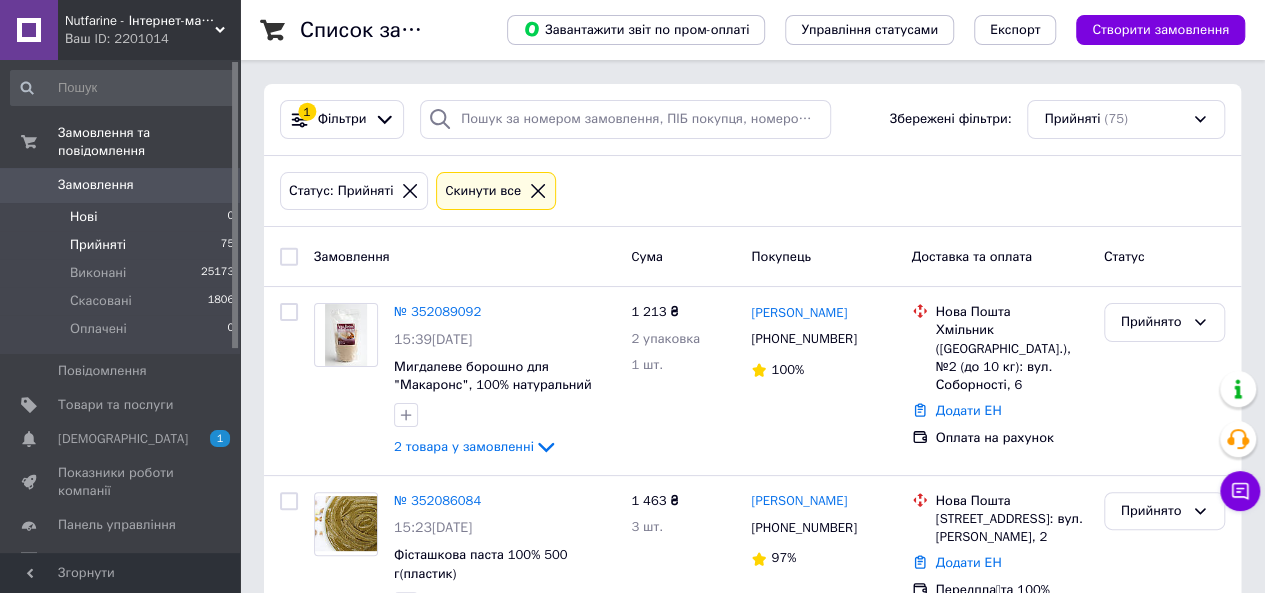 click on "Нові 0" at bounding box center (123, 217) 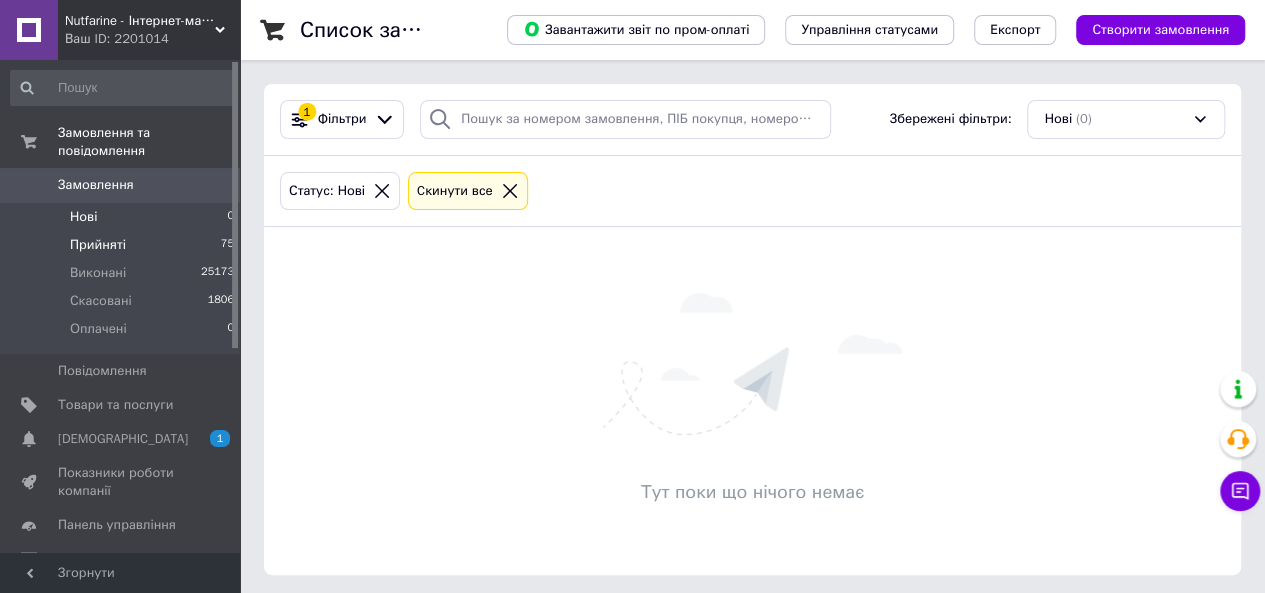 click on "Прийняті 75" at bounding box center (123, 245) 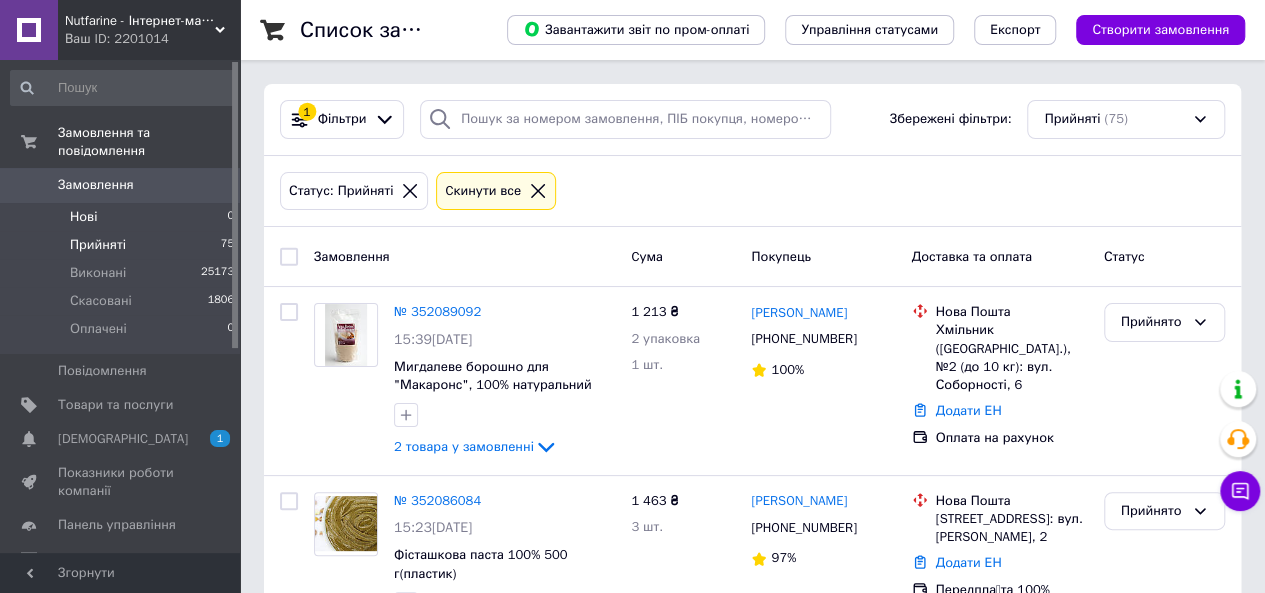 click on "Нові 0" at bounding box center [123, 217] 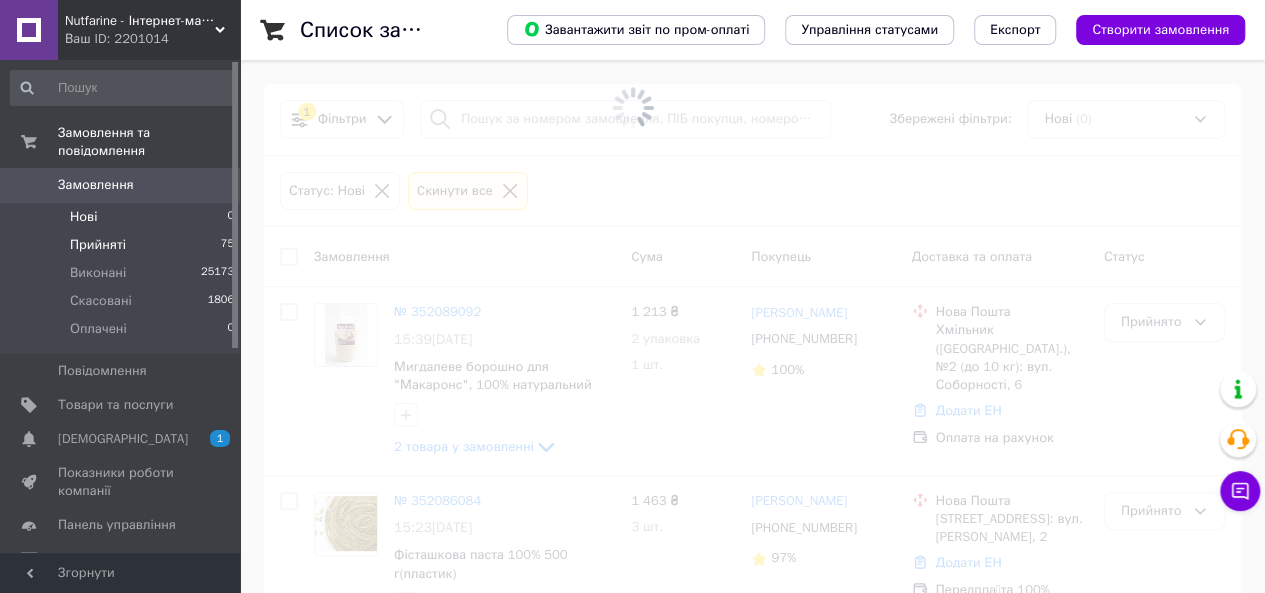 click on "Прийняті" at bounding box center (98, 245) 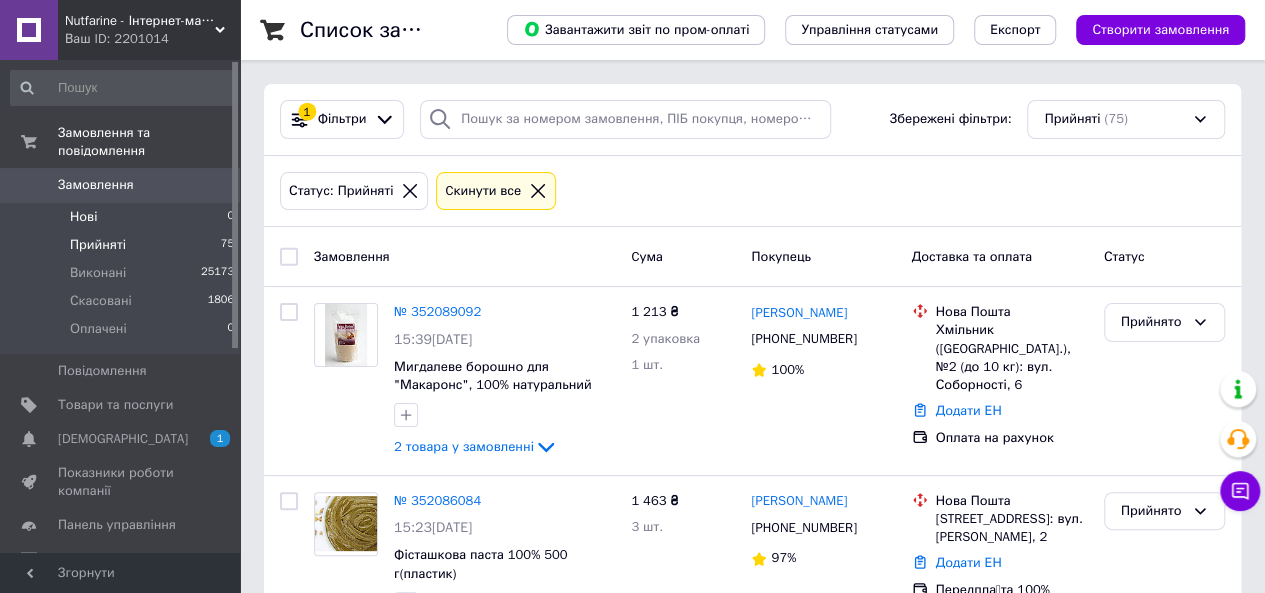 click on "Нові 0" at bounding box center [123, 217] 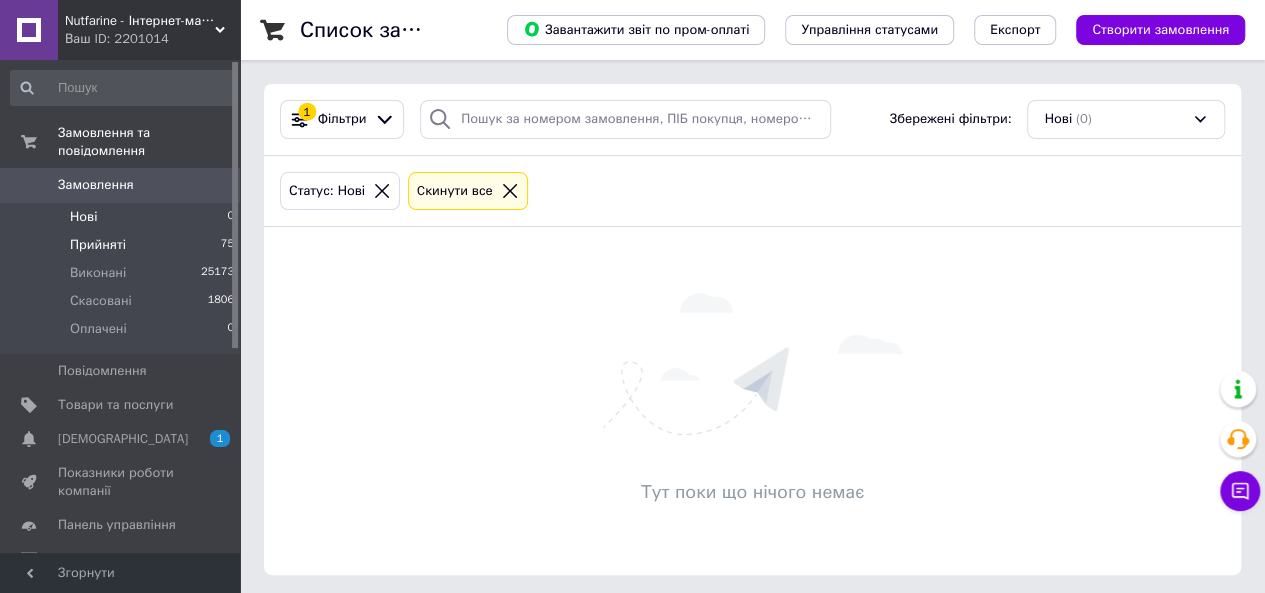 click on "Прийняті 75" at bounding box center (123, 245) 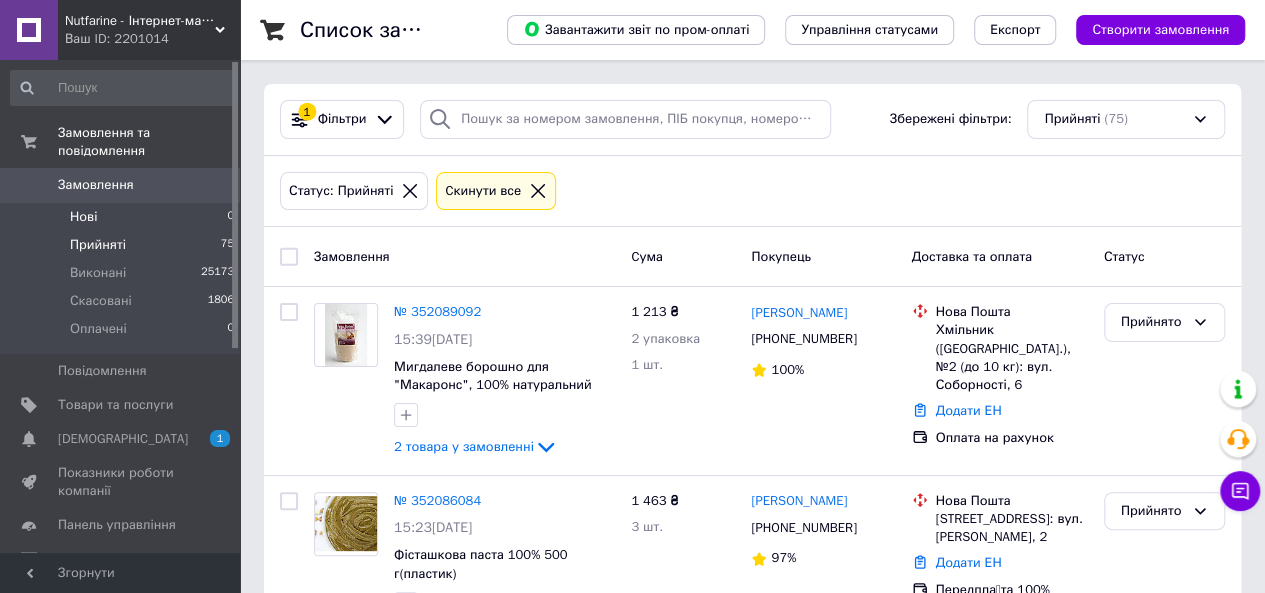 click on "Нові 0" at bounding box center (123, 217) 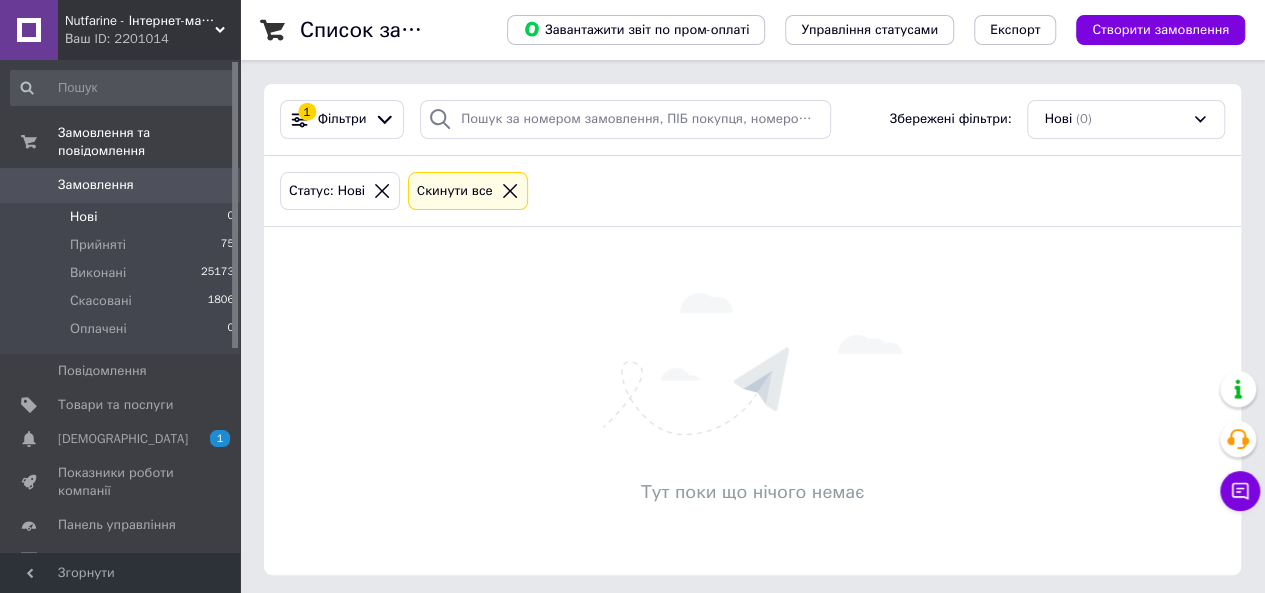 click on "Нові" at bounding box center (83, 217) 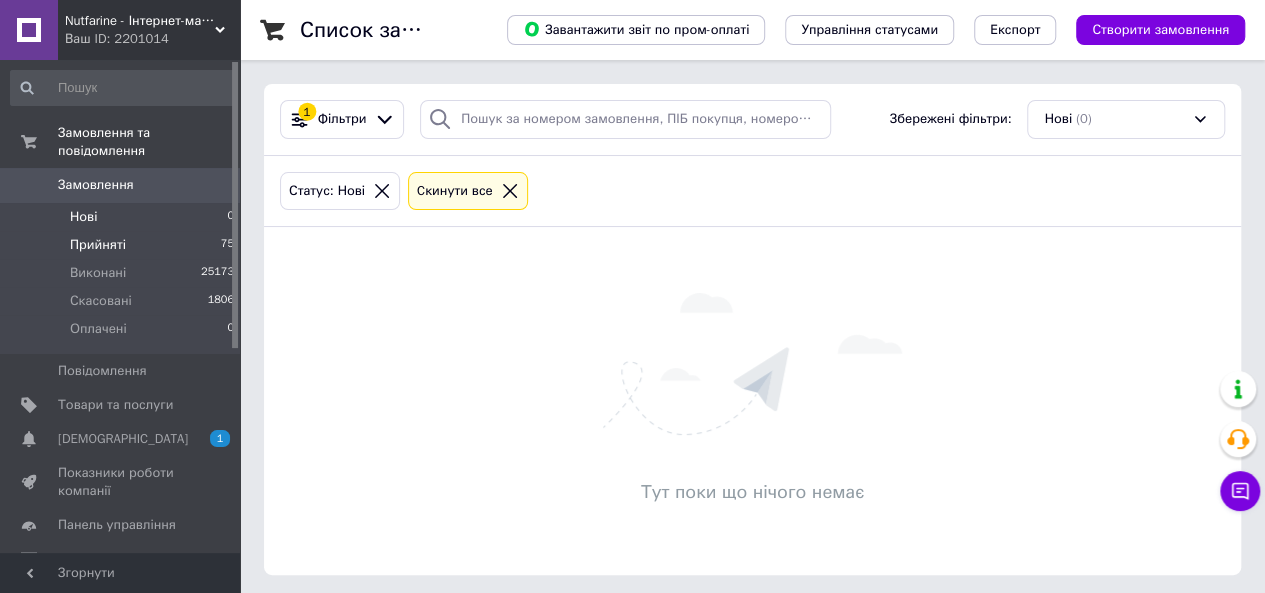 drag, startPoint x: 100, startPoint y: 218, endPoint x: 81, endPoint y: 231, distance: 23.021729 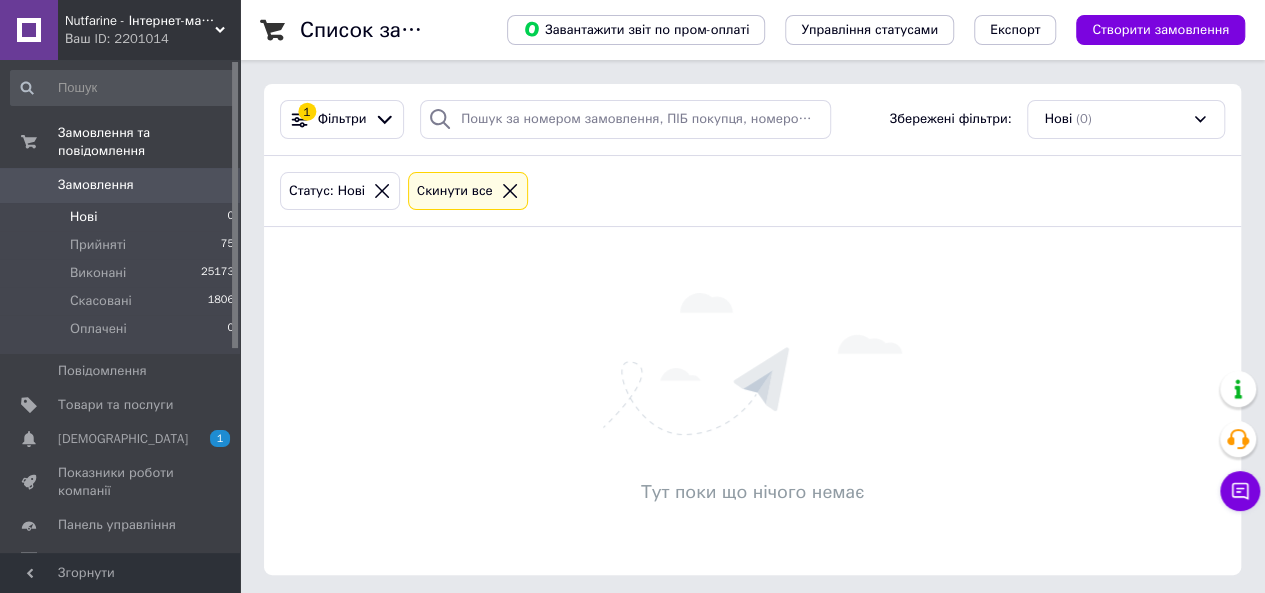 click on "Нові 0" at bounding box center [123, 217] 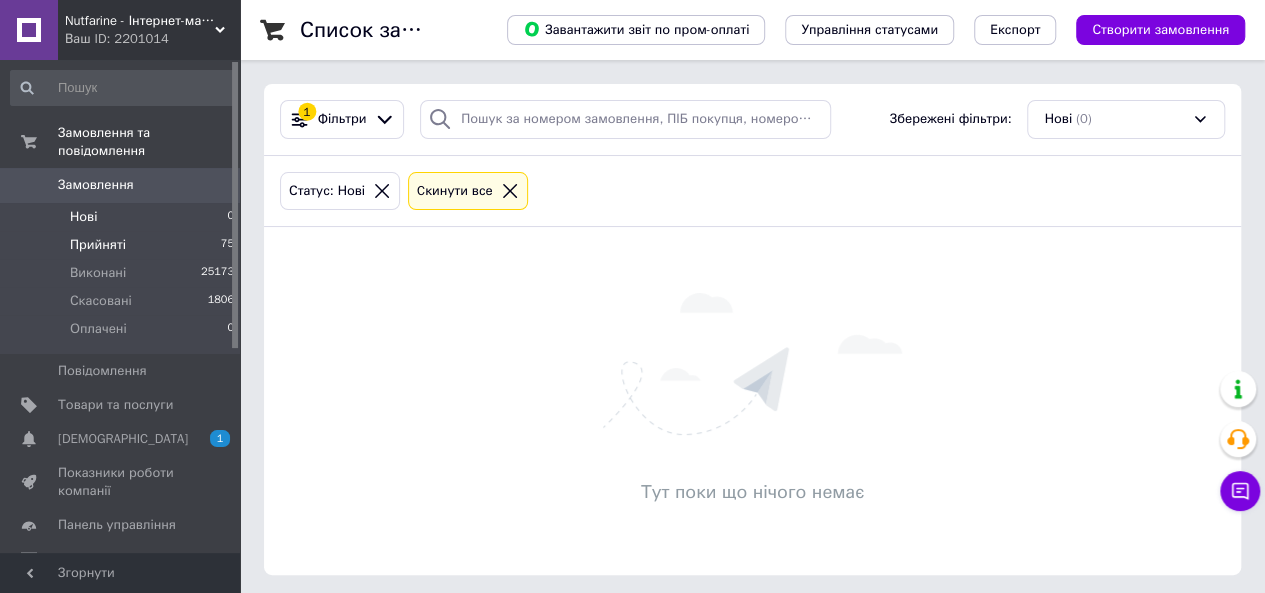 click on "Прийняті" at bounding box center [98, 245] 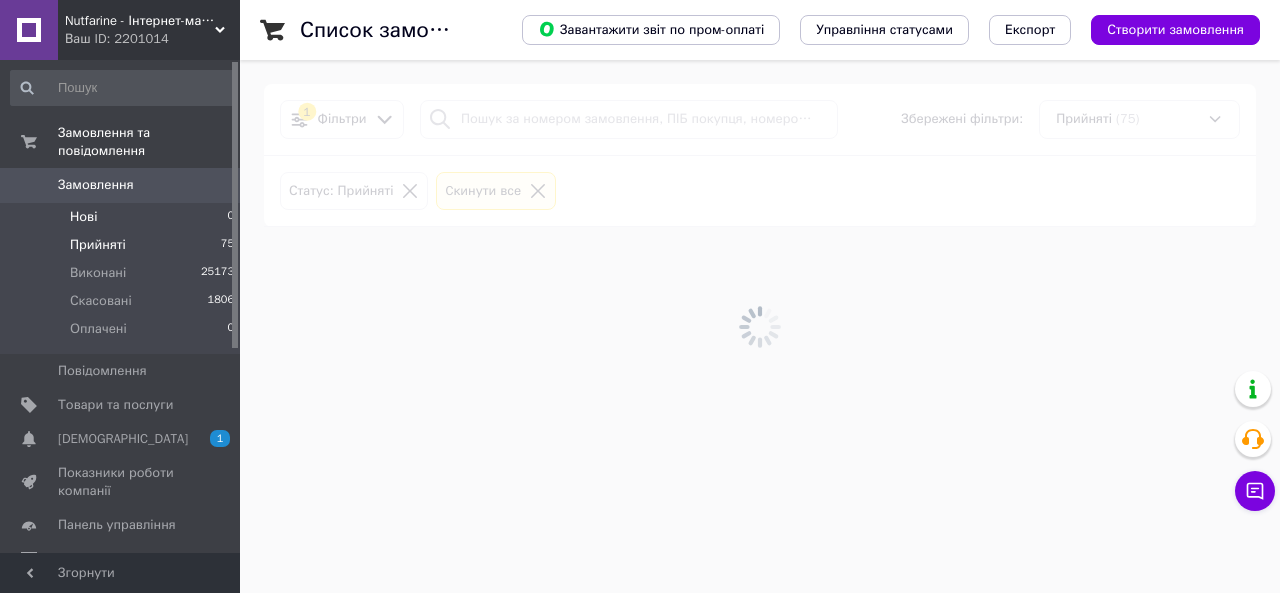 click on "Нові 0" at bounding box center [123, 217] 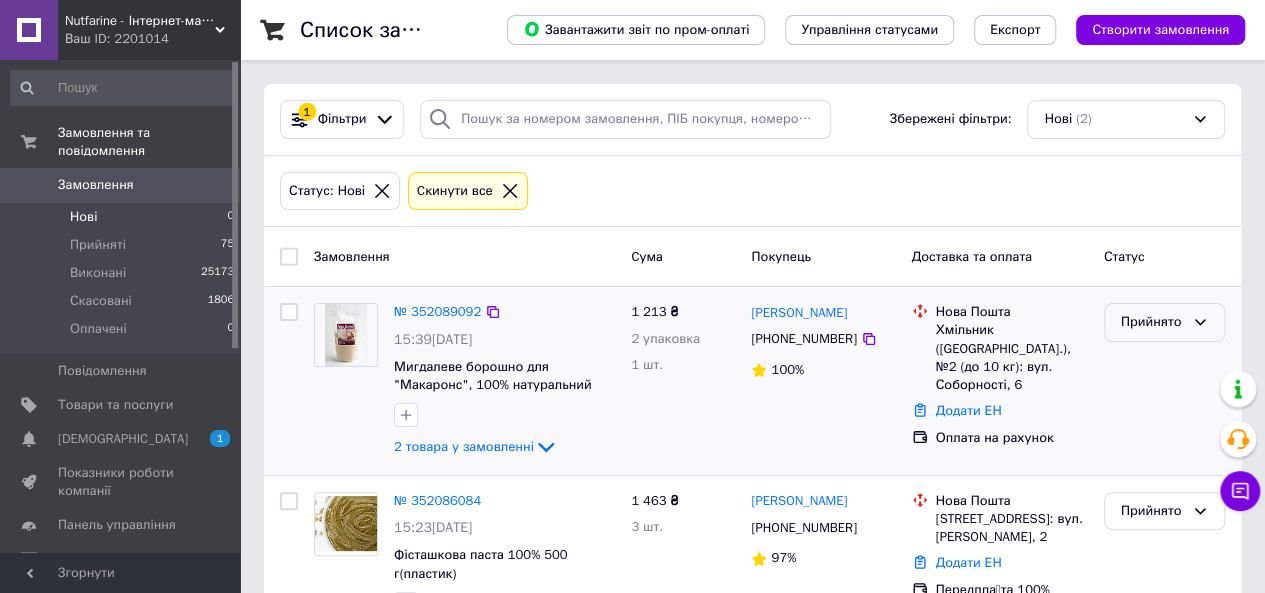 click on "Прийнято" at bounding box center (1152, 322) 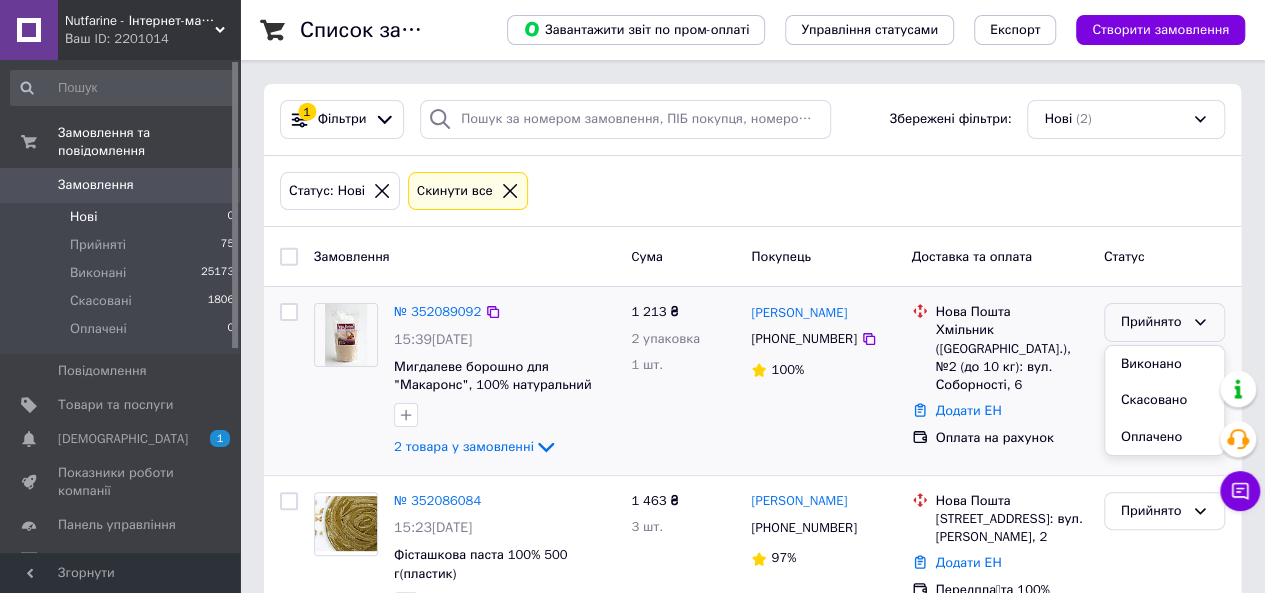 click on "Виконано" at bounding box center (1164, 364) 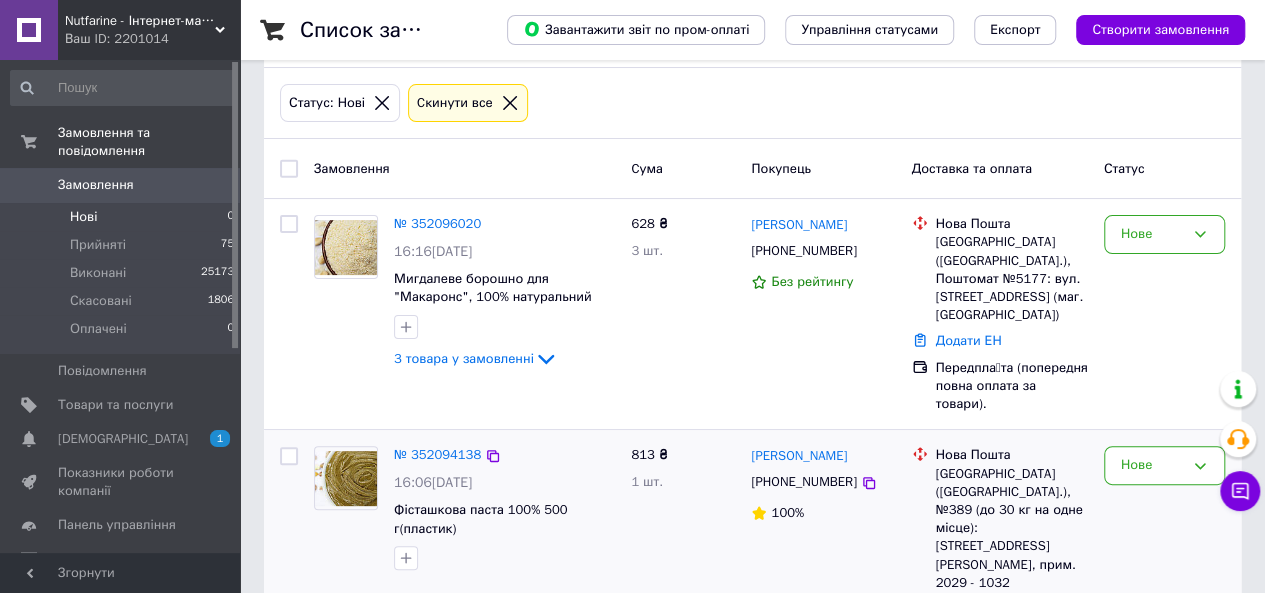 scroll, scrollTop: 100, scrollLeft: 0, axis: vertical 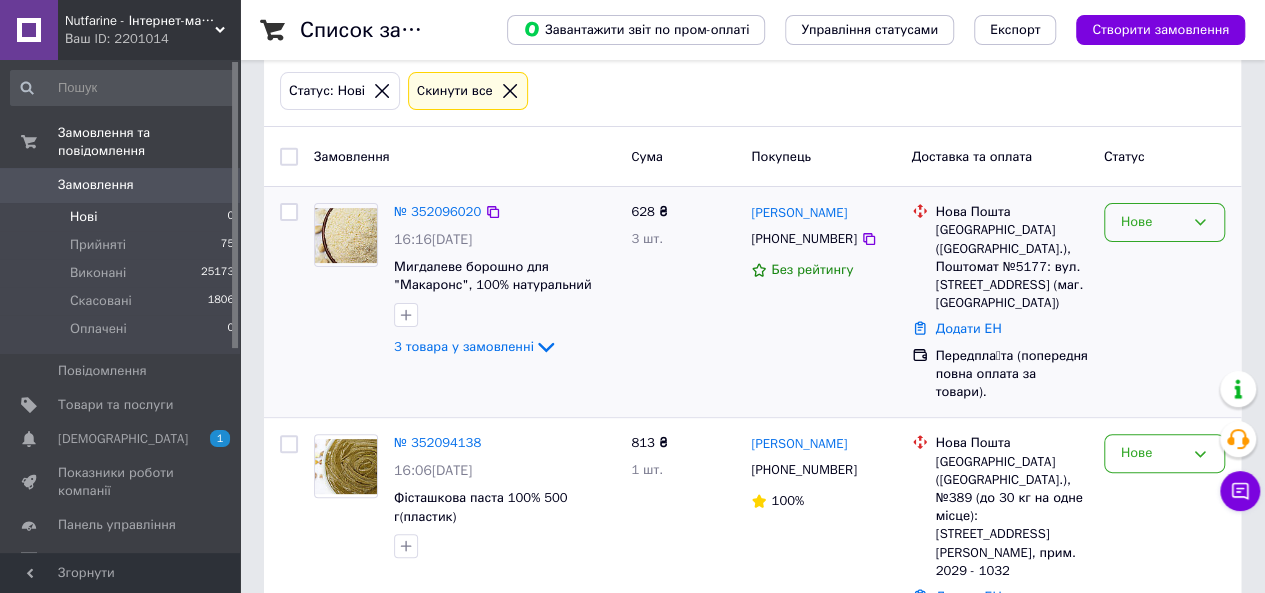 click on "Нове" at bounding box center [1152, 222] 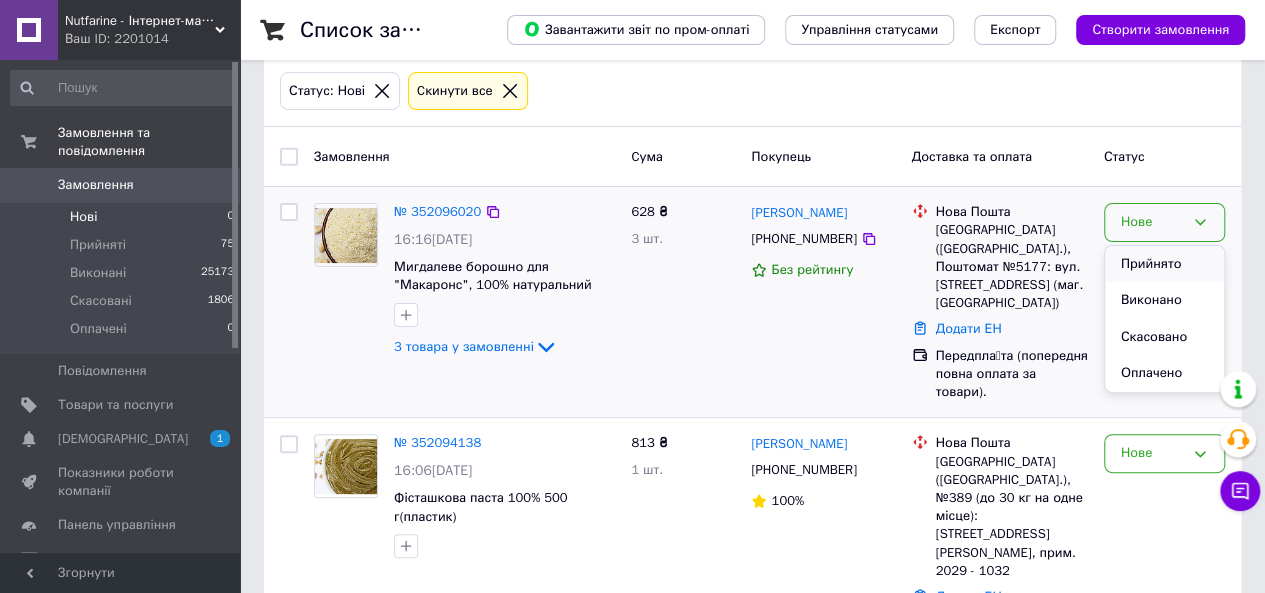 click on "Прийнято" at bounding box center [1164, 264] 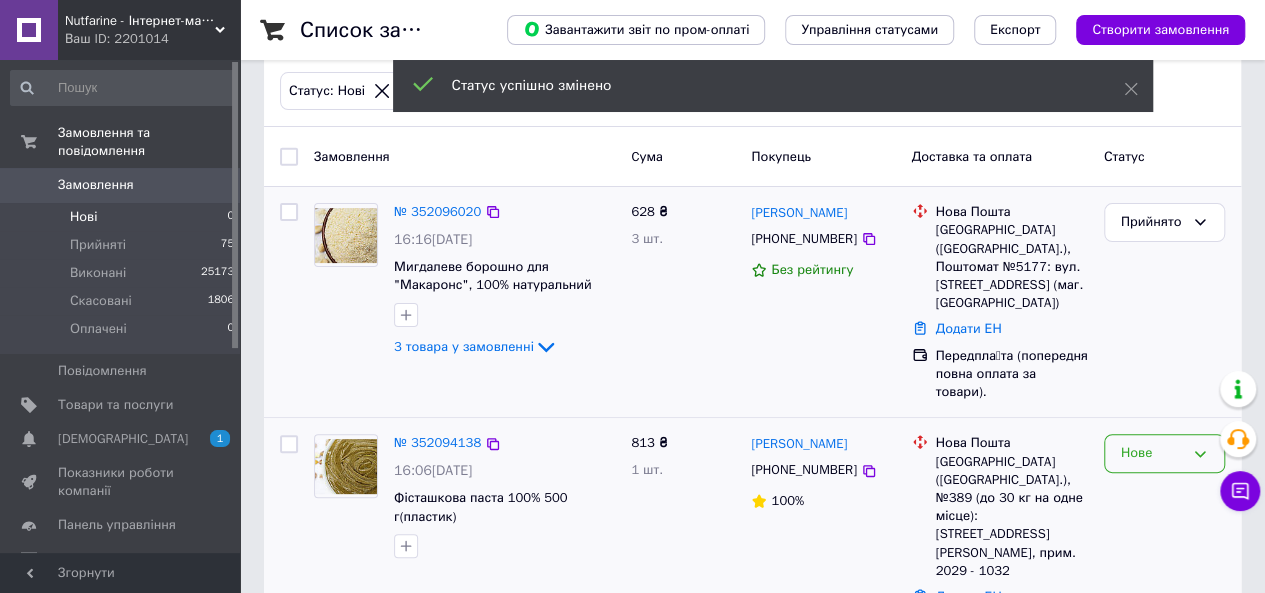 click on "Нове" at bounding box center (1152, 453) 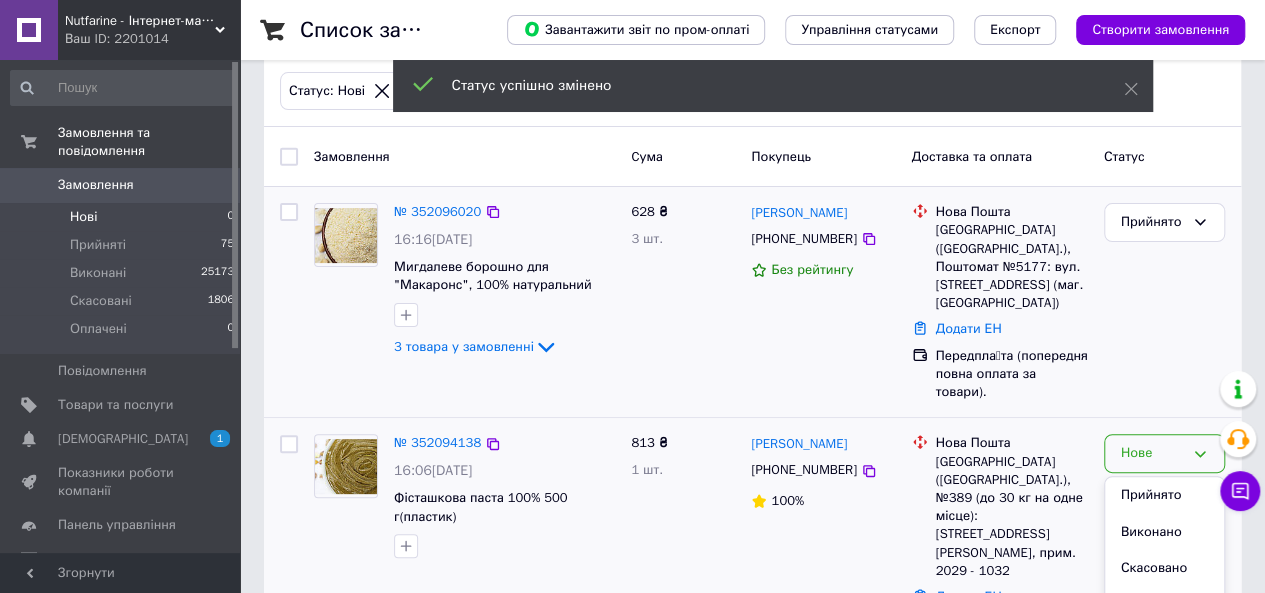 click on "Прийнято" at bounding box center (1164, 495) 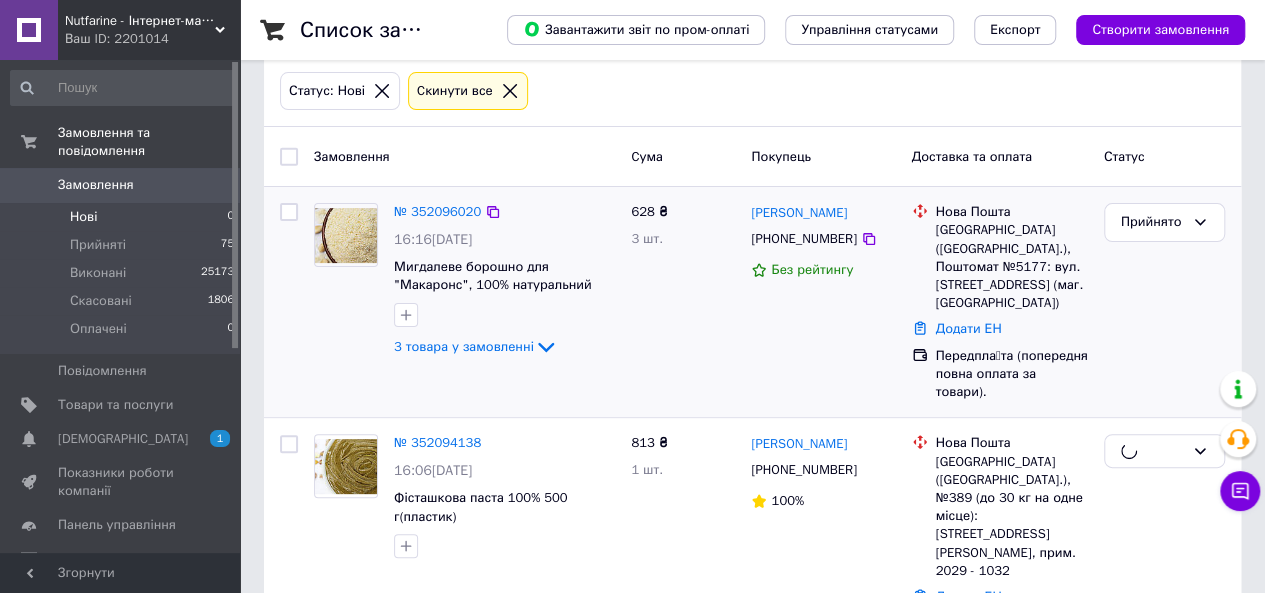 click on "Нові" at bounding box center (83, 217) 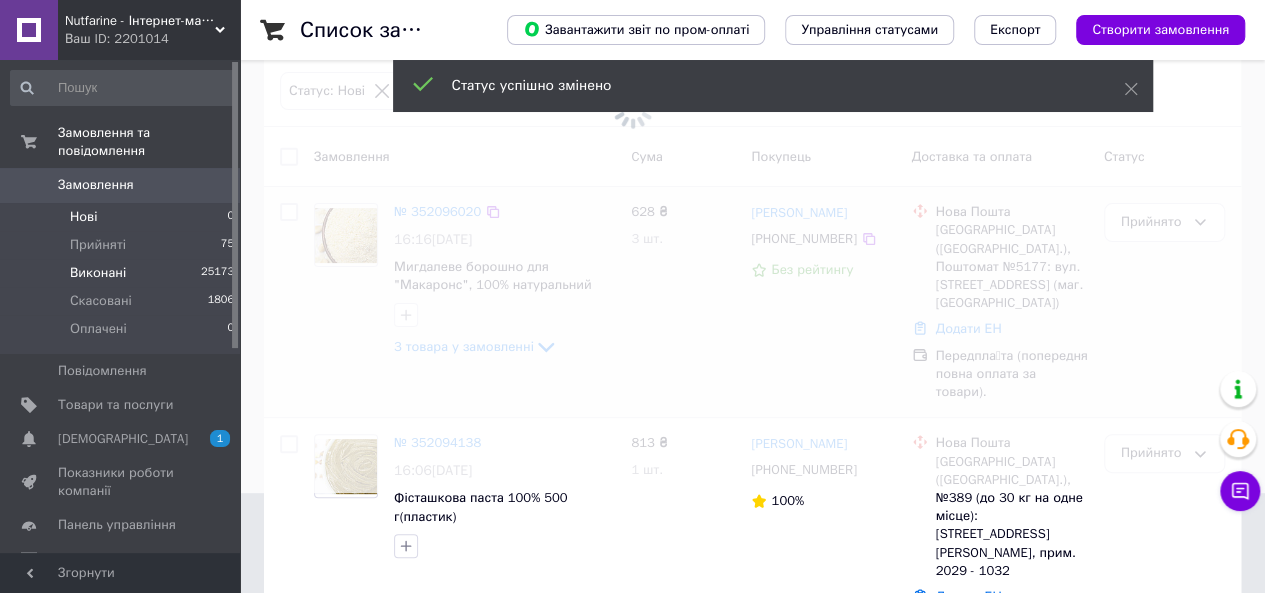 drag, startPoint x: 109, startPoint y: 219, endPoint x: 127, endPoint y: 267, distance: 51.264023 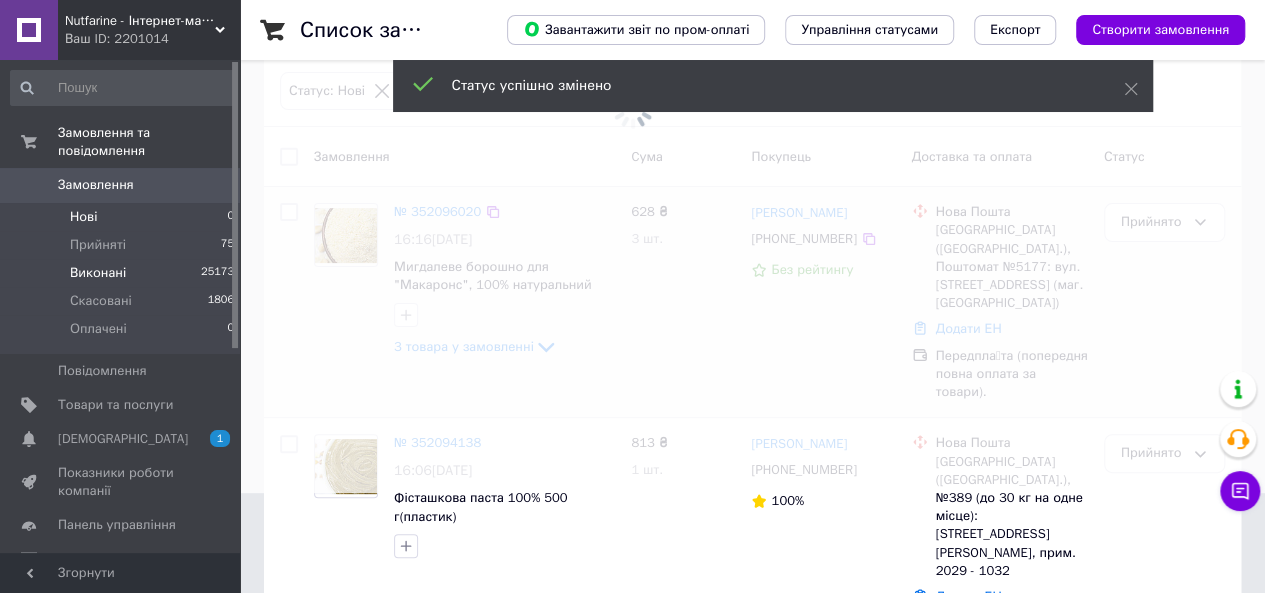 click on "Прийняті" at bounding box center (98, 245) 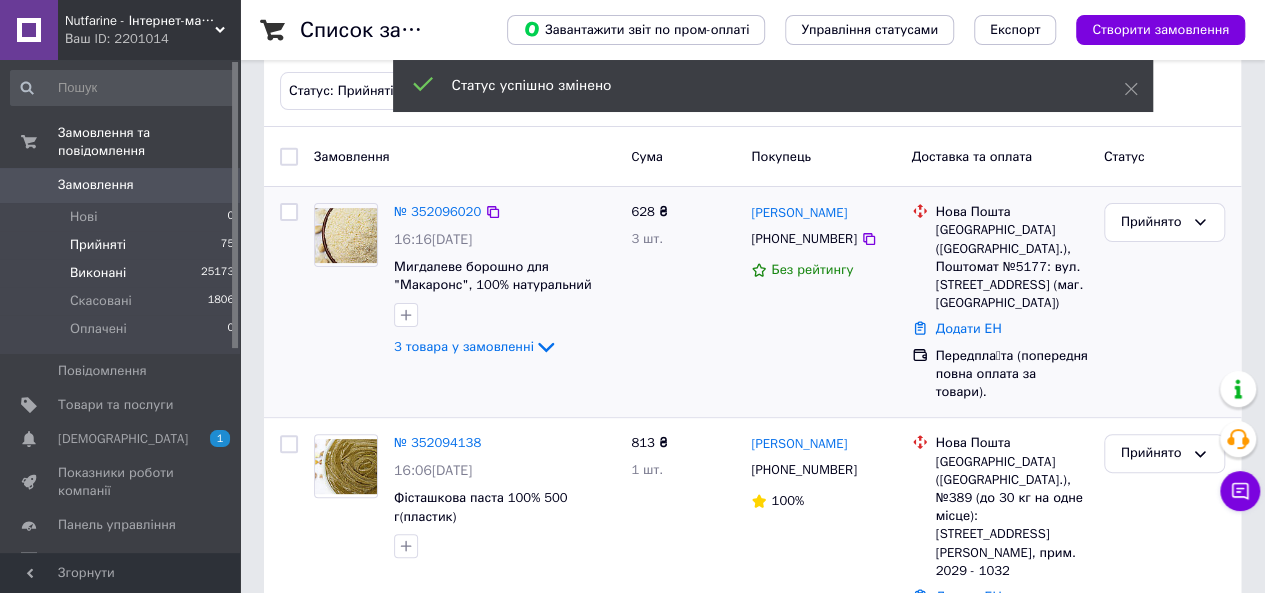 click on "Виконані" at bounding box center [98, 273] 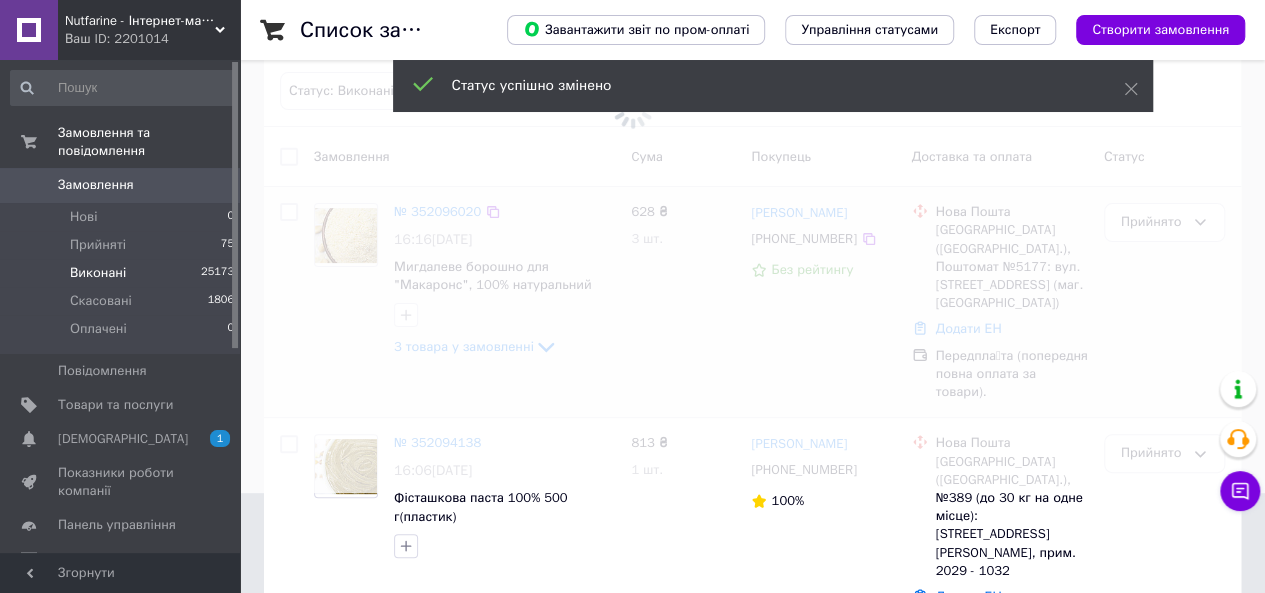 scroll, scrollTop: 0, scrollLeft: 0, axis: both 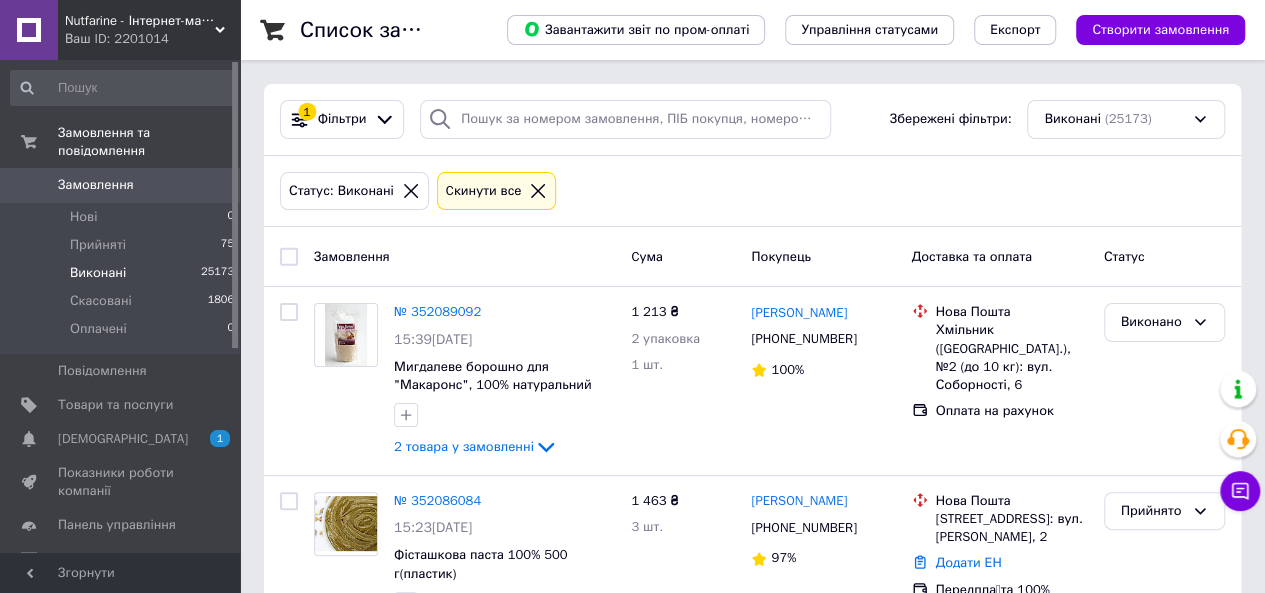 click on "Виконані 25173" at bounding box center [123, 273] 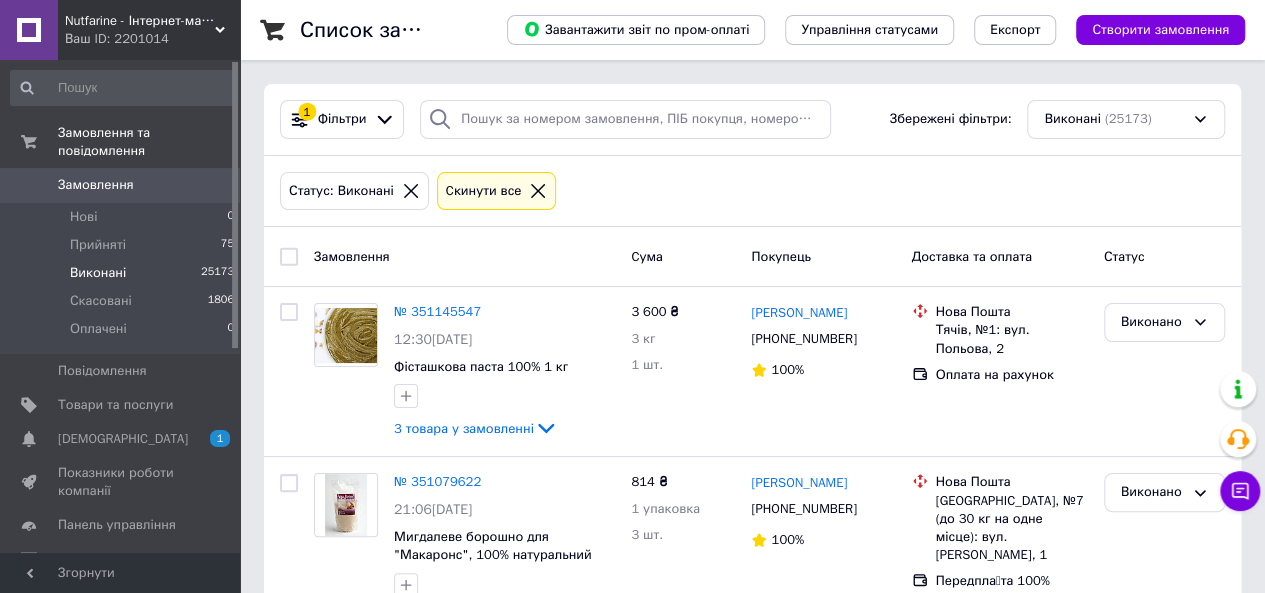 click on "Виконані" at bounding box center (98, 273) 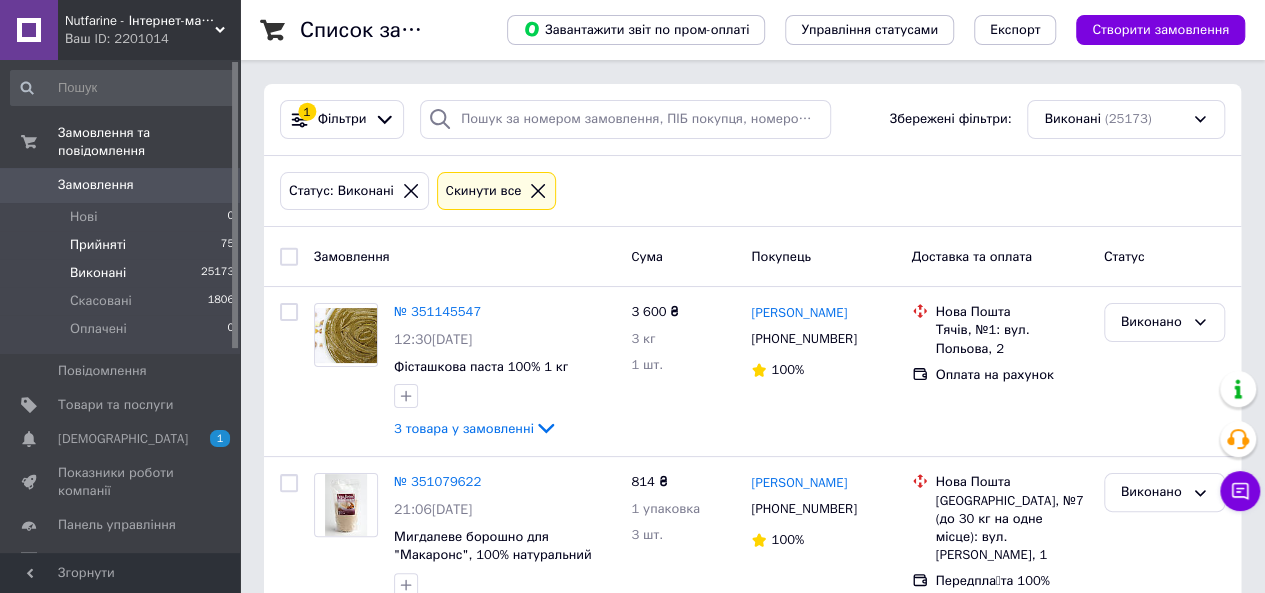 click on "Прийняті" at bounding box center [98, 245] 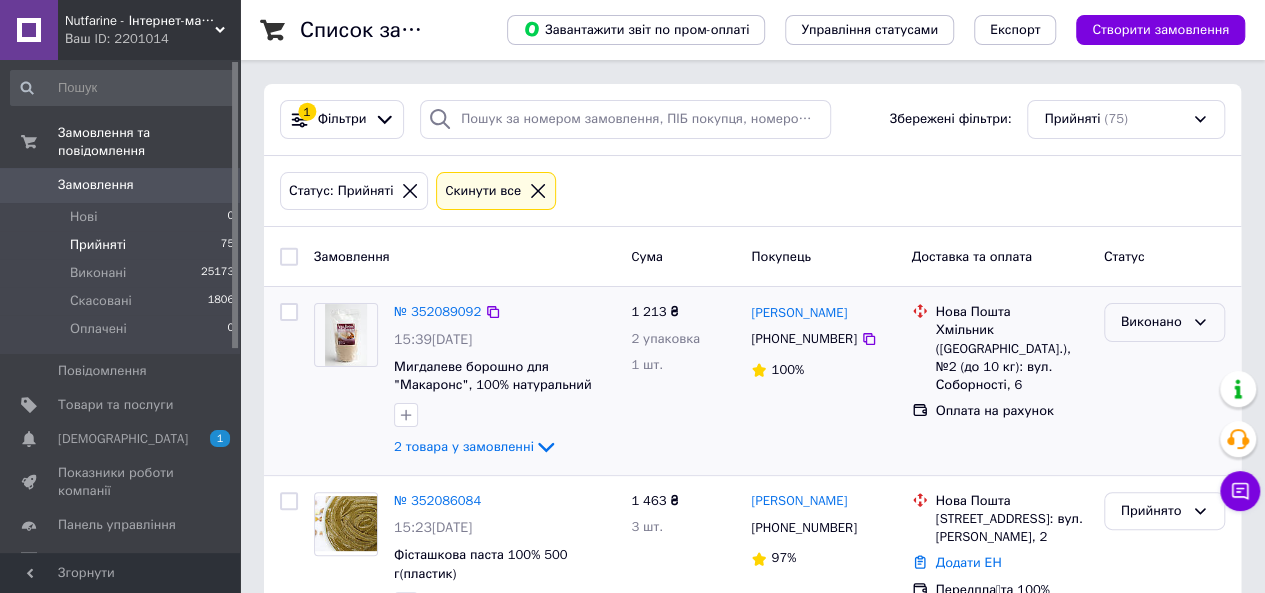 click on "Виконано" at bounding box center (1152, 322) 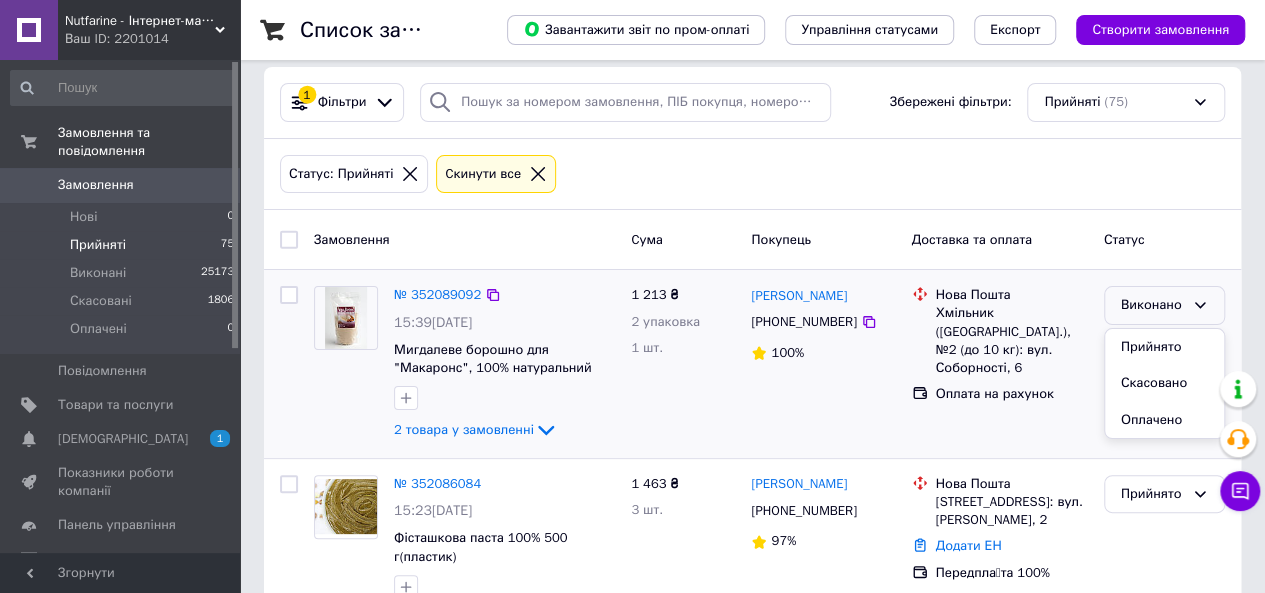scroll, scrollTop: 0, scrollLeft: 0, axis: both 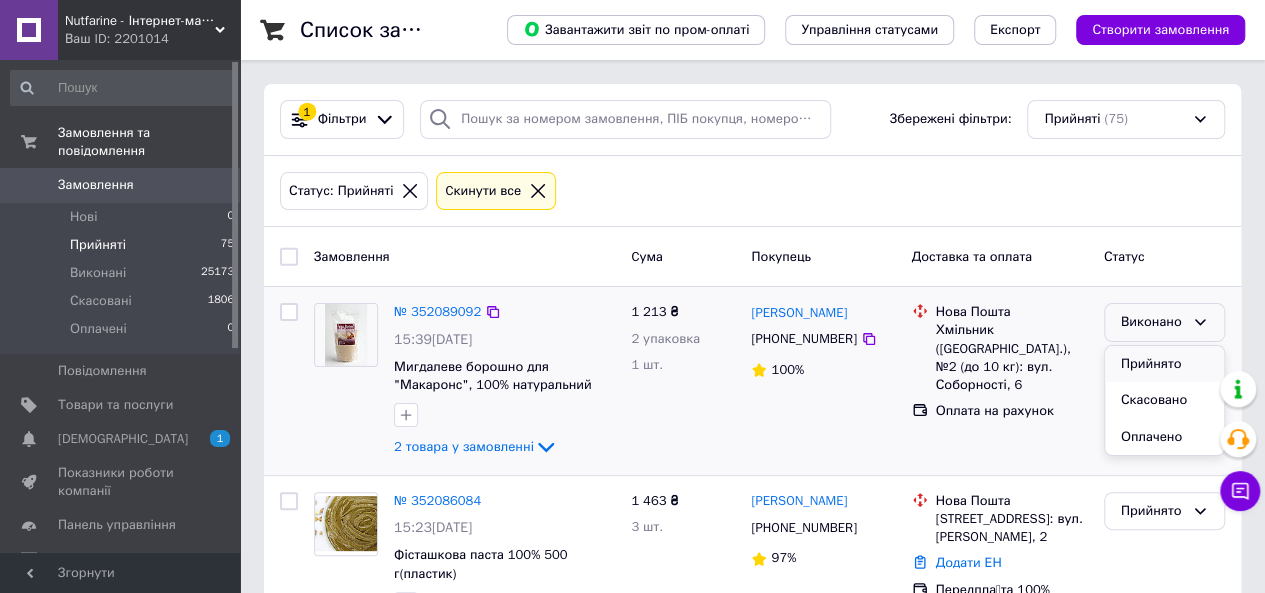 click on "Прийнято" at bounding box center (1164, 364) 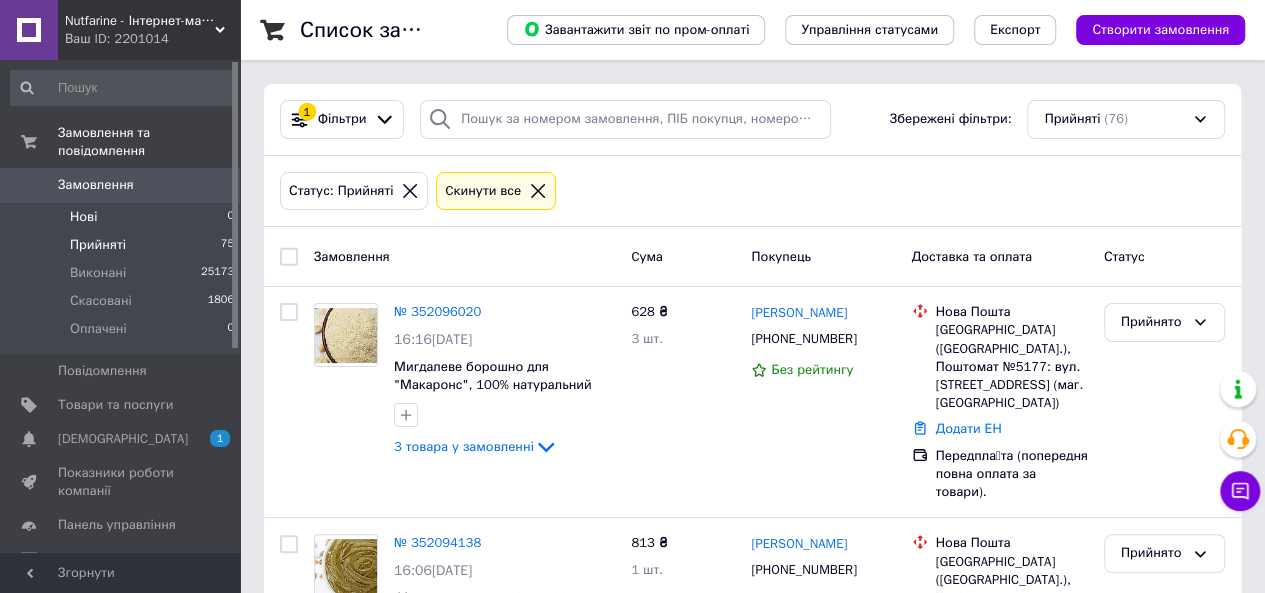 drag, startPoint x: 114, startPoint y: 188, endPoint x: 116, endPoint y: 205, distance: 17.117243 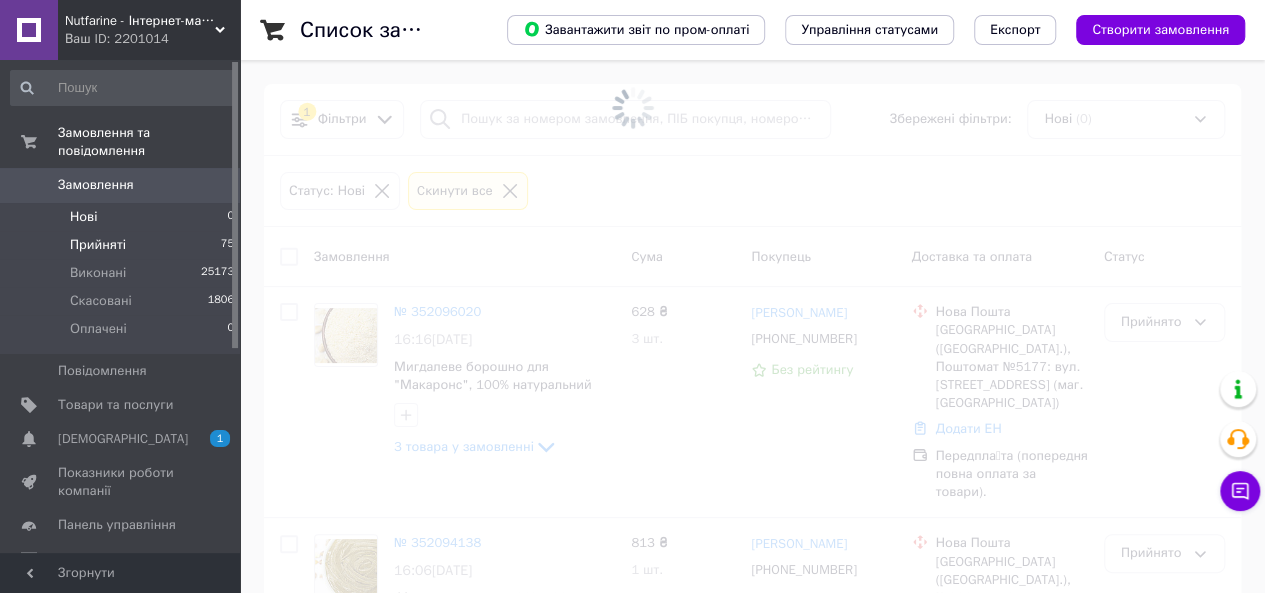 click on "Прийняті" at bounding box center [98, 245] 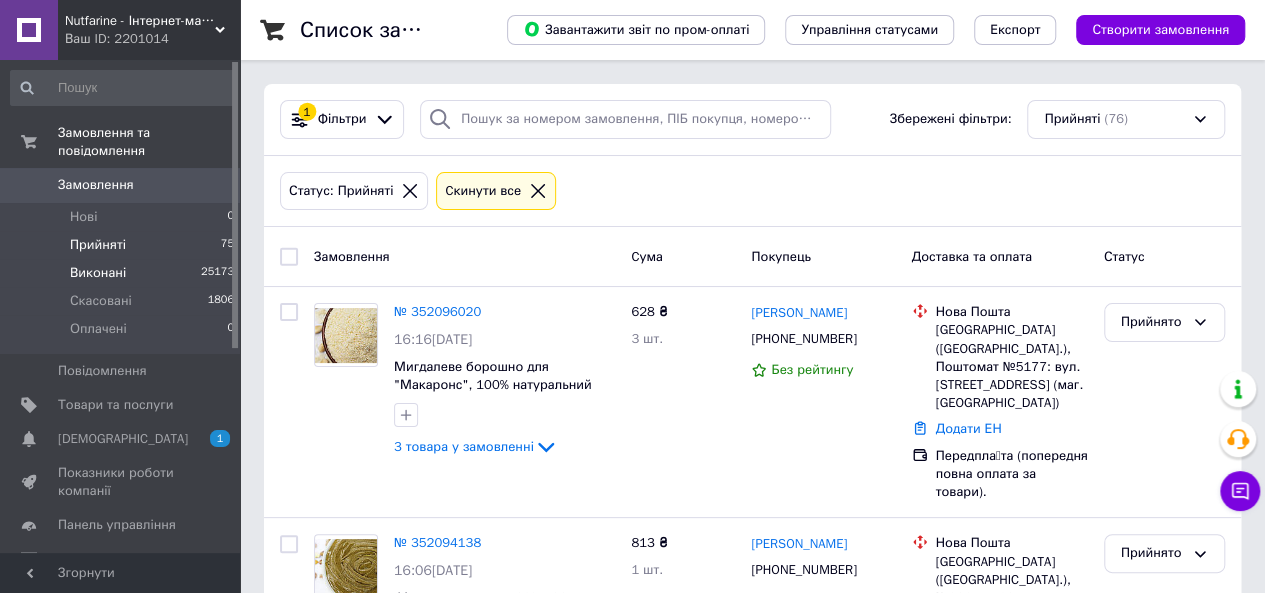 click on "Виконані" at bounding box center [98, 273] 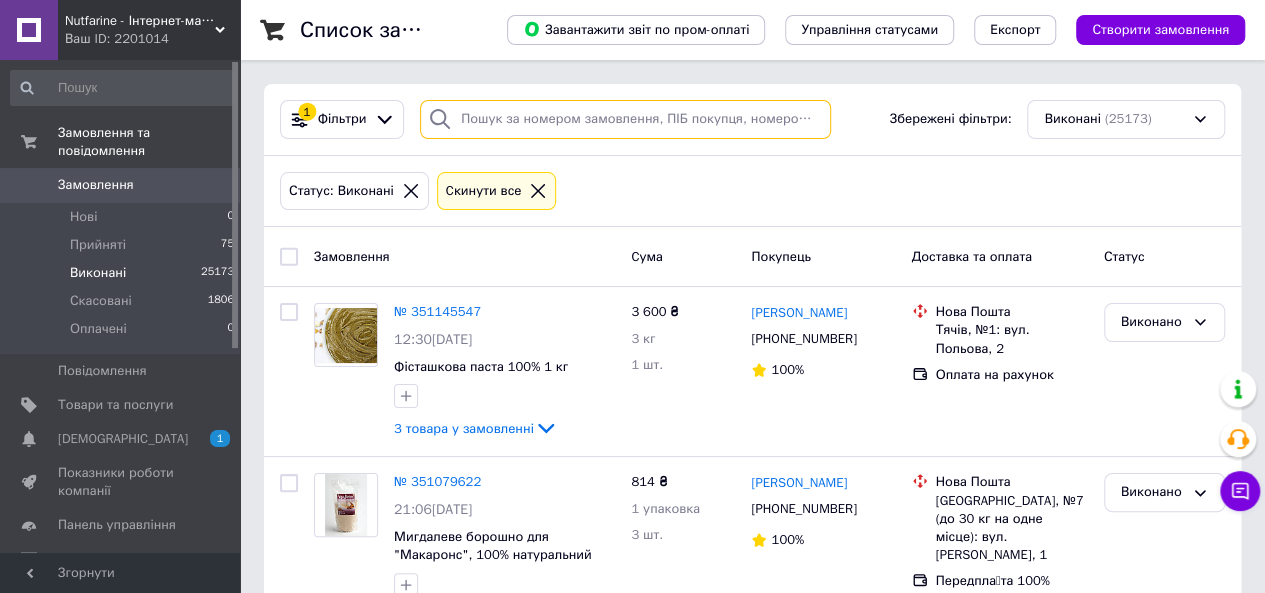 click at bounding box center (625, 119) 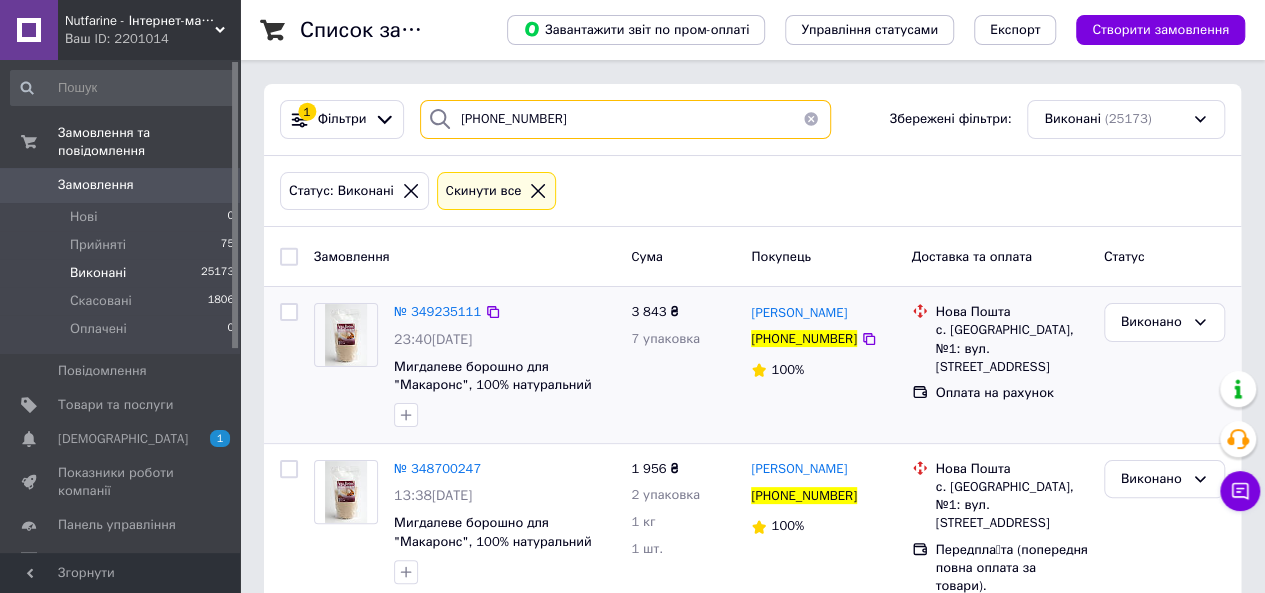 scroll, scrollTop: 60, scrollLeft: 0, axis: vertical 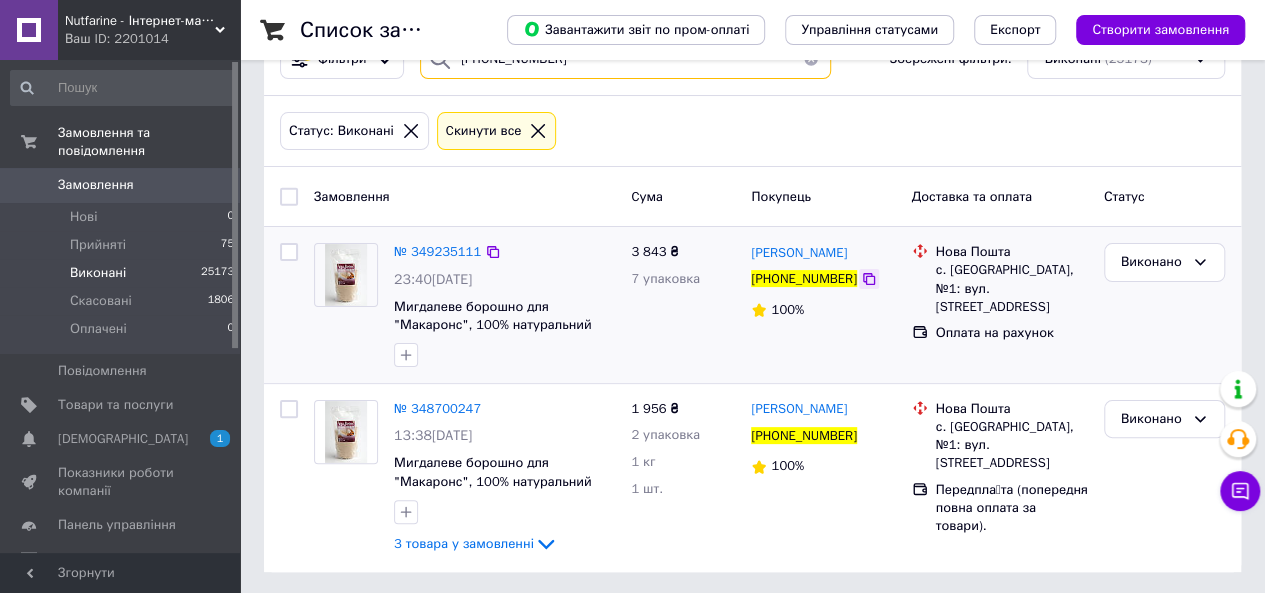 type on "+380731051155" 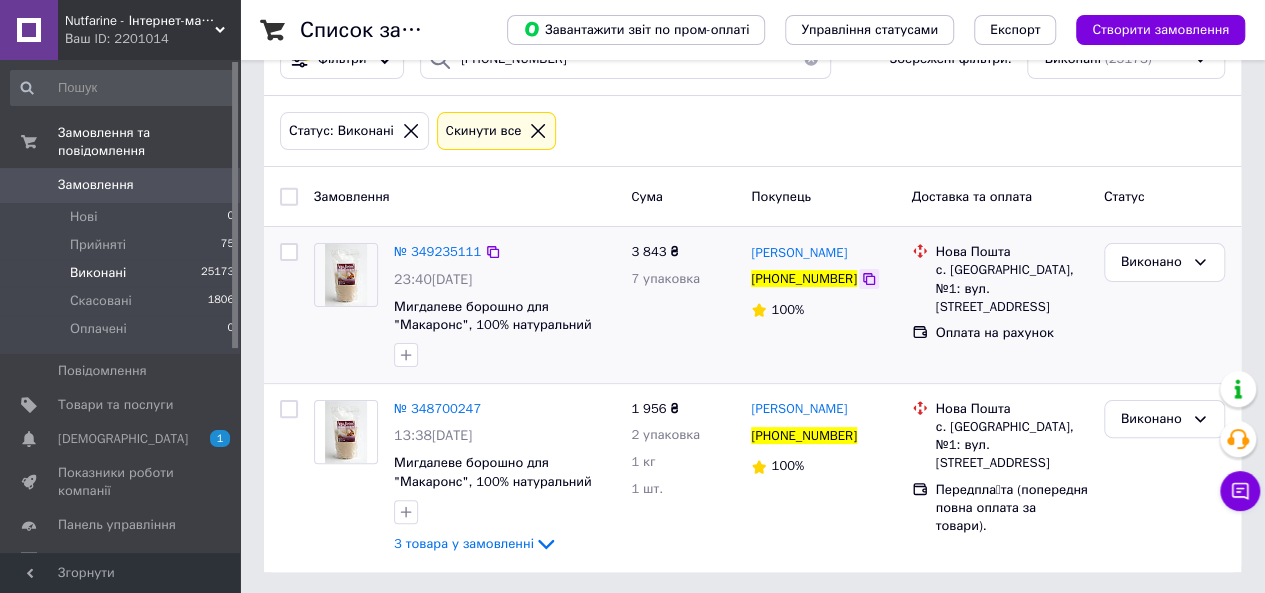 click 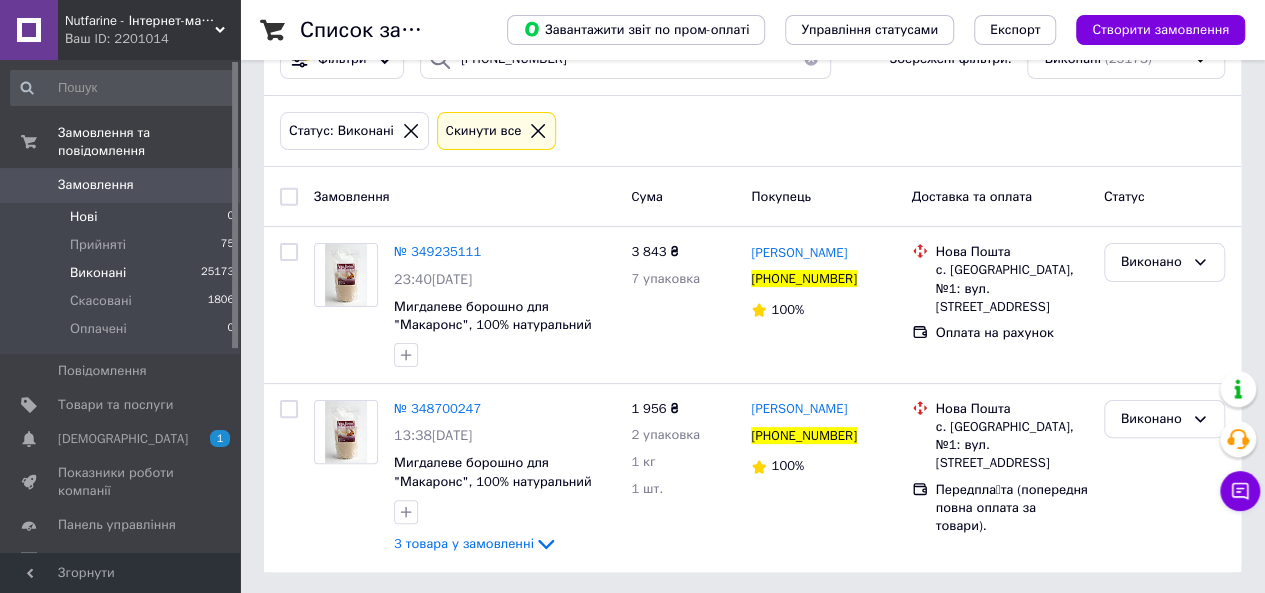 click on "Нові 0" at bounding box center (123, 217) 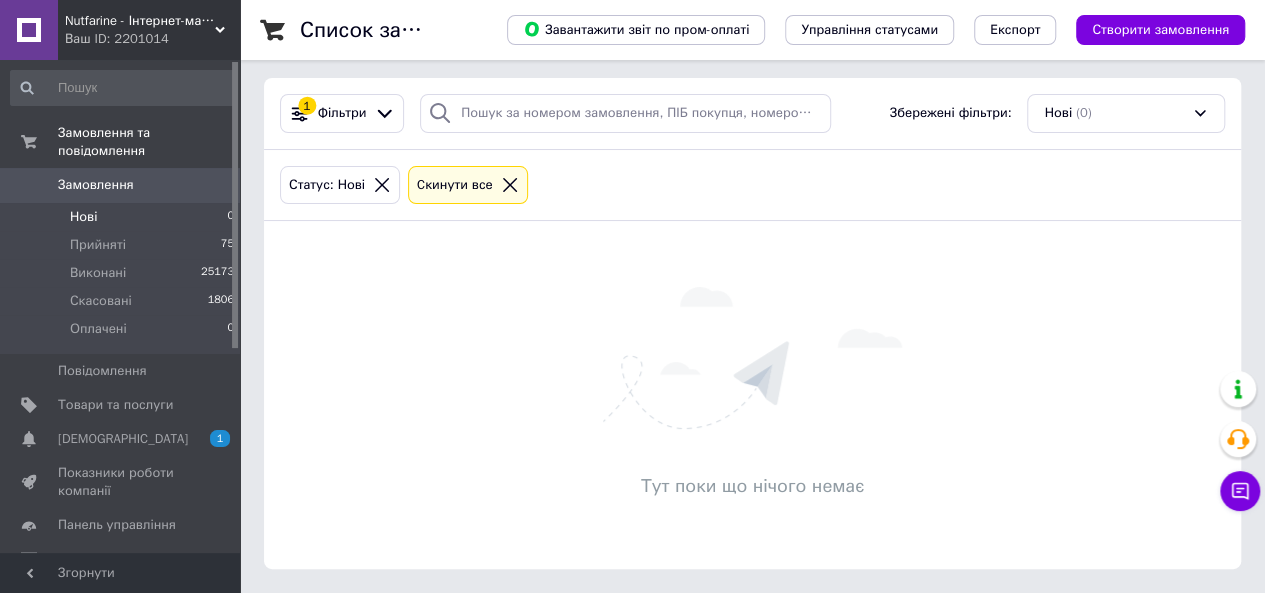 scroll, scrollTop: 0, scrollLeft: 0, axis: both 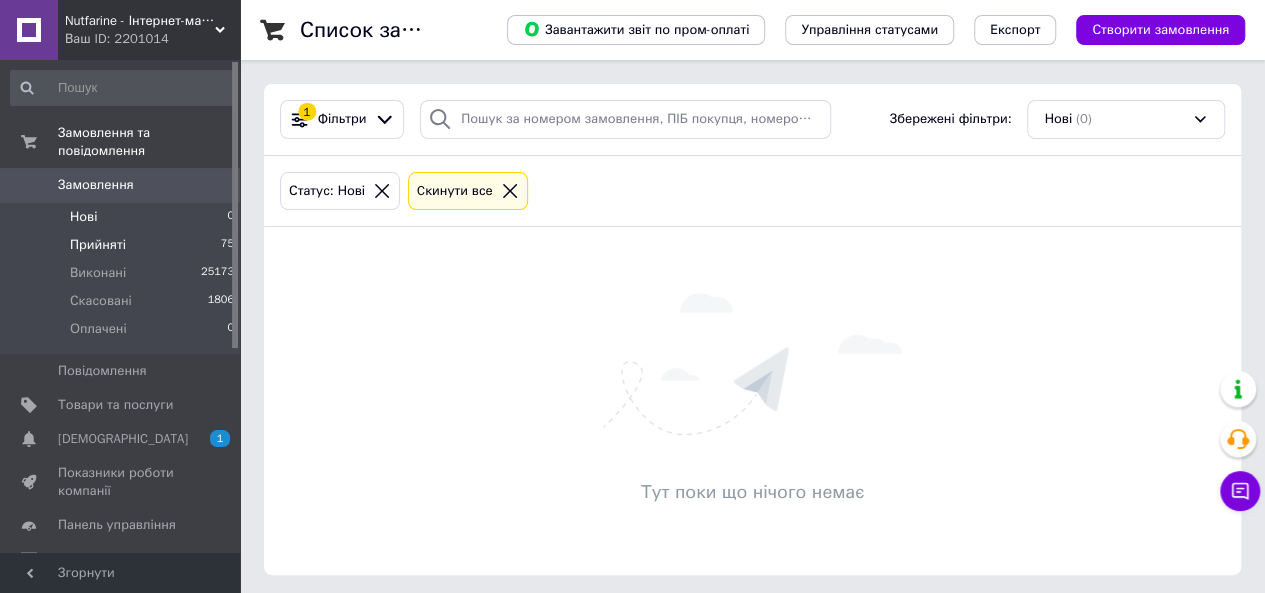 click on "Прийняті" at bounding box center [98, 245] 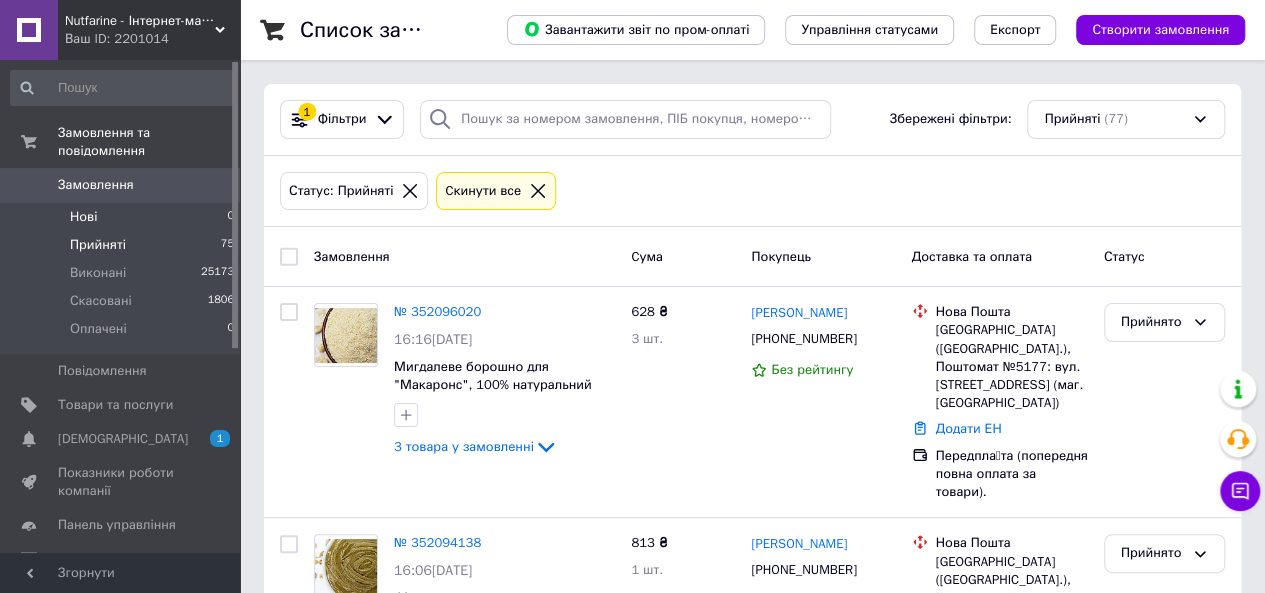 click on "Нові 0" at bounding box center [123, 217] 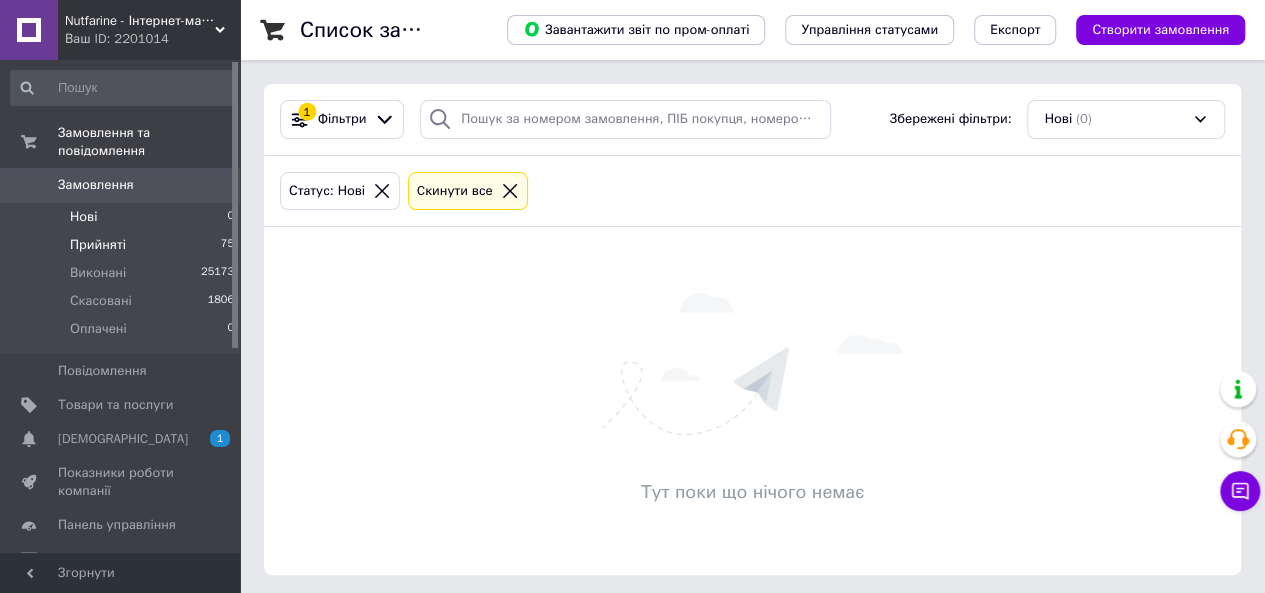 click on "Прийняті 75" at bounding box center [123, 245] 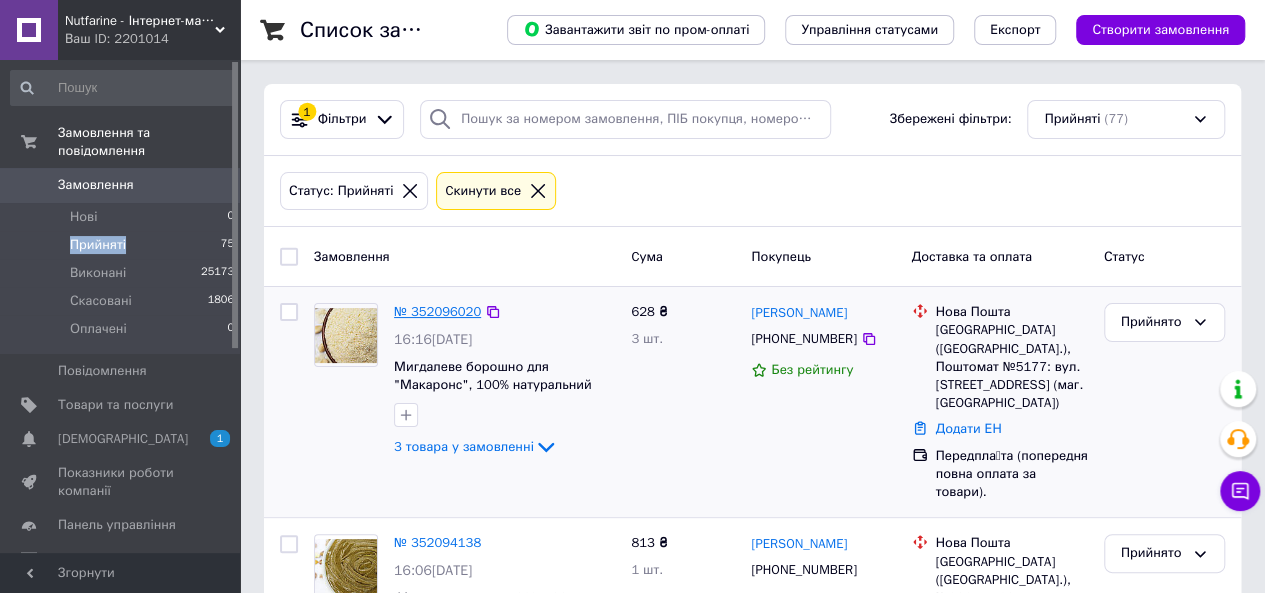 click on "№ 352096020" at bounding box center (437, 311) 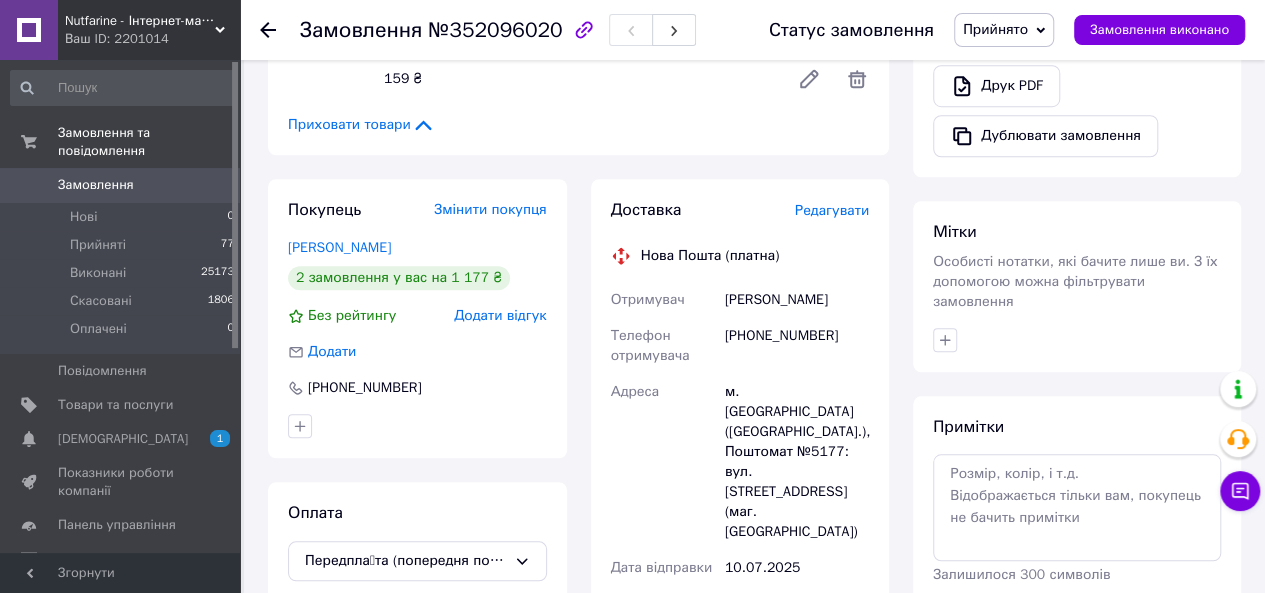 scroll, scrollTop: 500, scrollLeft: 0, axis: vertical 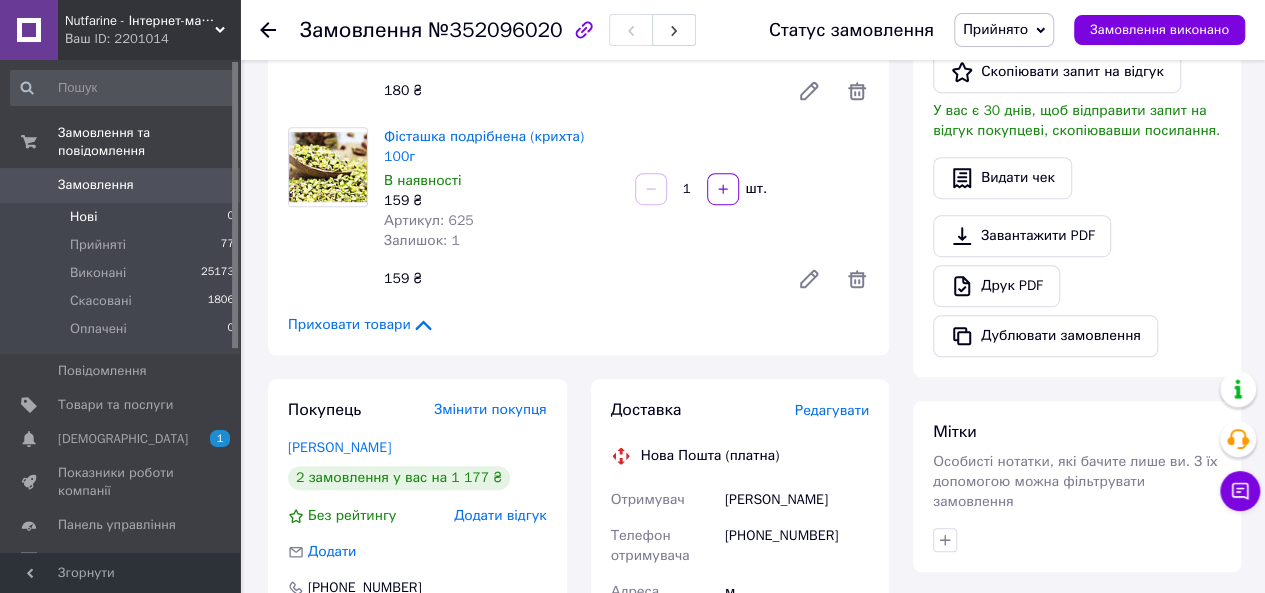 click on "Нові" at bounding box center [83, 217] 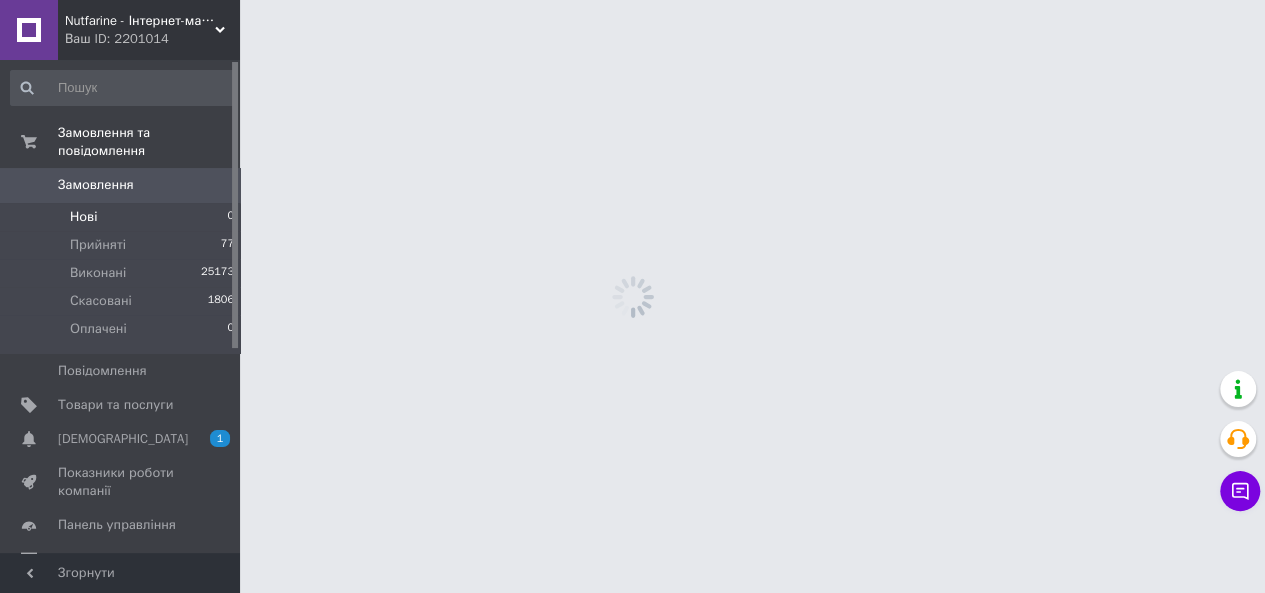 scroll, scrollTop: 0, scrollLeft: 0, axis: both 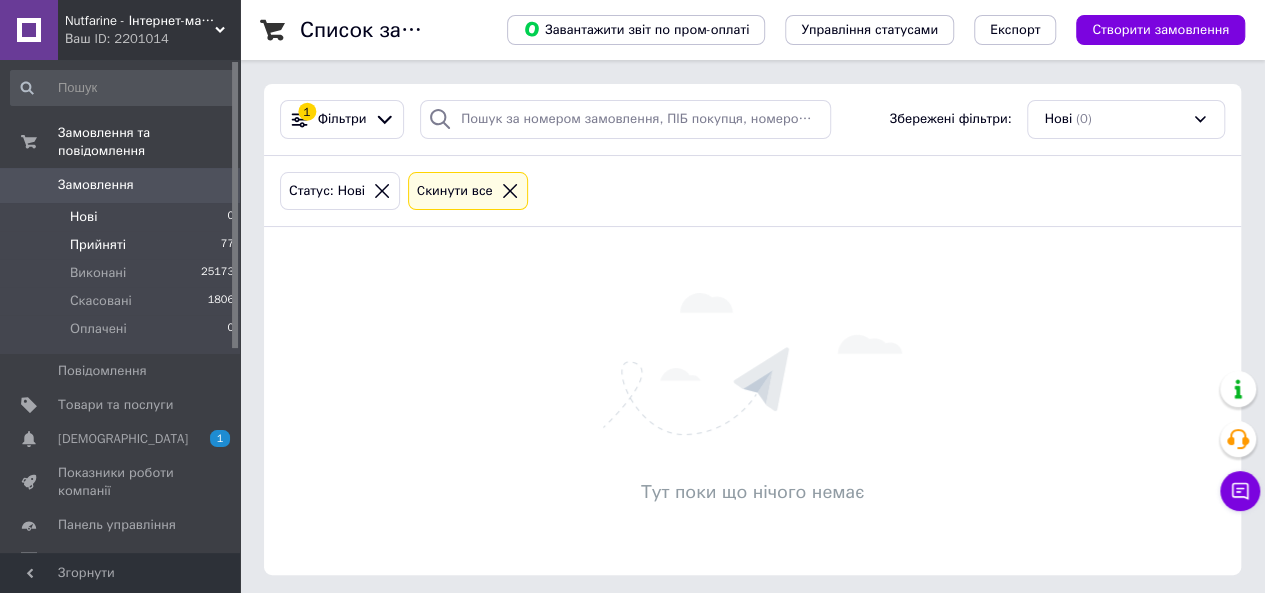 click on "Прийняті" at bounding box center (98, 245) 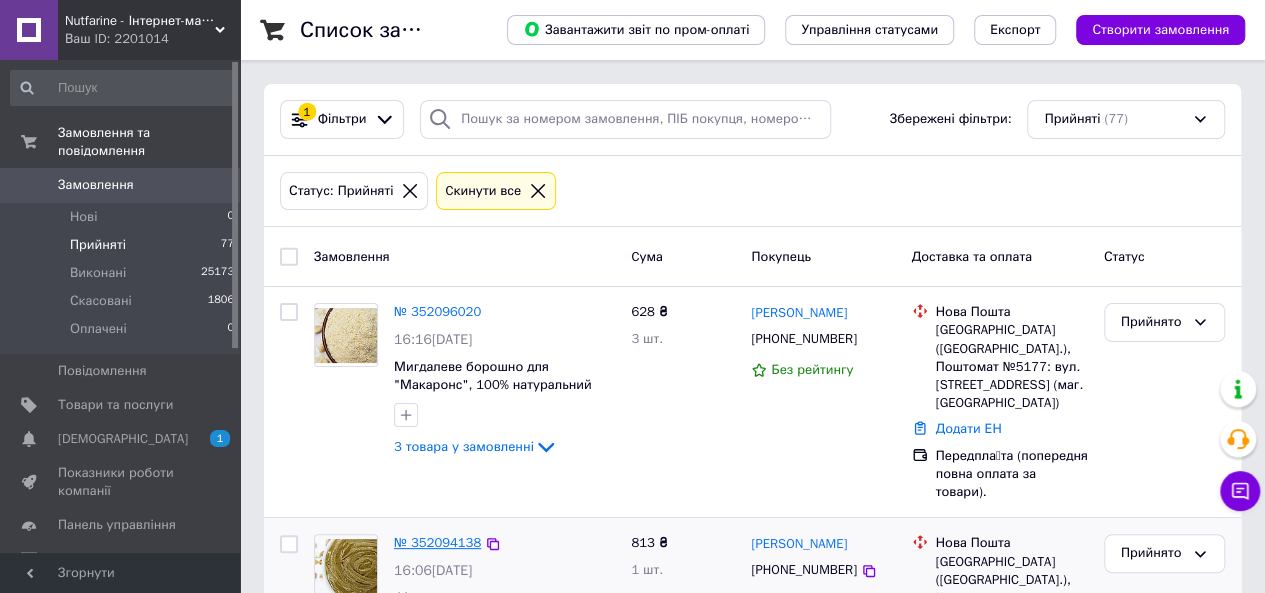 click on "№ 352094138" at bounding box center [437, 542] 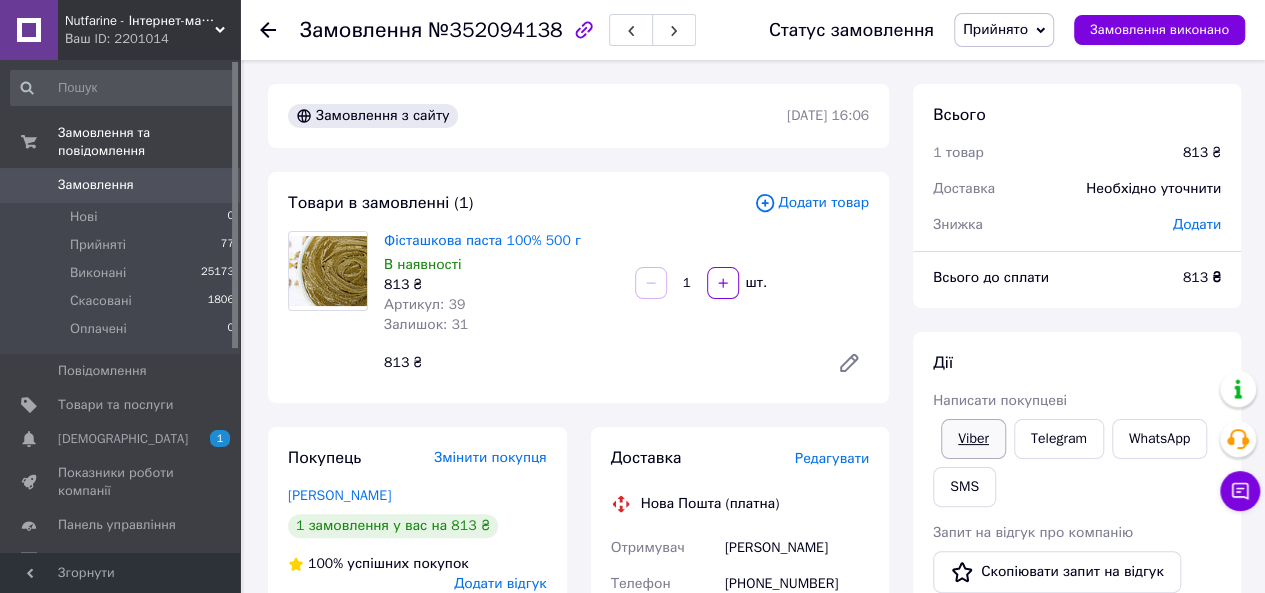 click on "Viber" at bounding box center (973, 439) 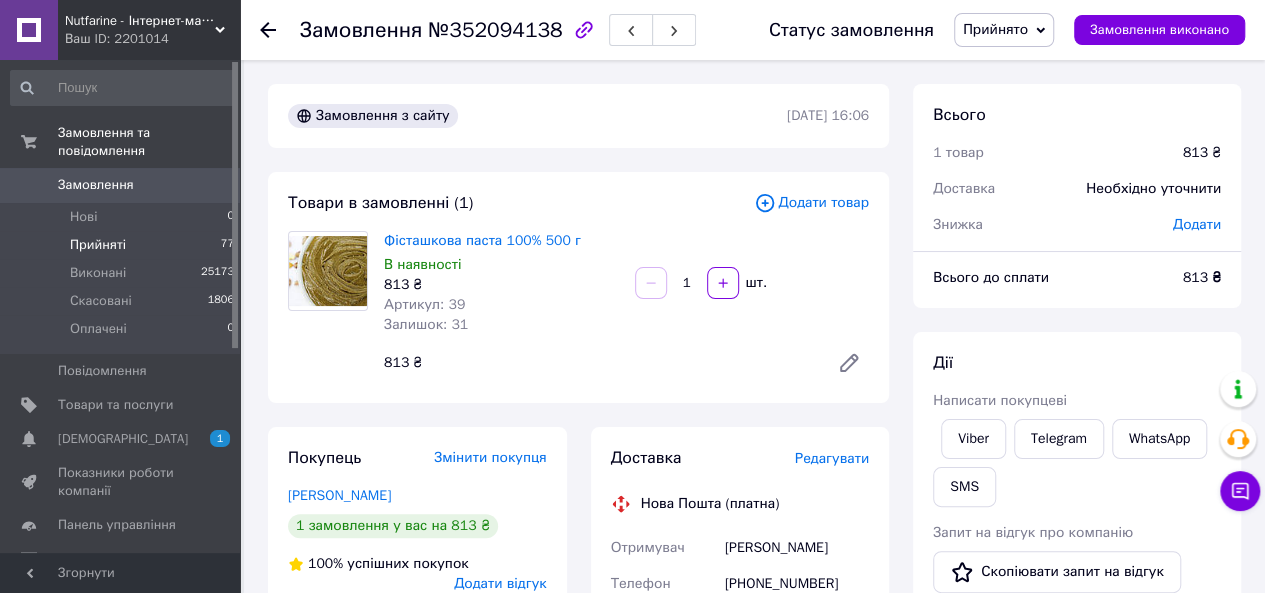 click on "Прийняті" at bounding box center [98, 245] 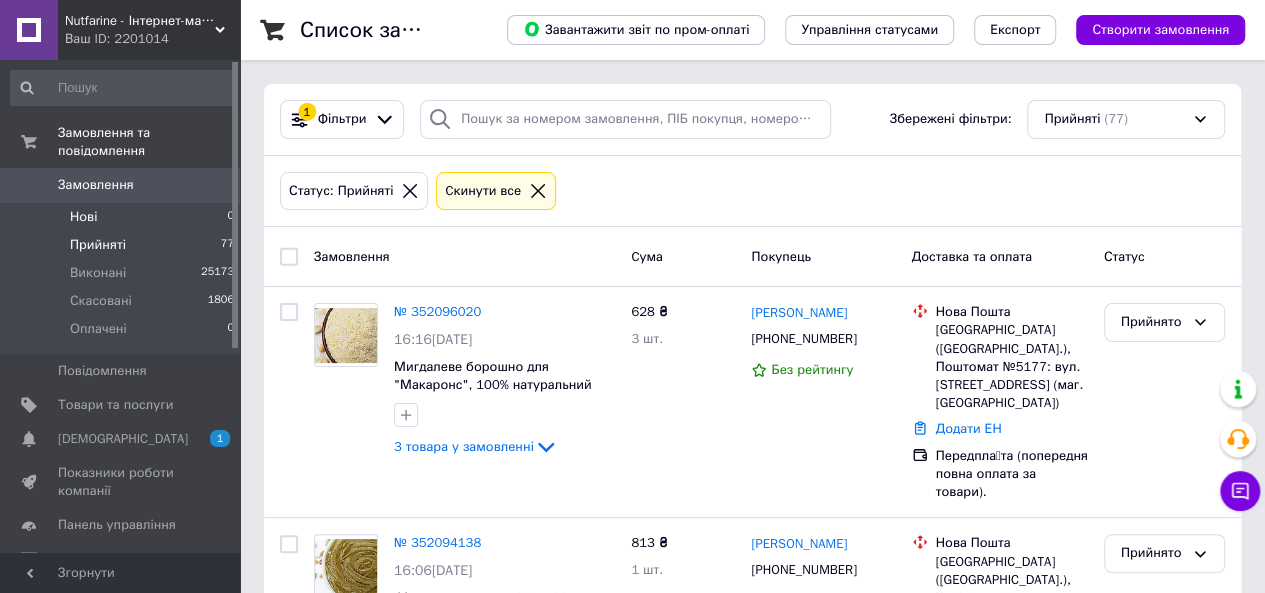 click on "Нові" at bounding box center (83, 217) 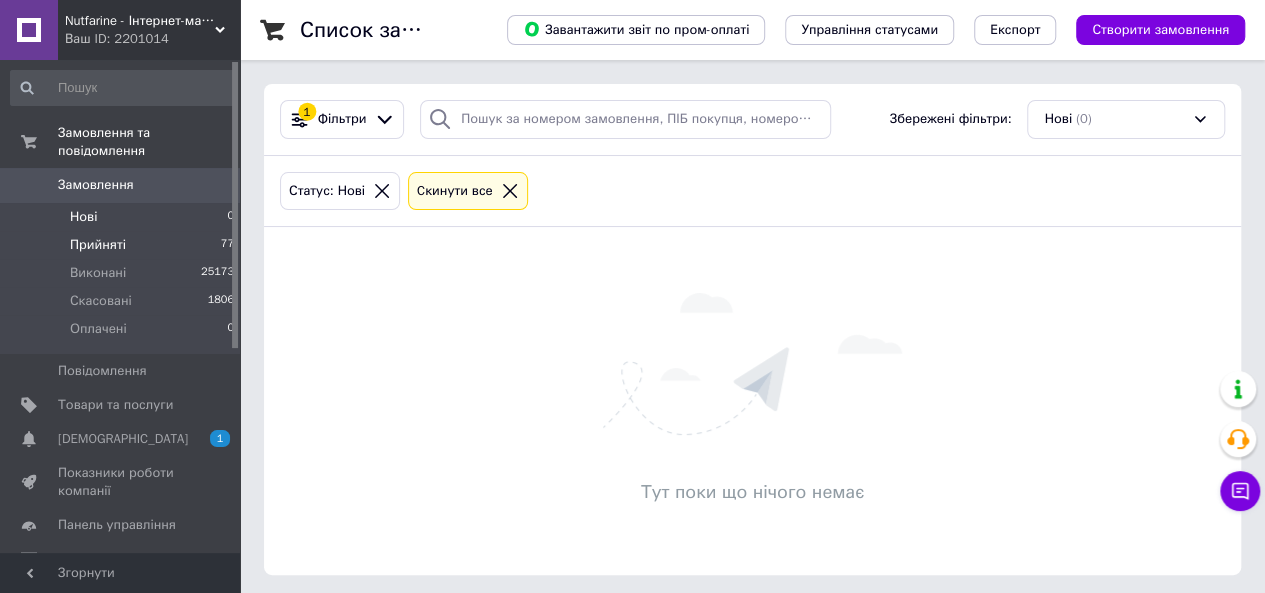 click on "Прийняті 77" at bounding box center [123, 245] 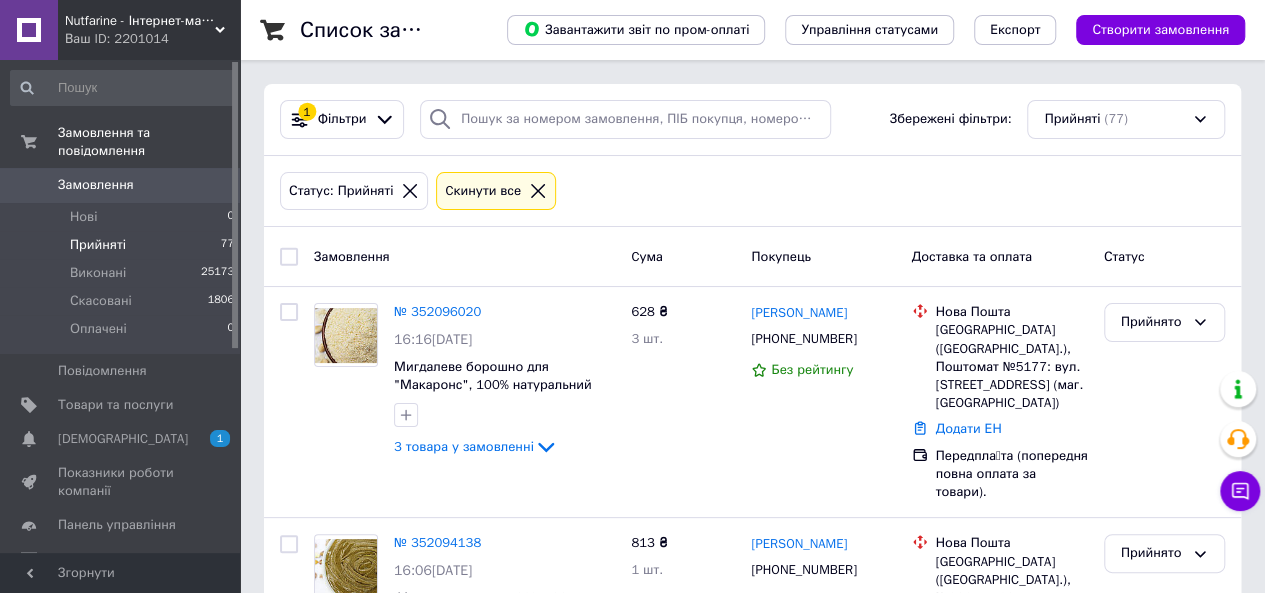 click on "Прийняті" at bounding box center (98, 245) 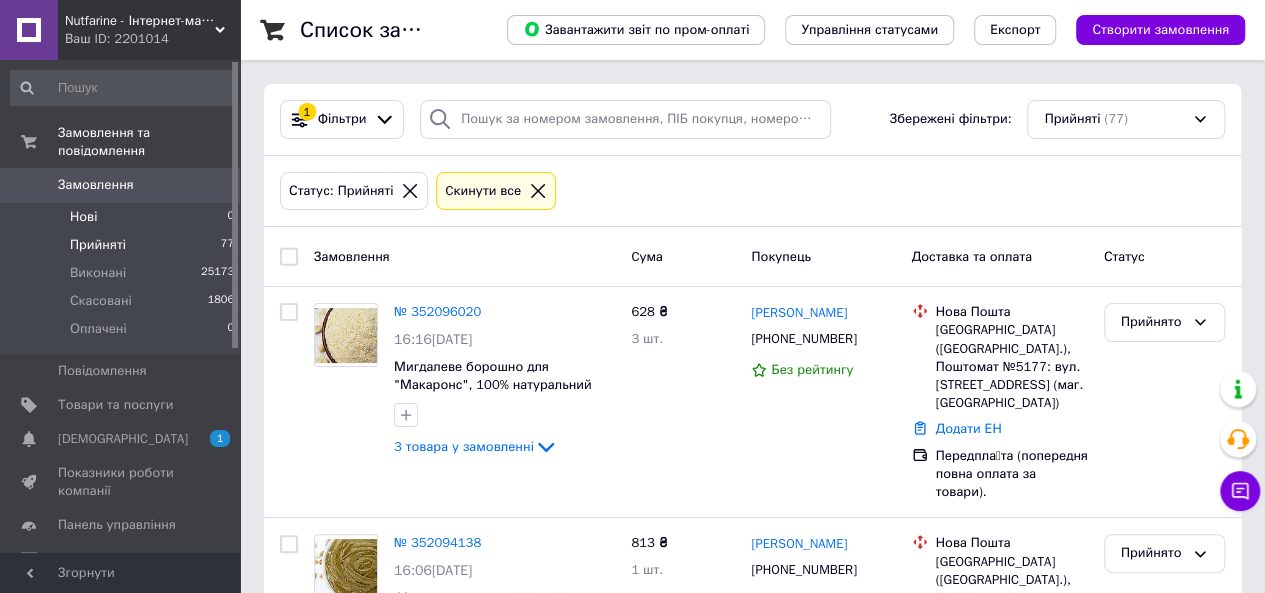 click on "Нові" at bounding box center [83, 217] 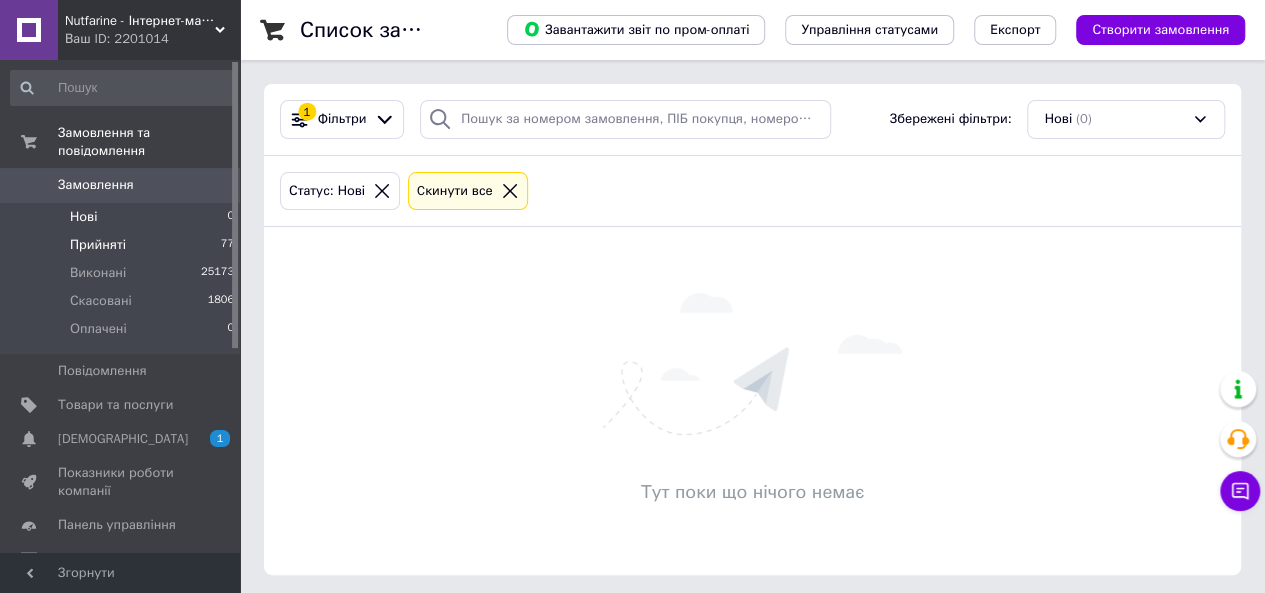 click on "Прийняті" at bounding box center [98, 245] 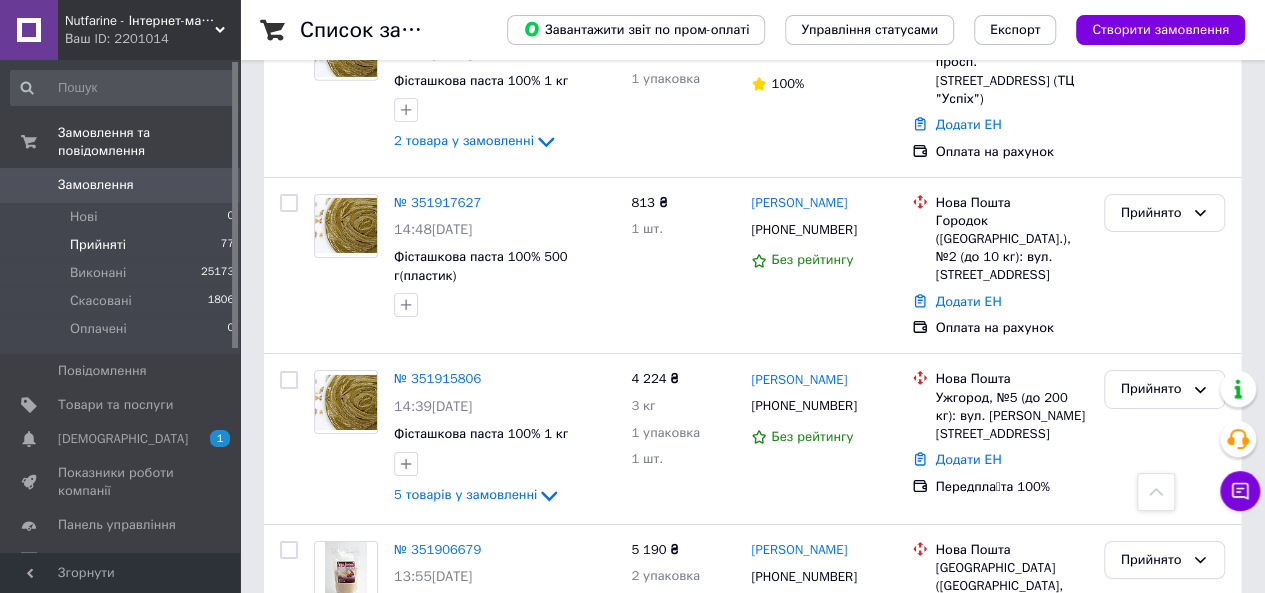 scroll, scrollTop: 3474, scrollLeft: 0, axis: vertical 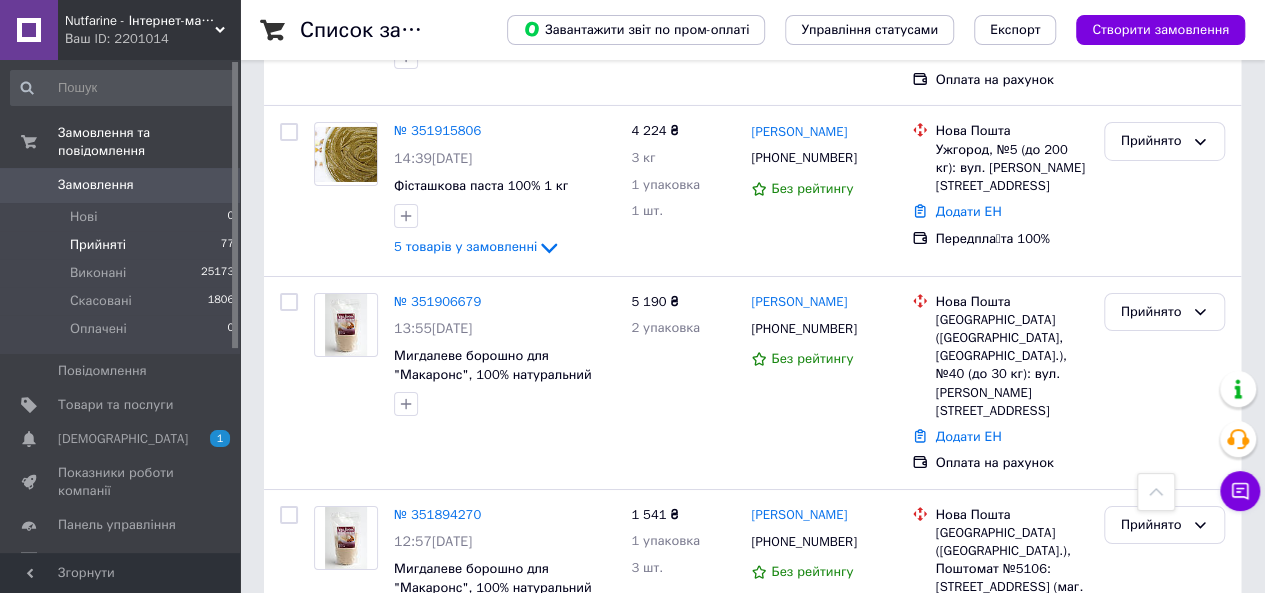 click on "4" at bounding box center (416, 960) 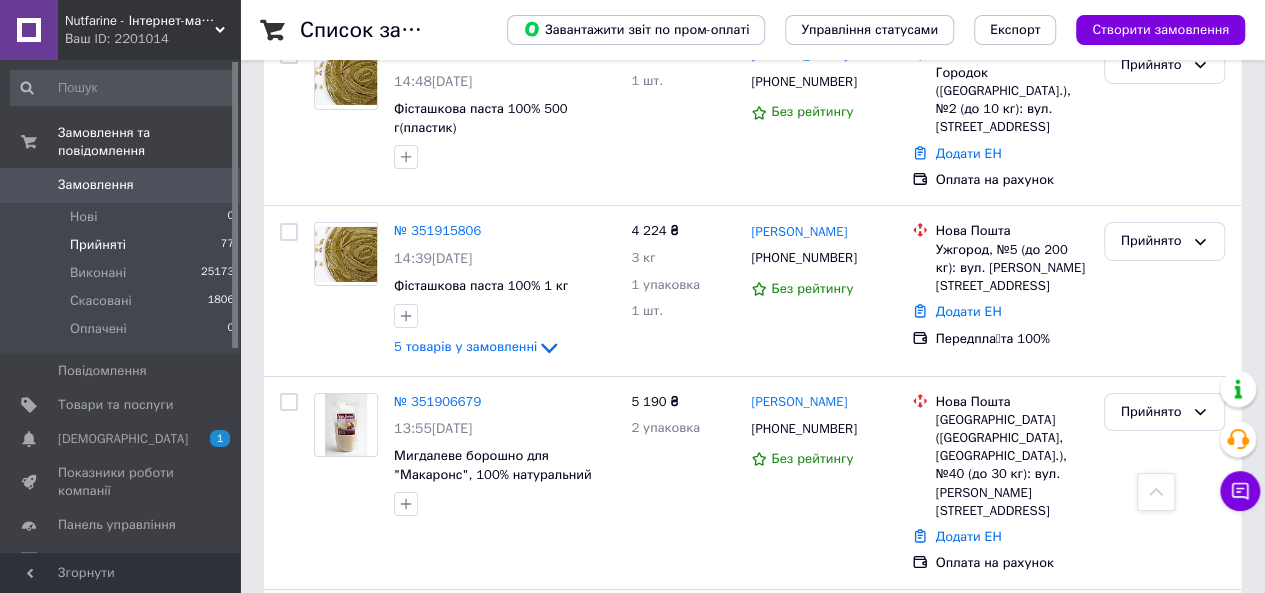 scroll, scrollTop: 3474, scrollLeft: 0, axis: vertical 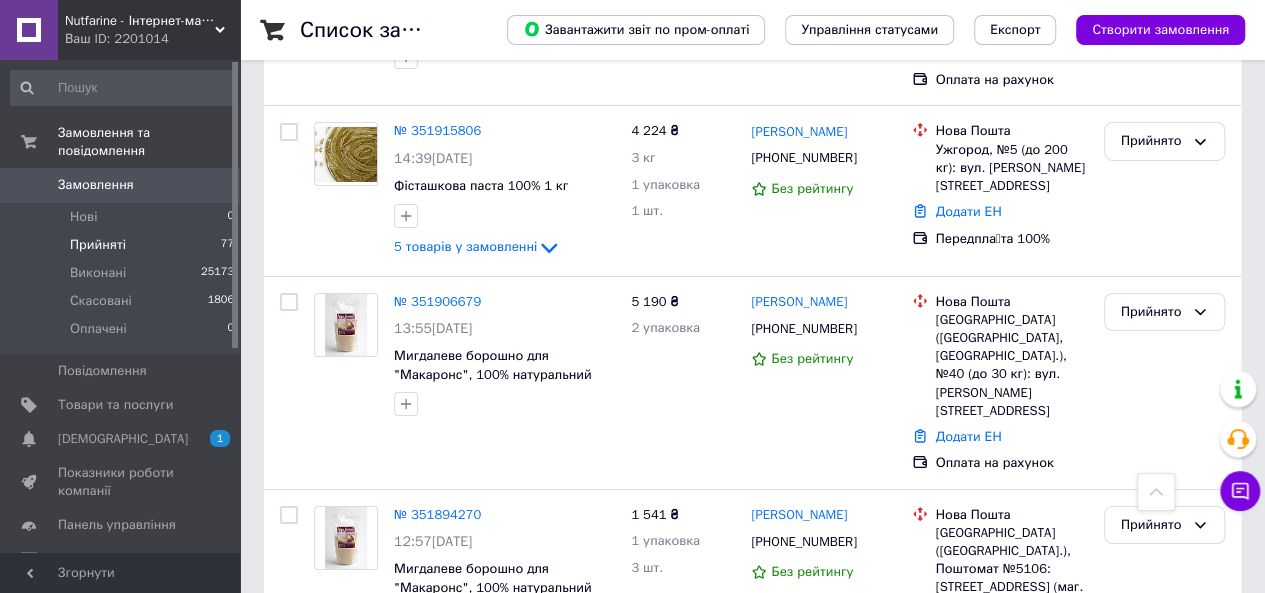 click on "4" at bounding box center [416, 960] 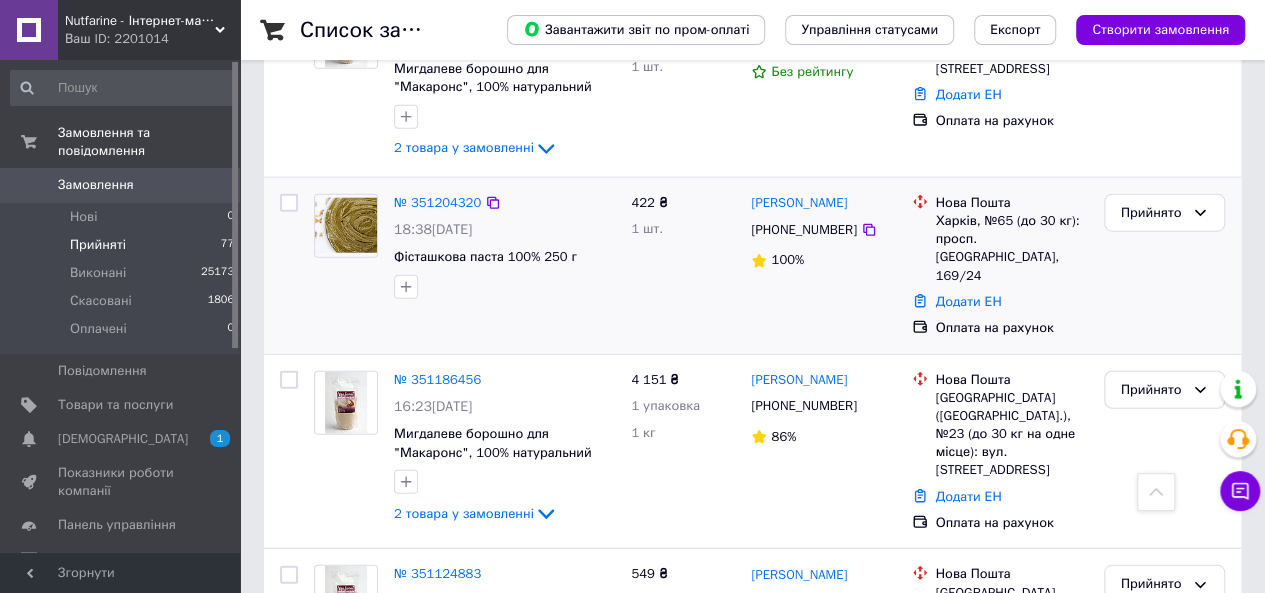scroll, scrollTop: 2702, scrollLeft: 0, axis: vertical 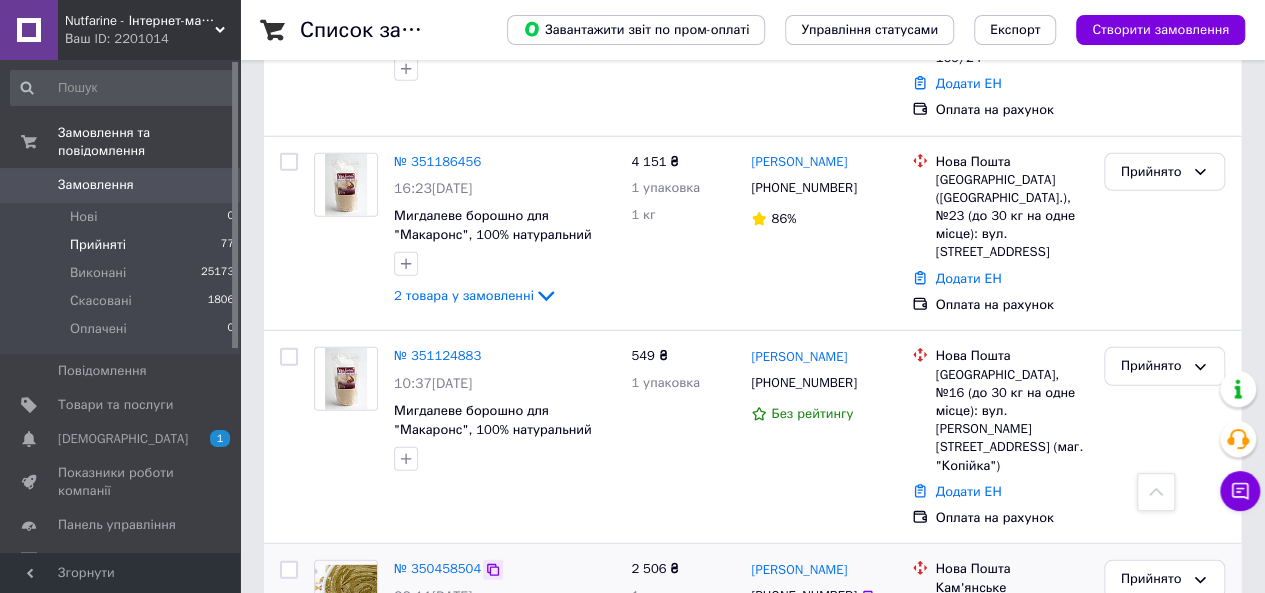 click 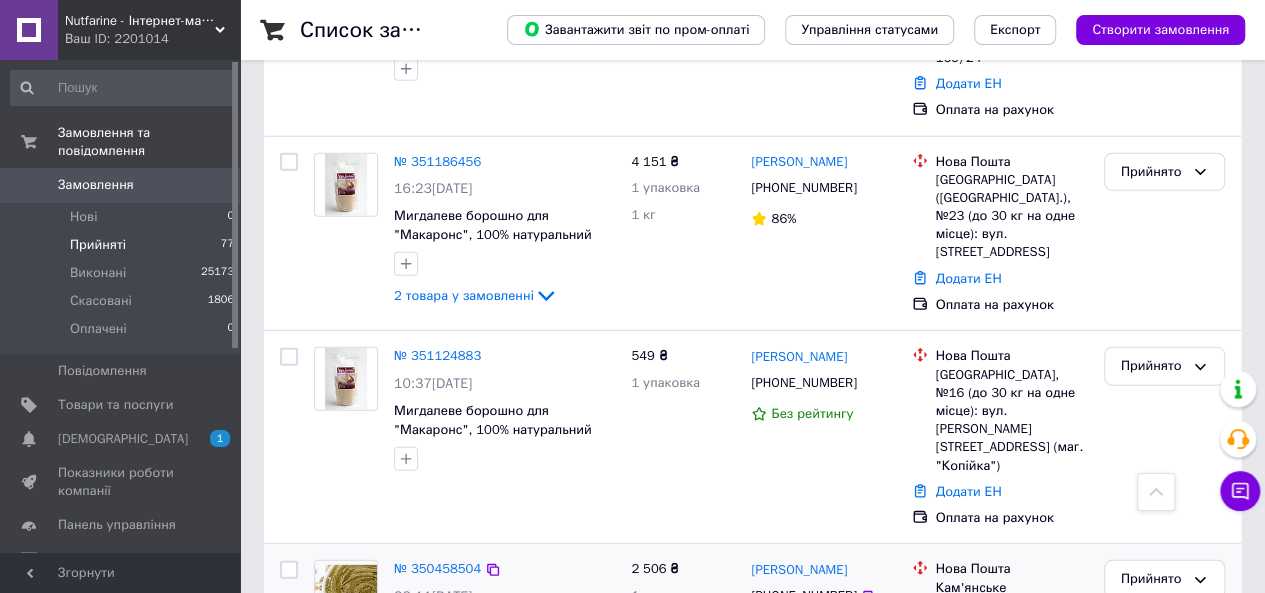 click on "№ 350458504" at bounding box center (437, 569) 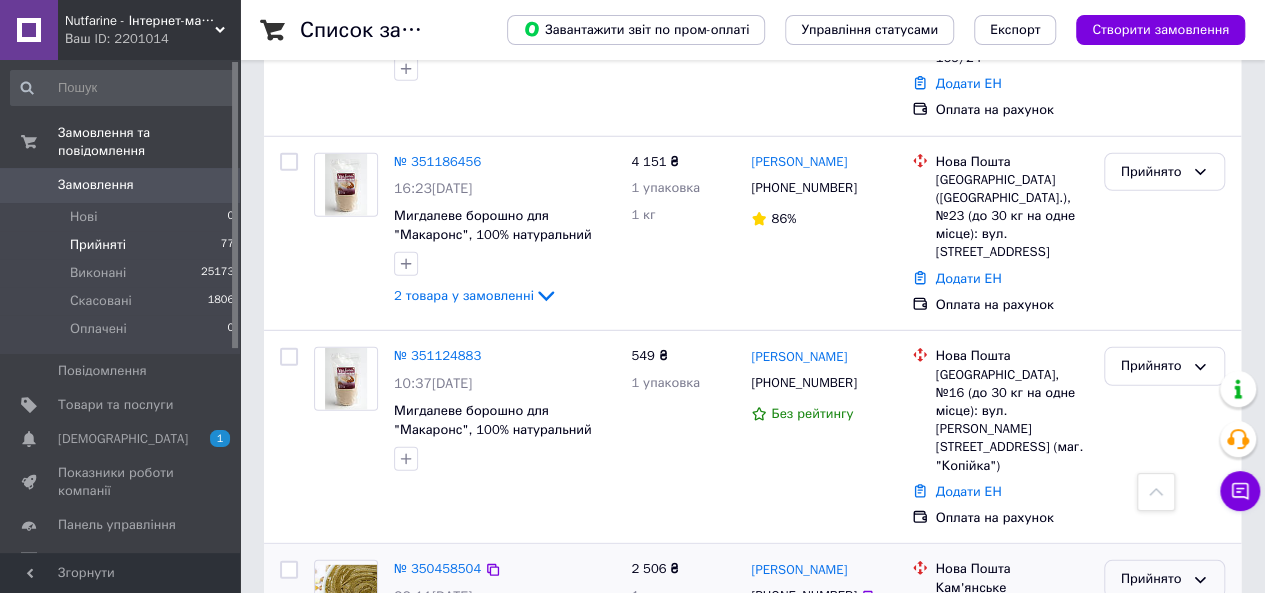 click on "Прийнято" at bounding box center (1152, 579) 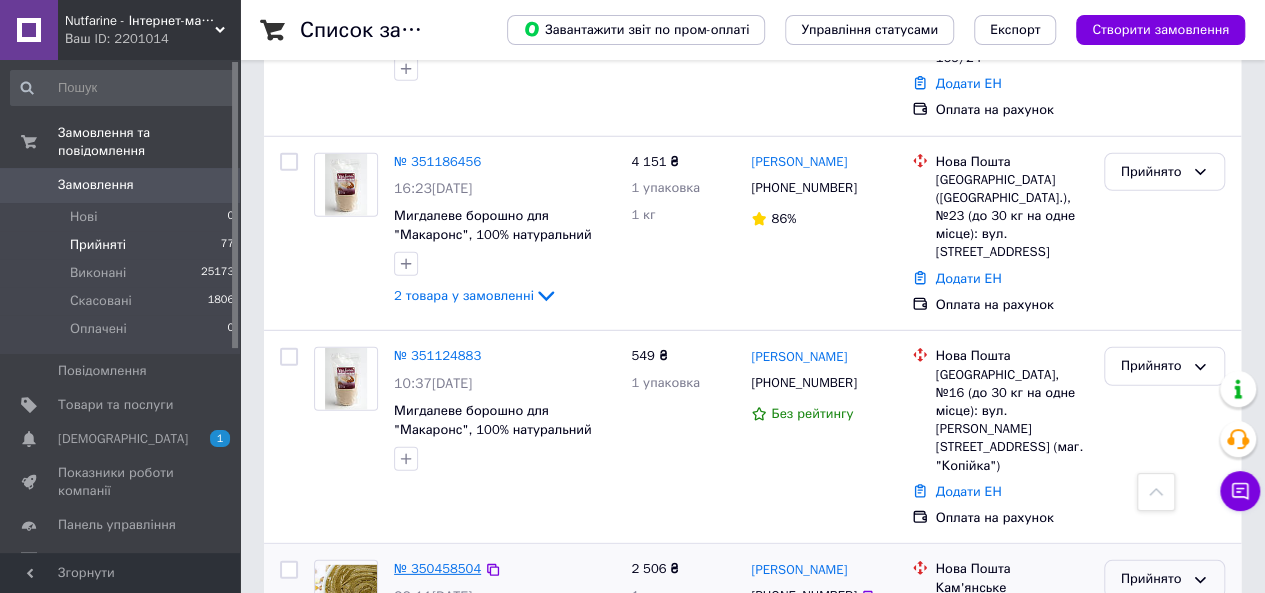 click on "№ 350458504" at bounding box center (437, 568) 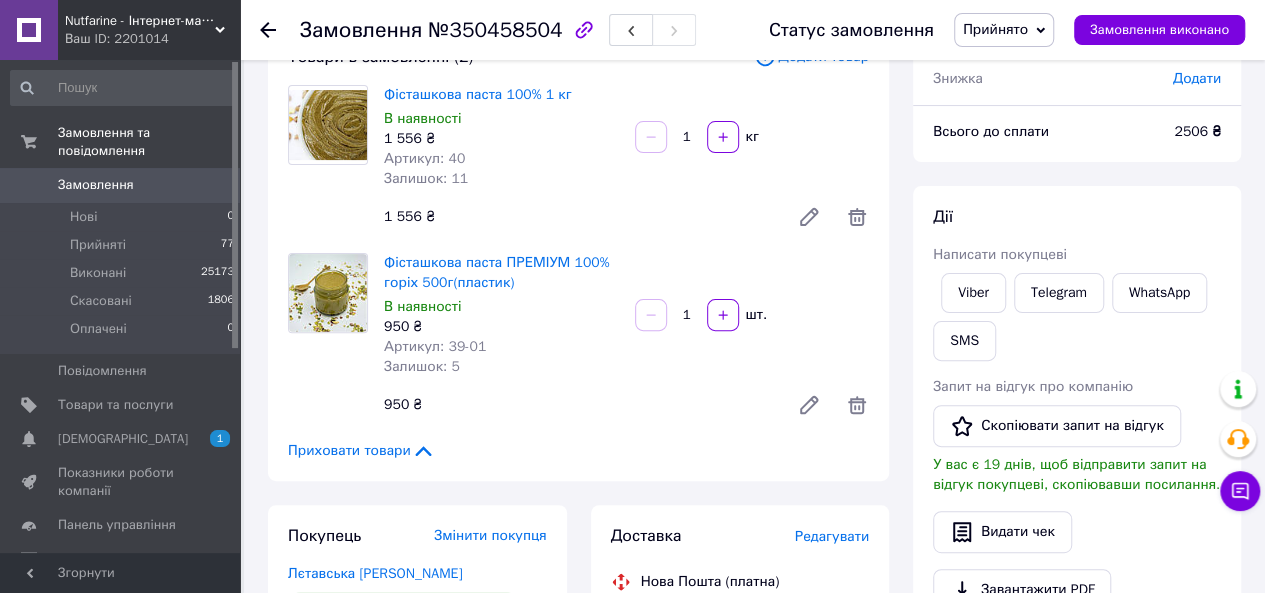 scroll, scrollTop: 124, scrollLeft: 0, axis: vertical 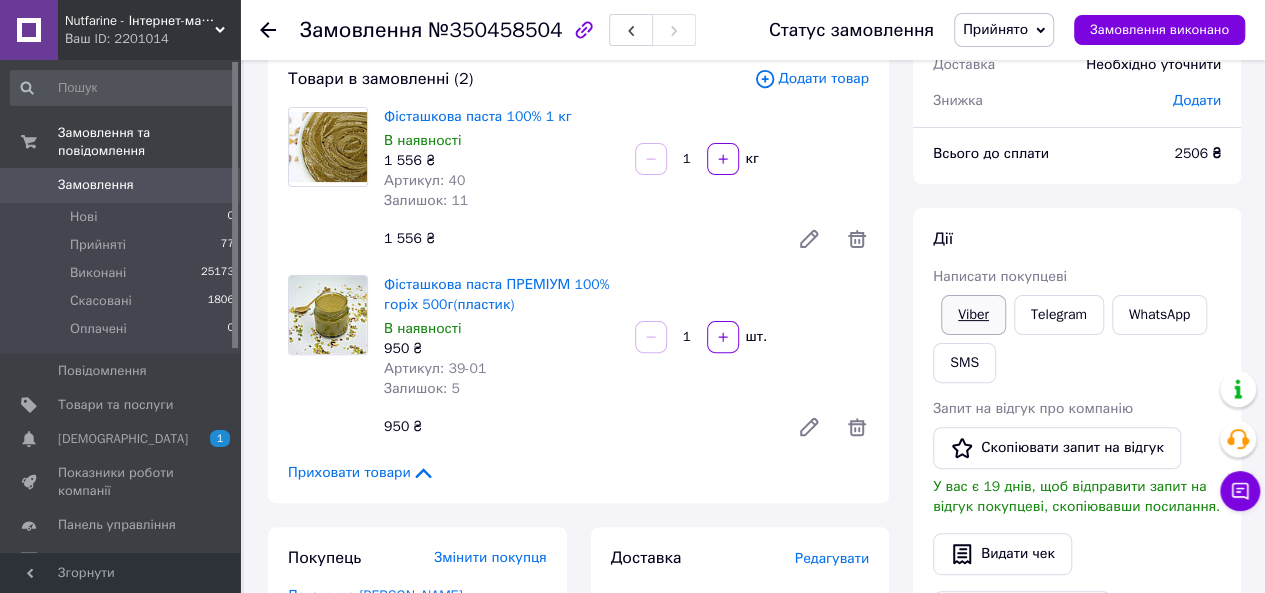 click on "Viber" at bounding box center [973, 315] 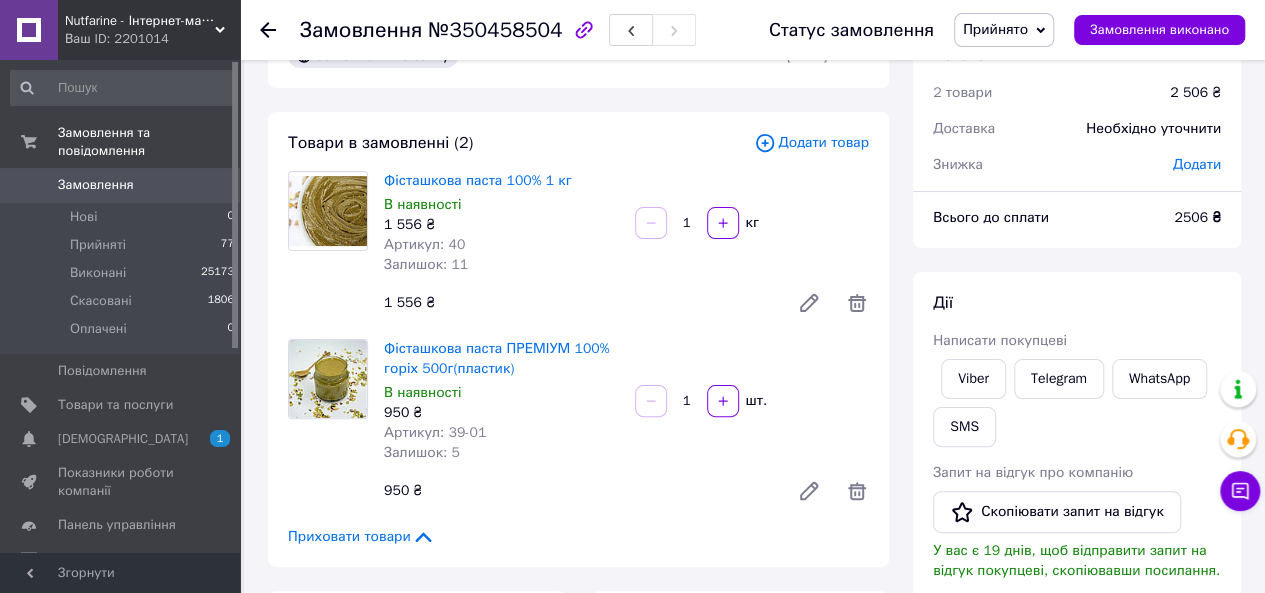 scroll, scrollTop: 0, scrollLeft: 0, axis: both 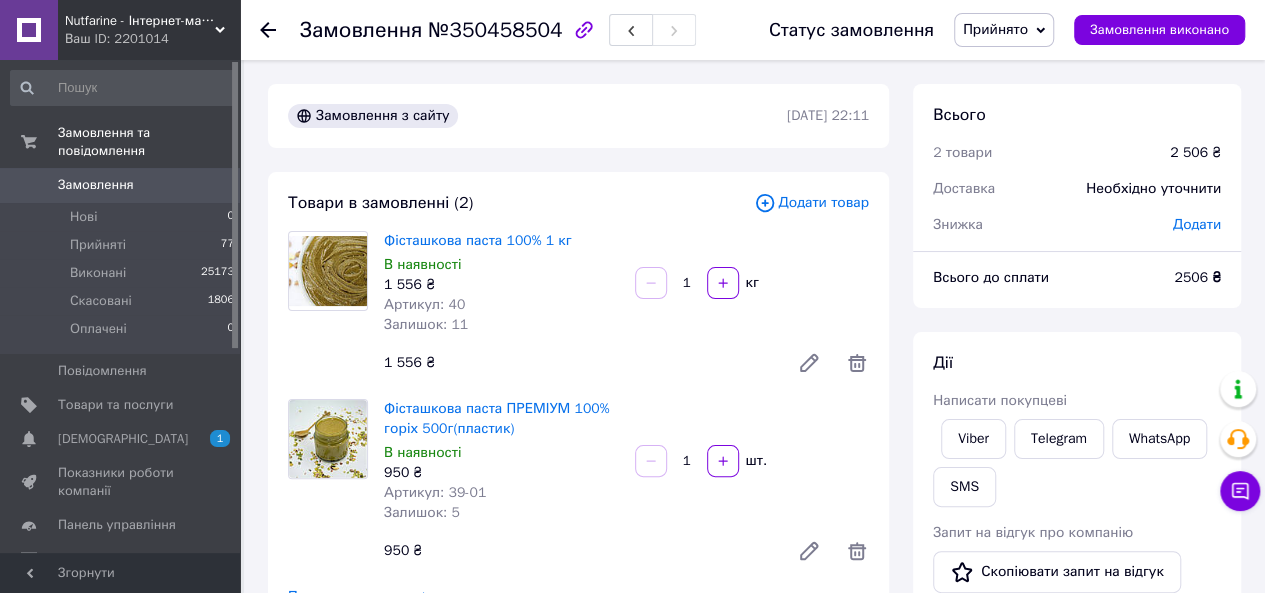 click on "Прийнято" at bounding box center [995, 29] 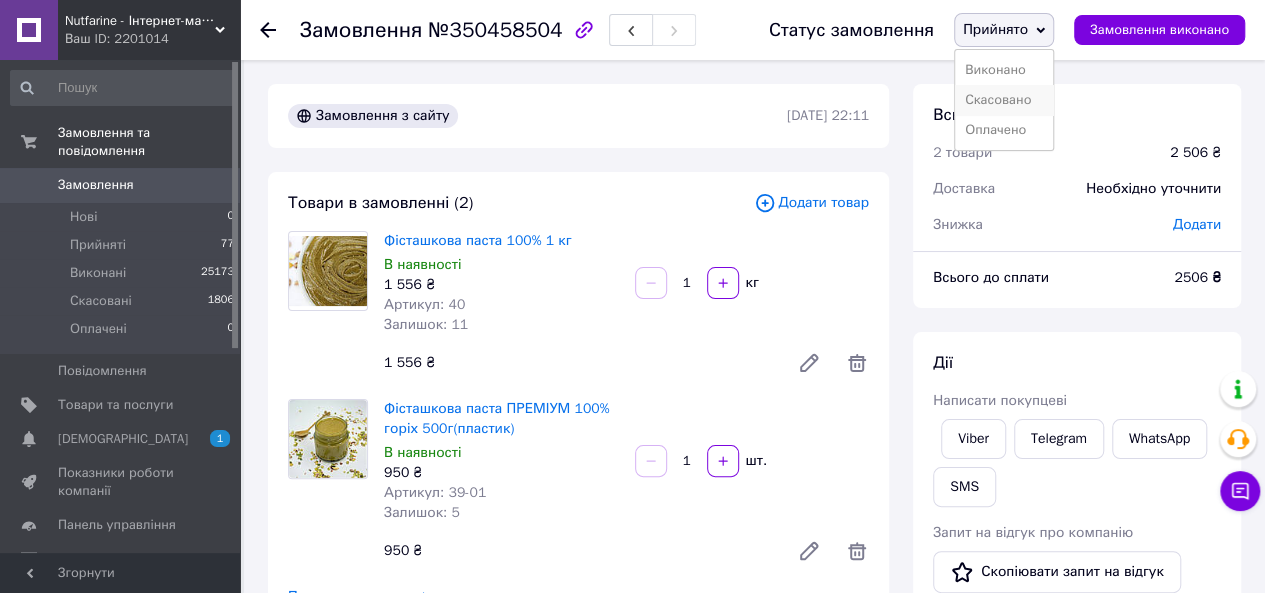 click on "Скасовано" at bounding box center (1004, 100) 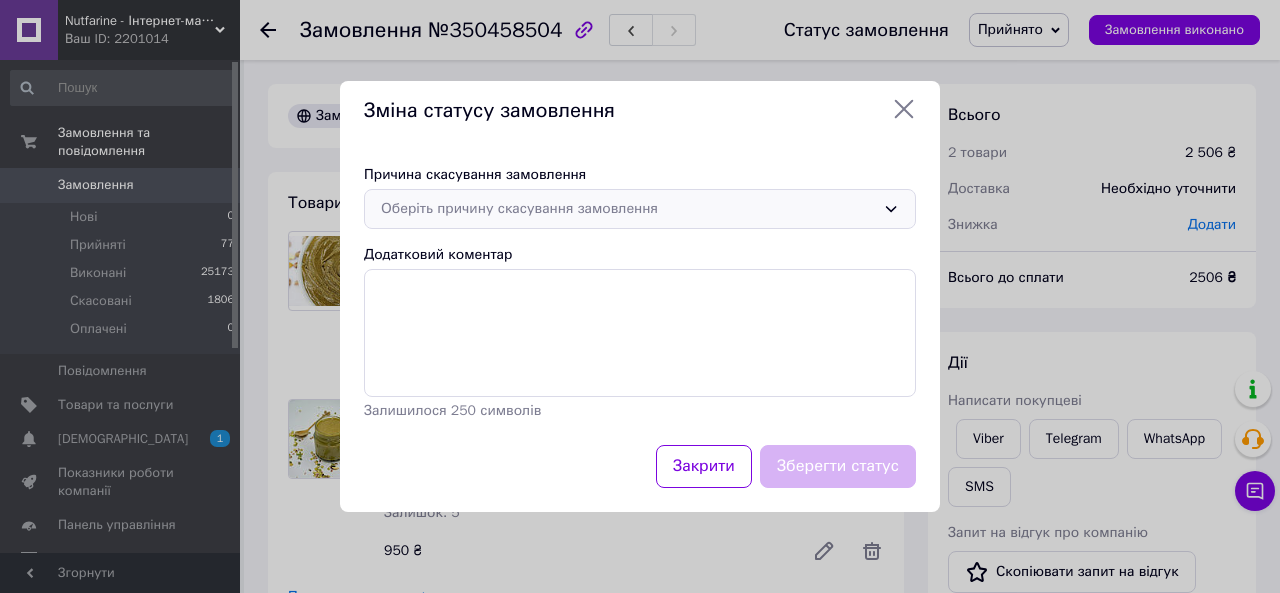 click on "Оберіть причину скасування замовлення" at bounding box center (628, 209) 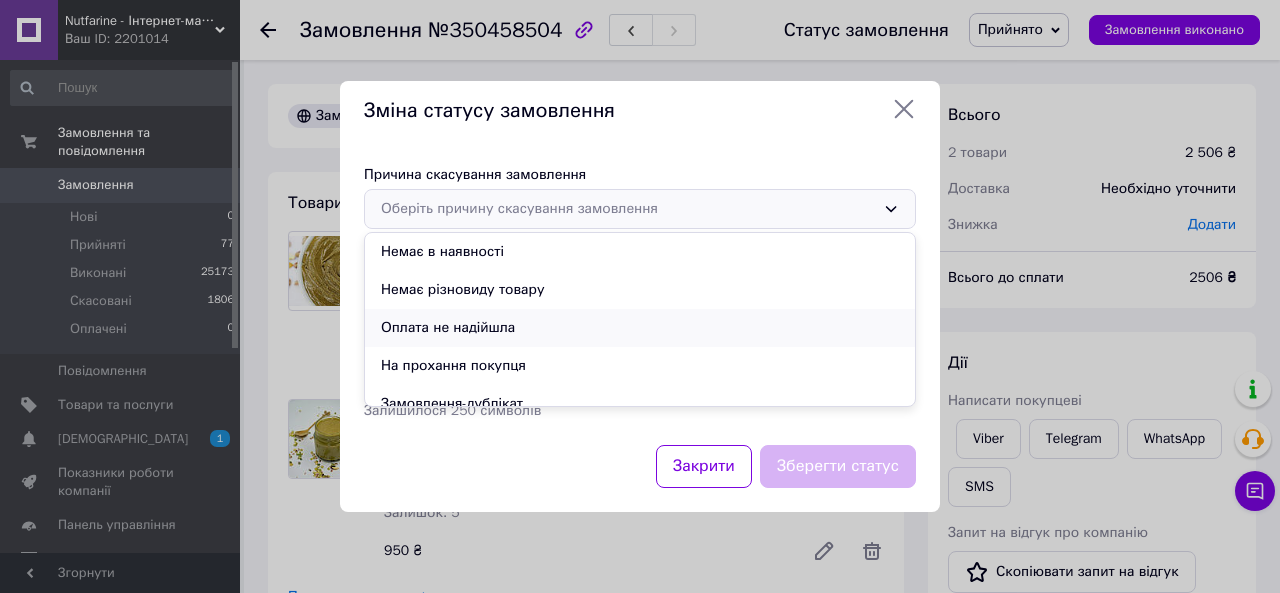 click on "Оплата не надійшла" at bounding box center [640, 328] 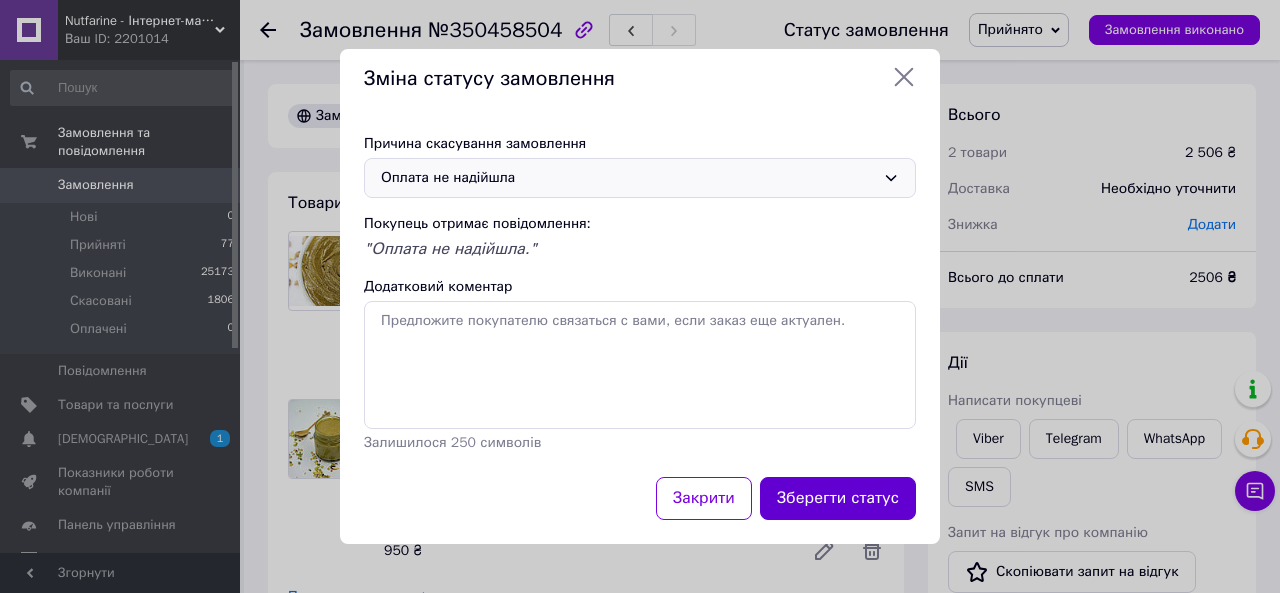 click on "Зберегти статус" at bounding box center (838, 498) 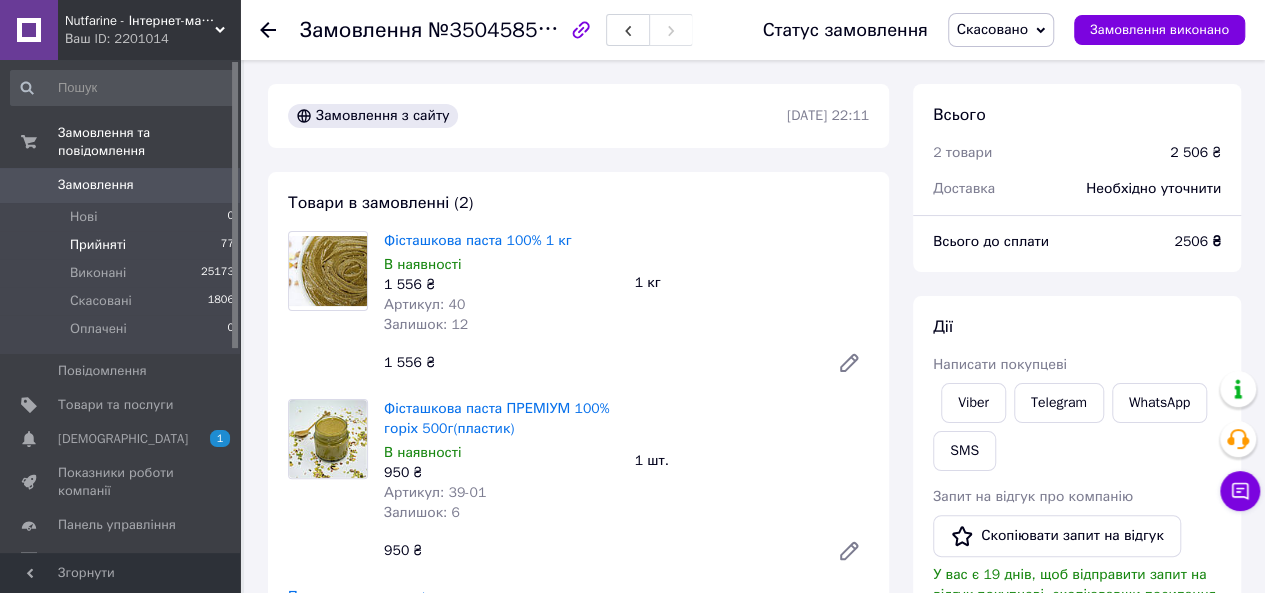 click on "Прийняті" at bounding box center [98, 245] 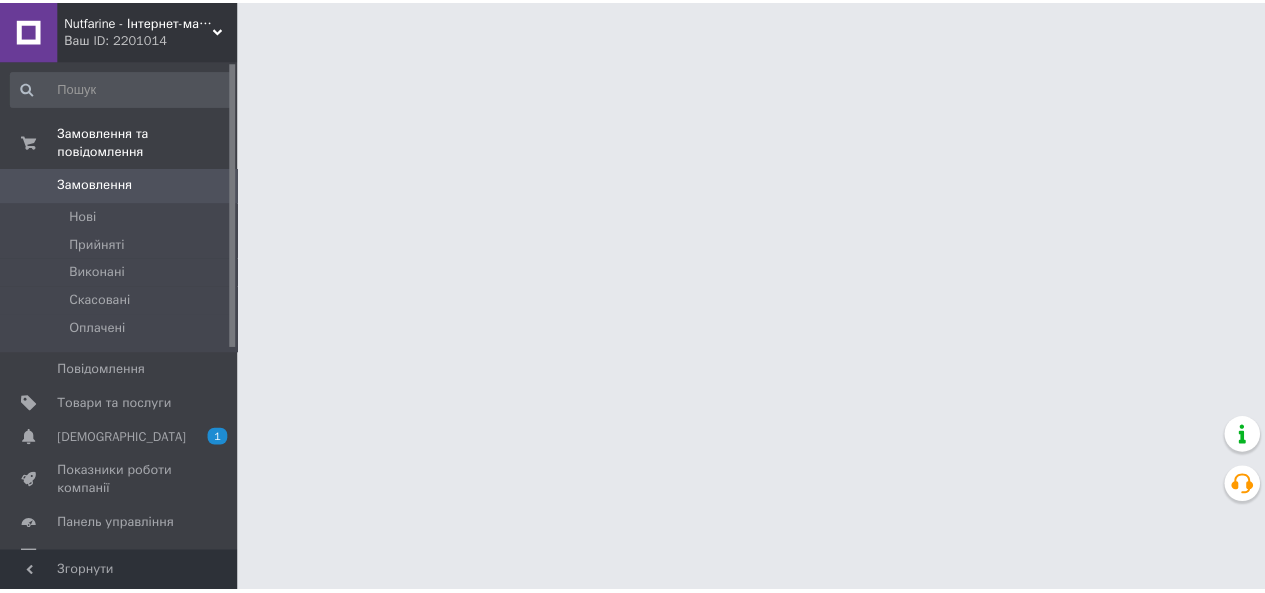 scroll, scrollTop: 0, scrollLeft: 0, axis: both 